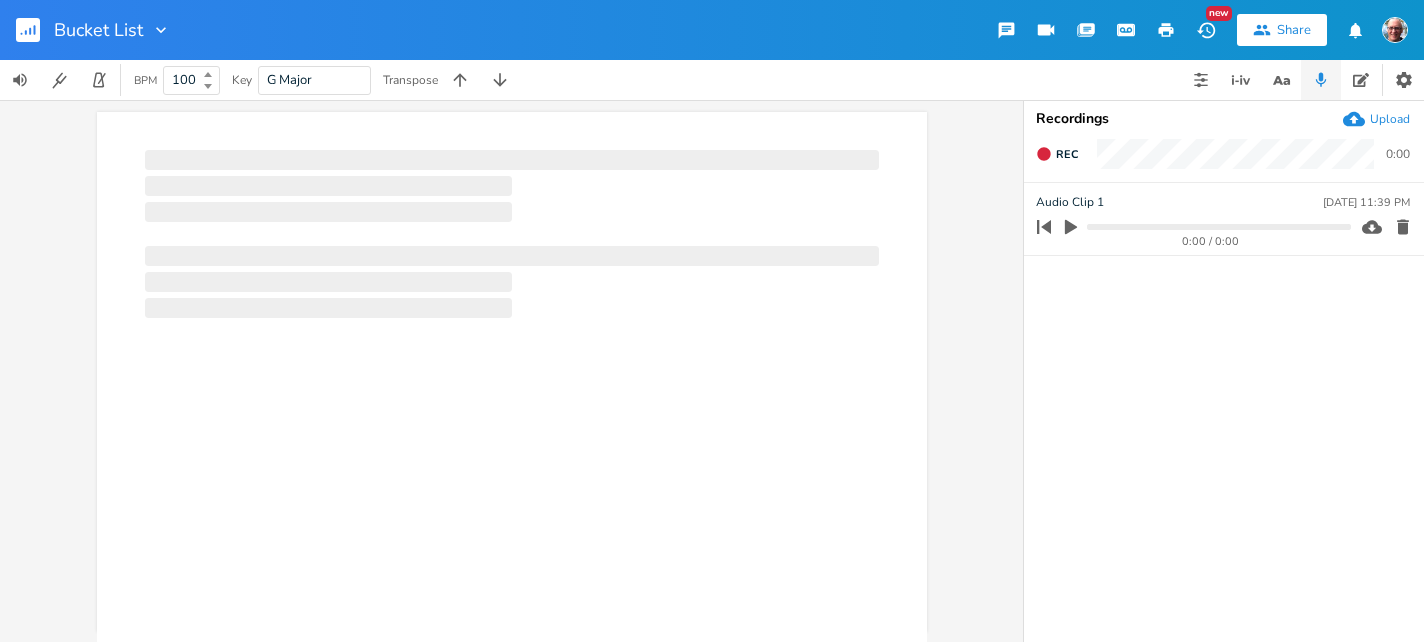 scroll, scrollTop: 0, scrollLeft: 0, axis: both 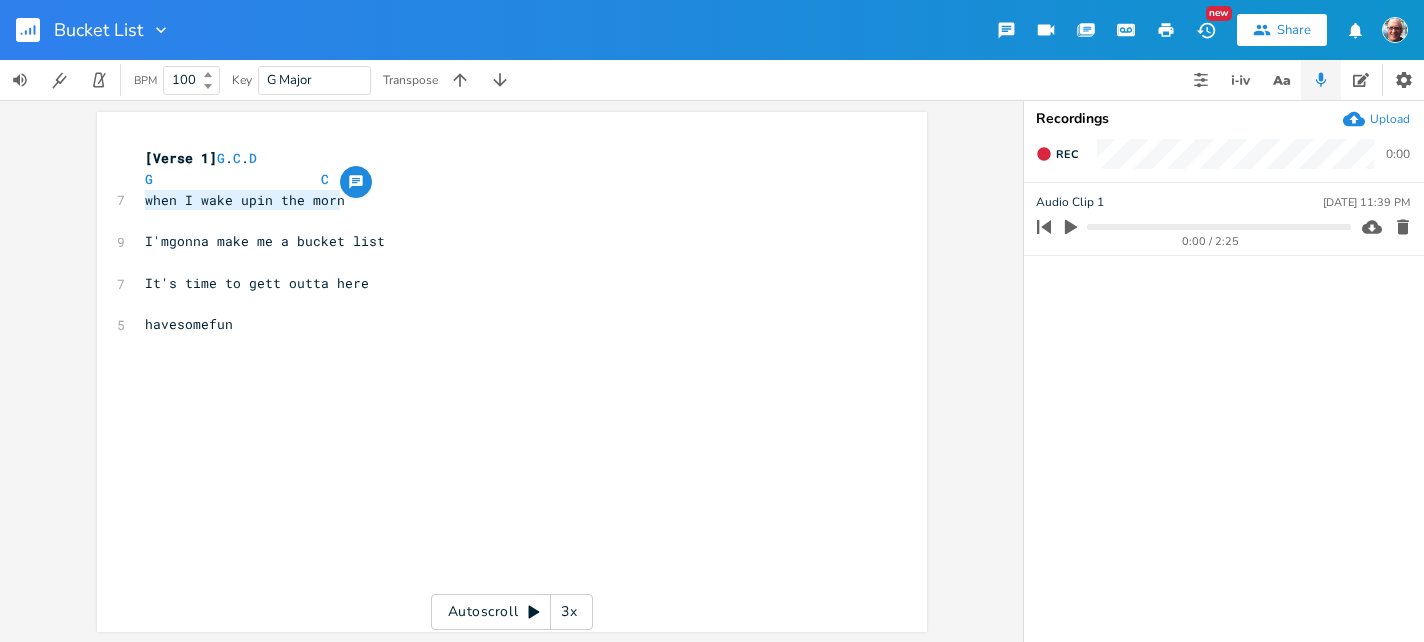 drag, startPoint x: 138, startPoint y: 198, endPoint x: 437, endPoint y: 199, distance: 299.00168 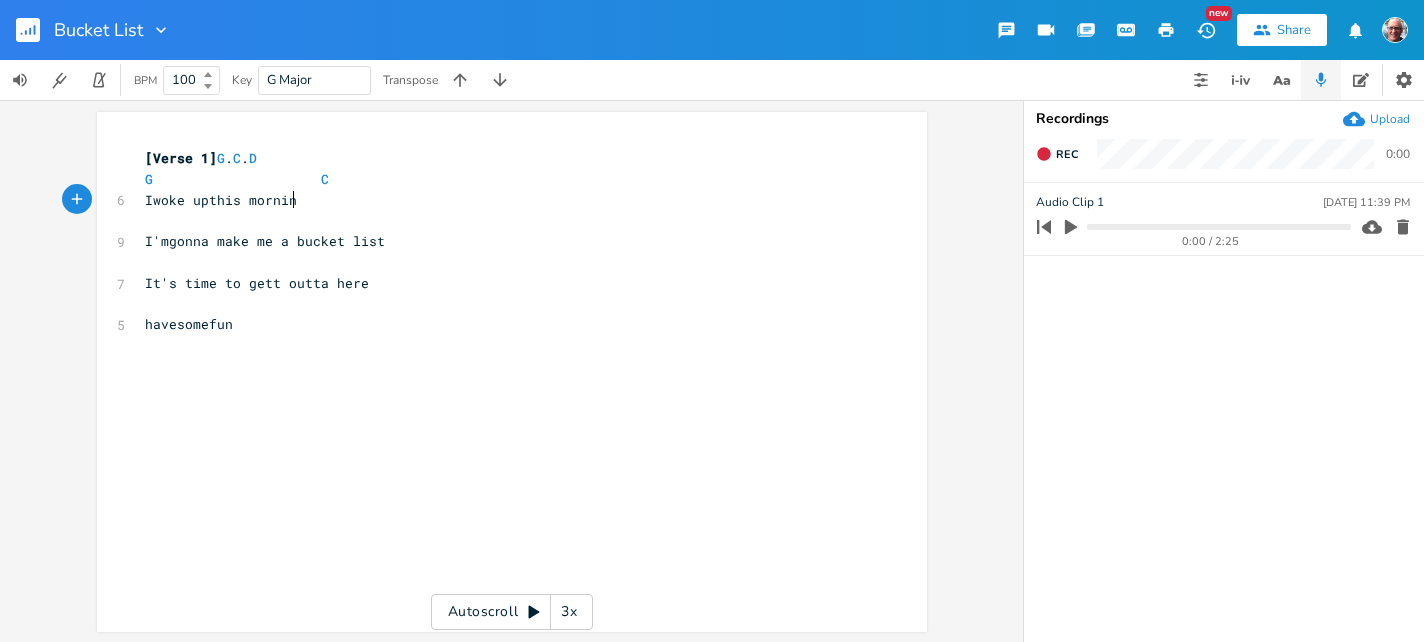 type on "Iwoke upthis morning" 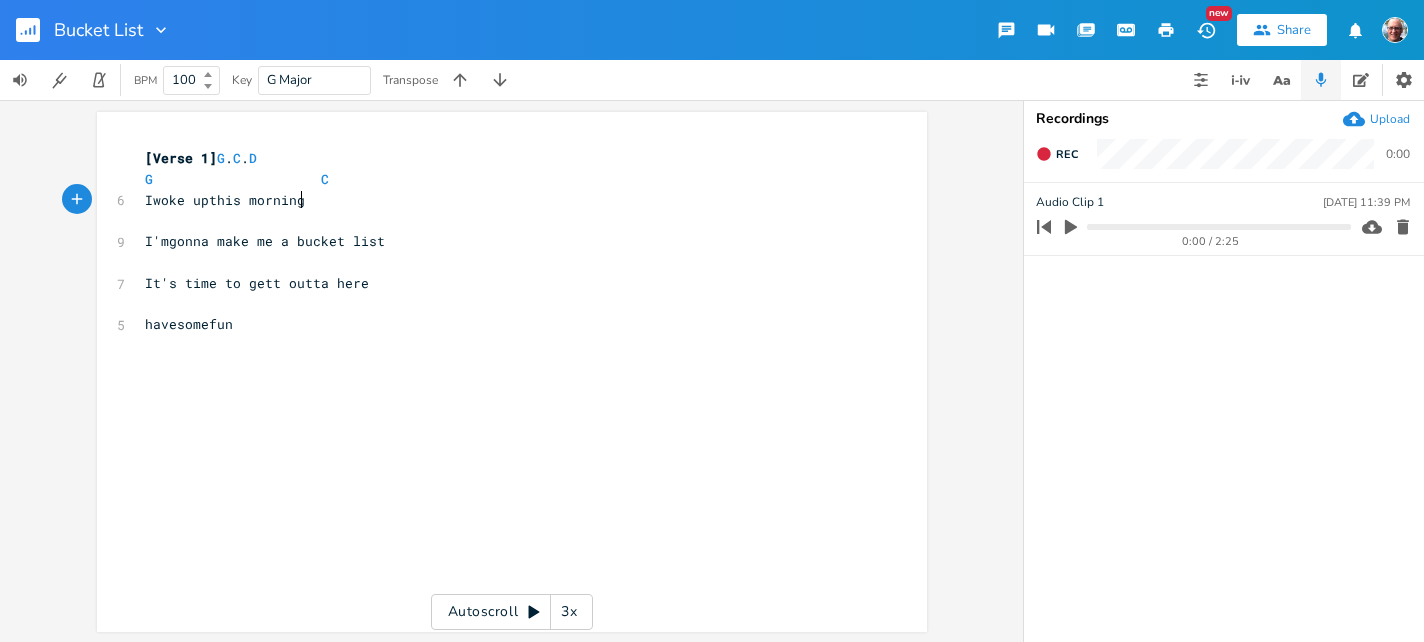 scroll, scrollTop: 0, scrollLeft: 167, axis: horizontal 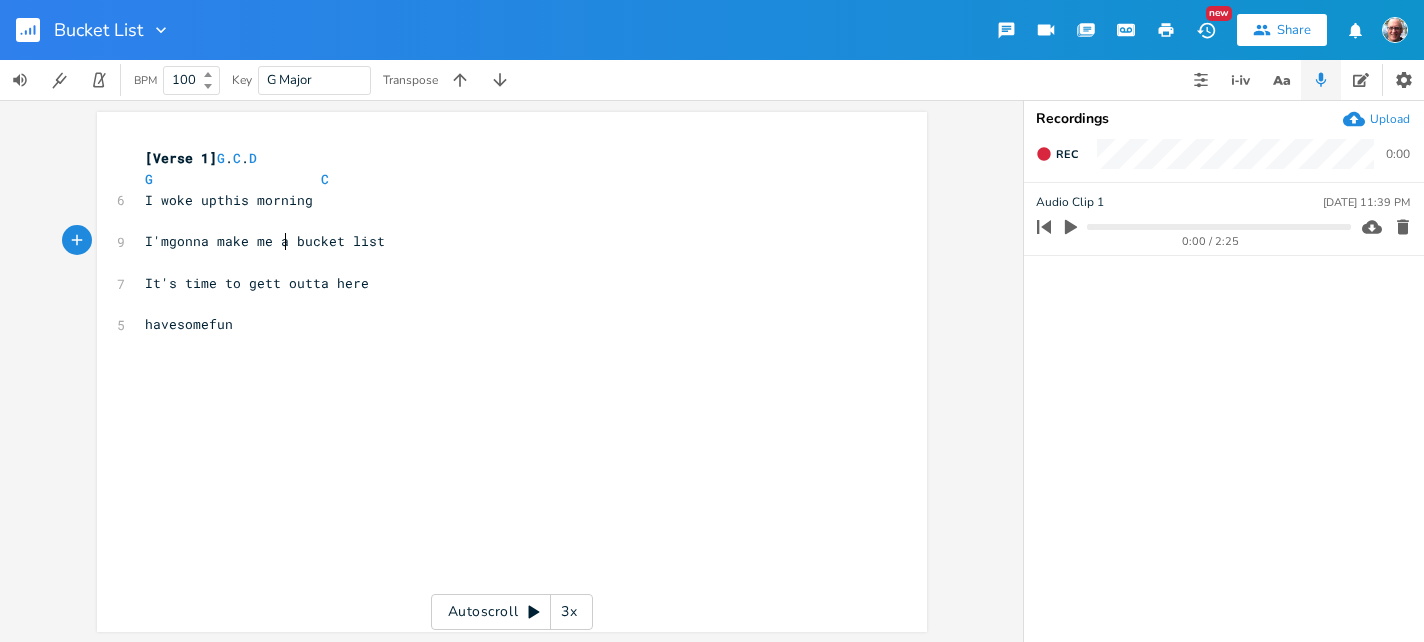 click on "I'mgonna make me a bucket list" at bounding box center (265, 241) 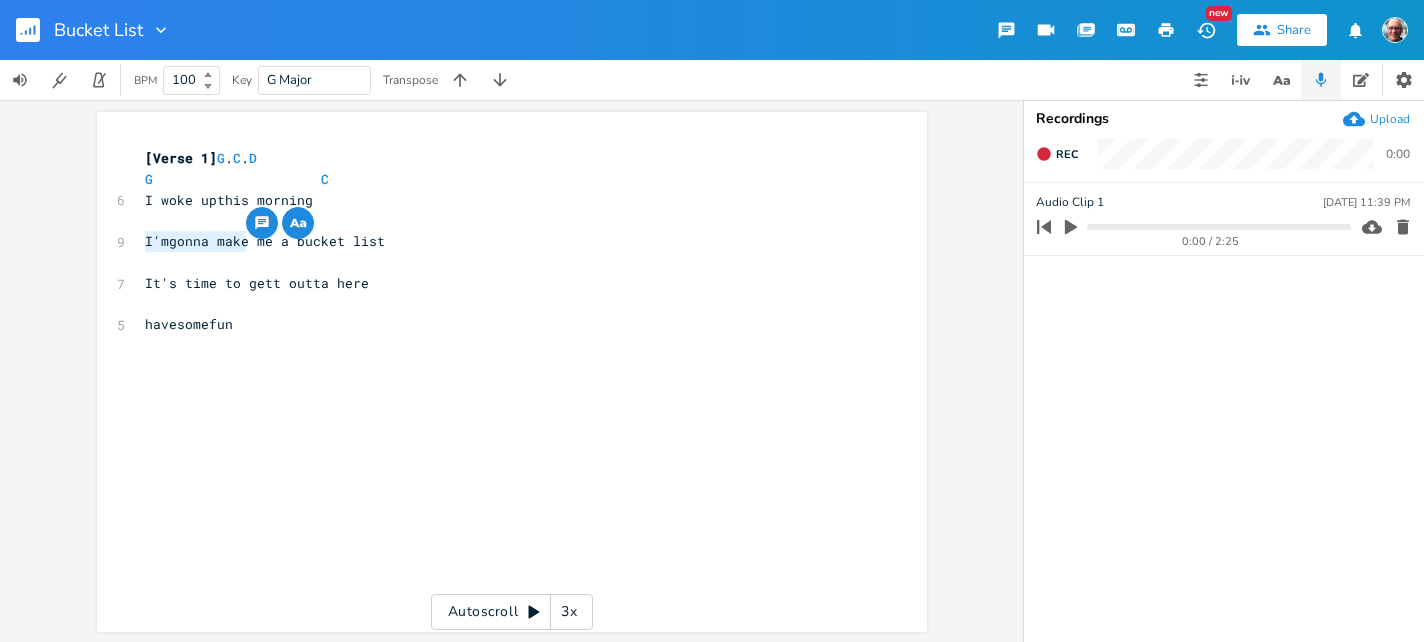 drag, startPoint x: 242, startPoint y: 242, endPoint x: 139, endPoint y: 237, distance: 103.121284 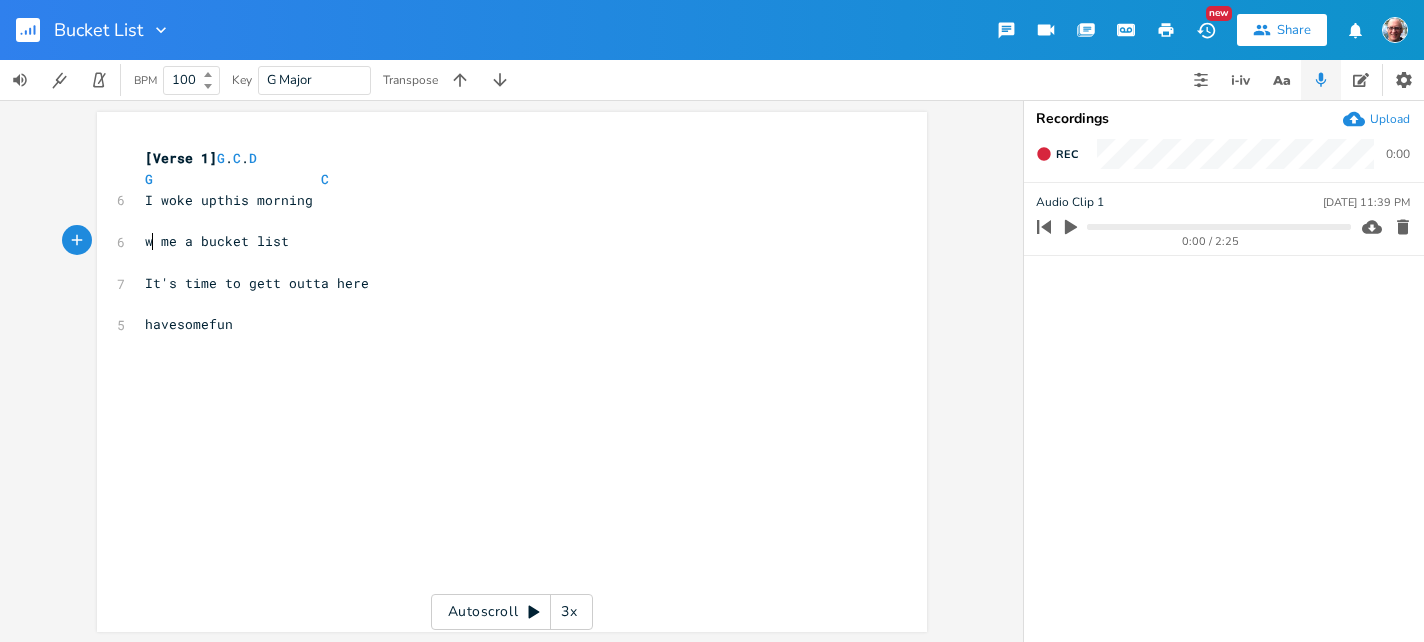 type on "wt" 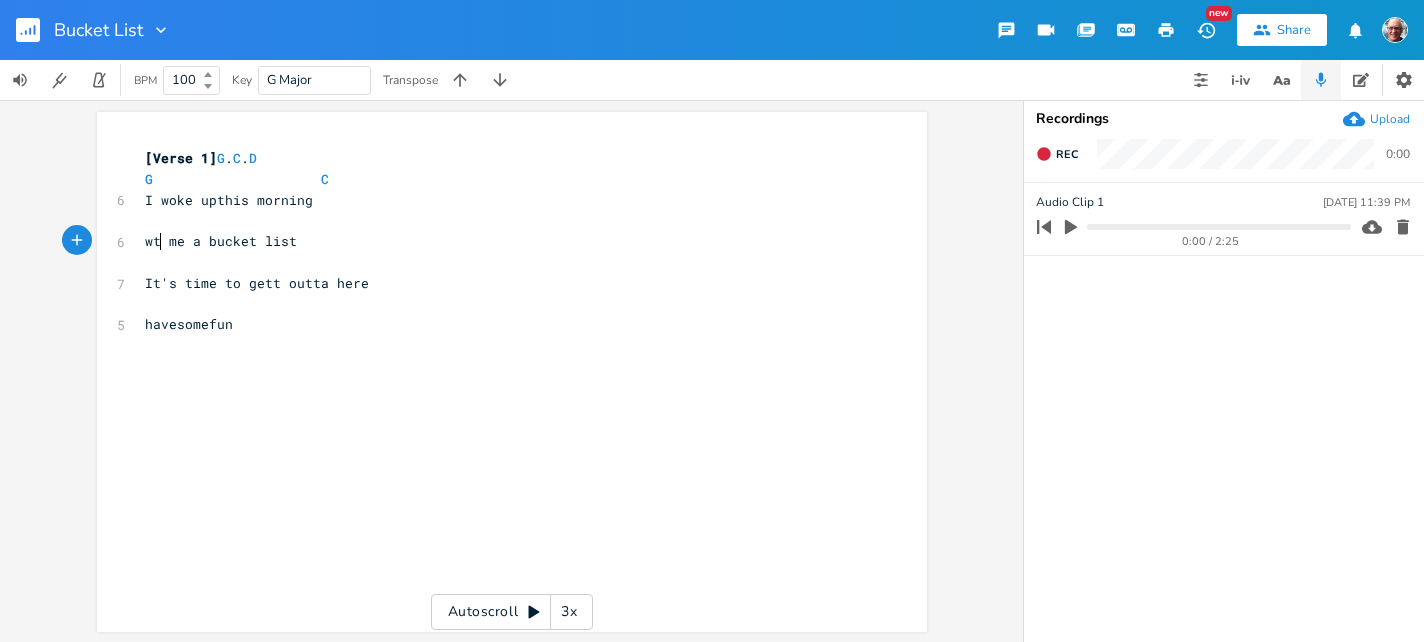 scroll, scrollTop: 0, scrollLeft: 20, axis: horizontal 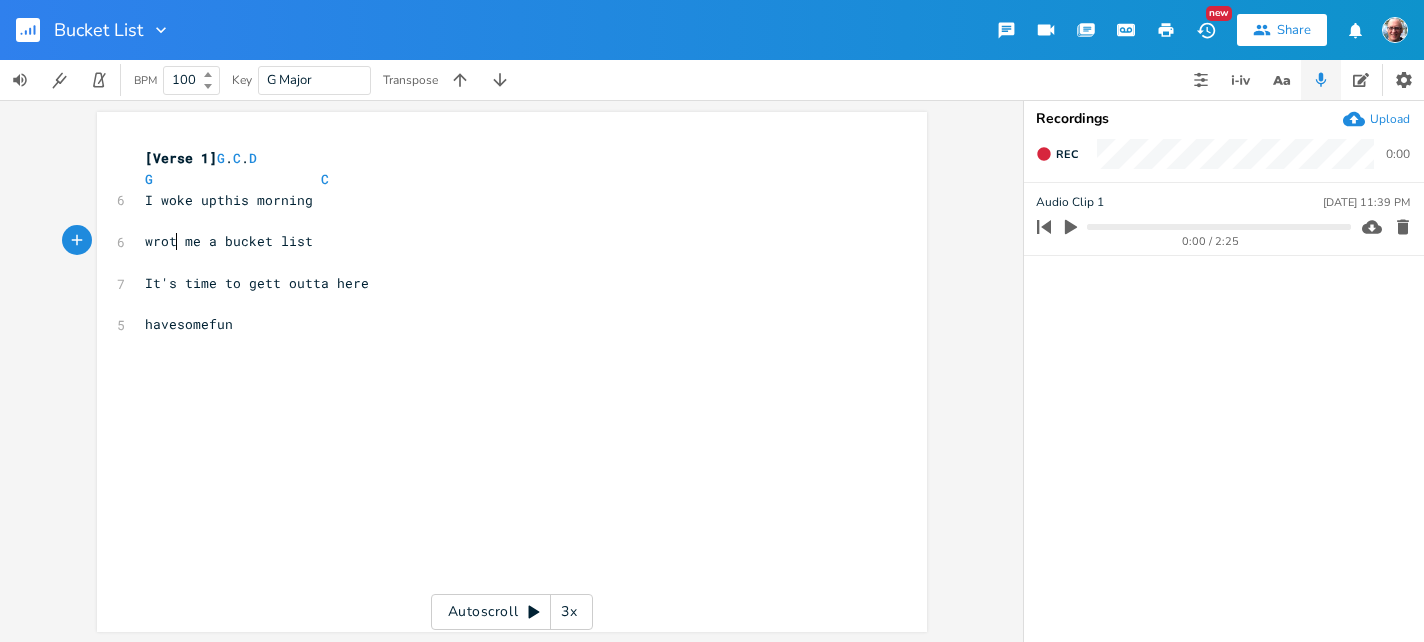 type on "rote" 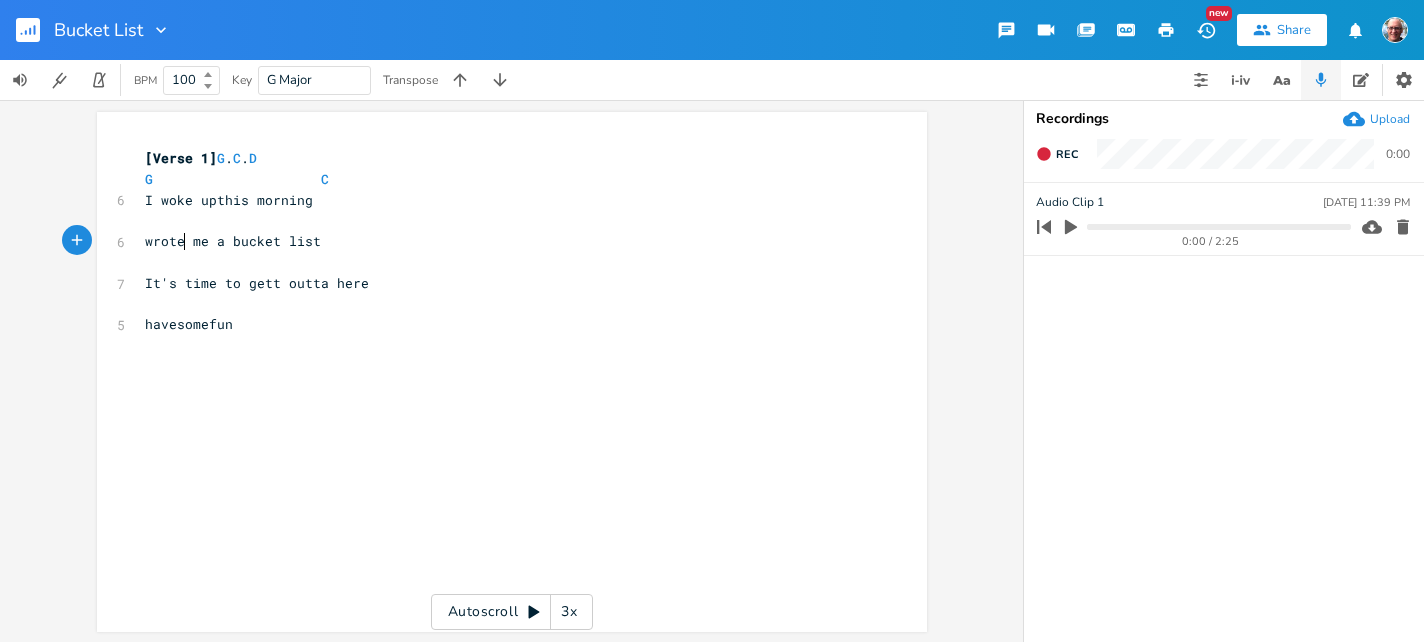 scroll, scrollTop: 0, scrollLeft: 29, axis: horizontal 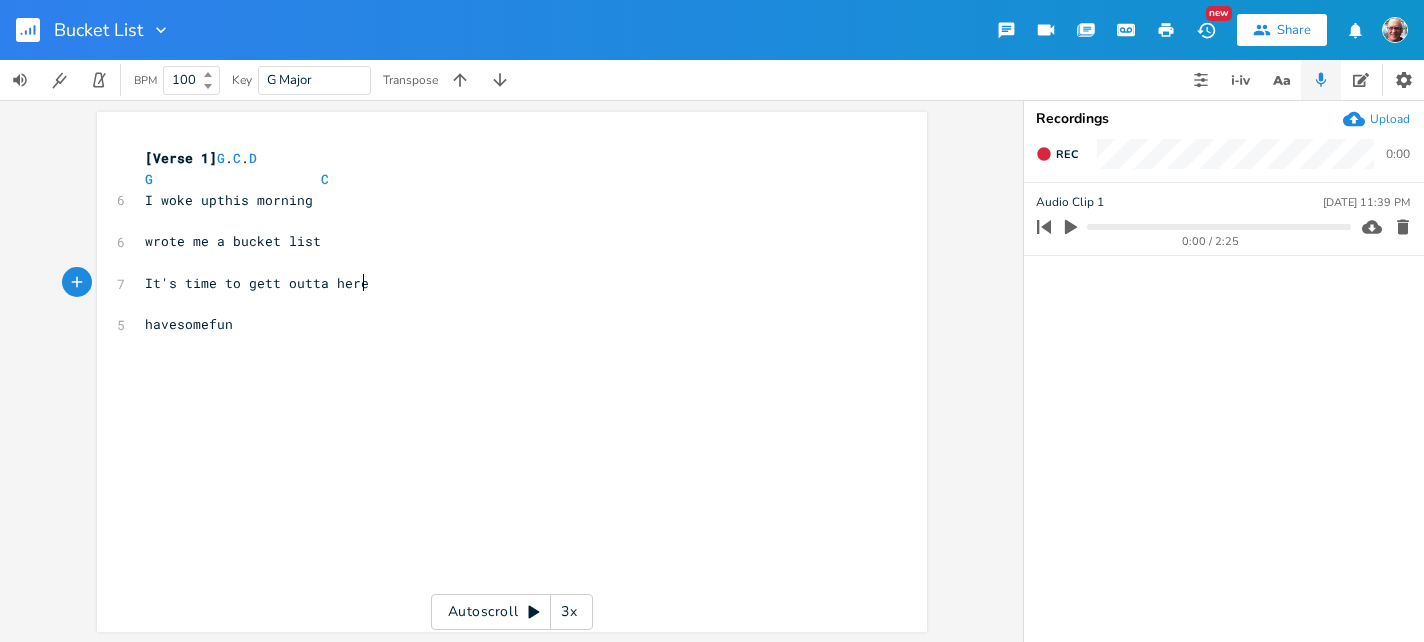 click on "It's time to gett outta here" at bounding box center (502, 283) 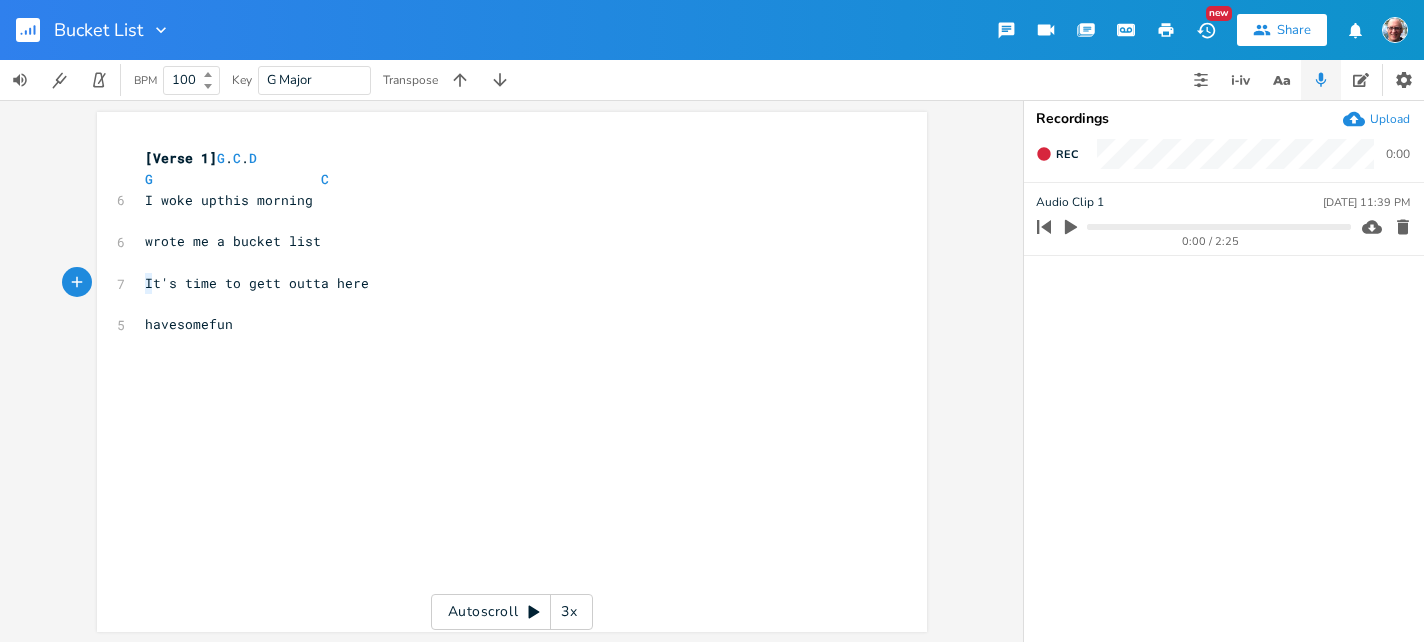 type on "It's" 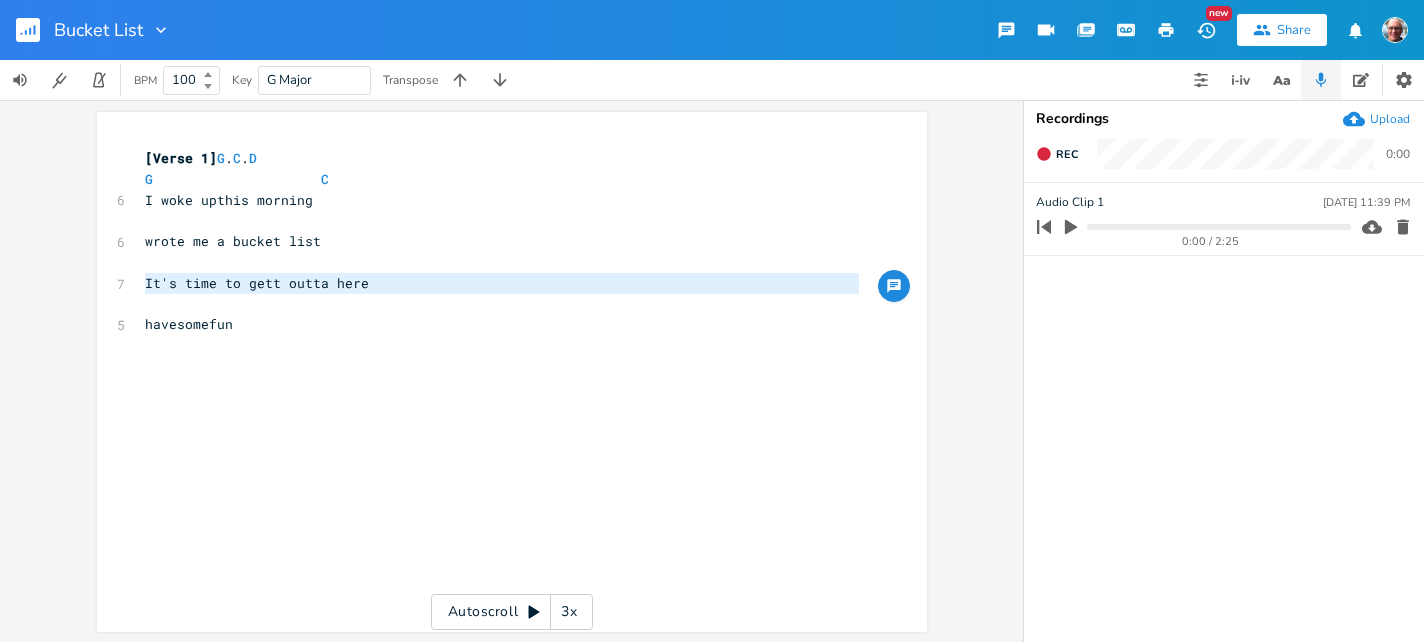 drag, startPoint x: 137, startPoint y: 283, endPoint x: 378, endPoint y: 300, distance: 241.59885 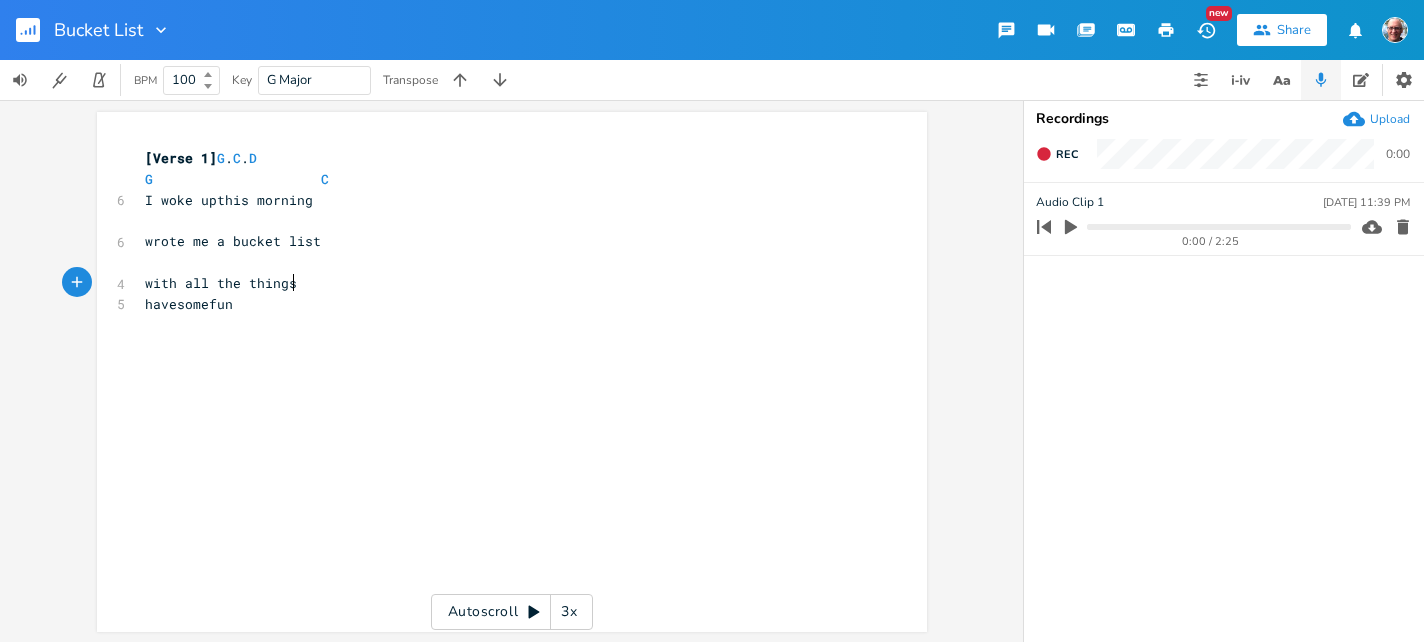scroll, scrollTop: 0, scrollLeft: 140, axis: horizontal 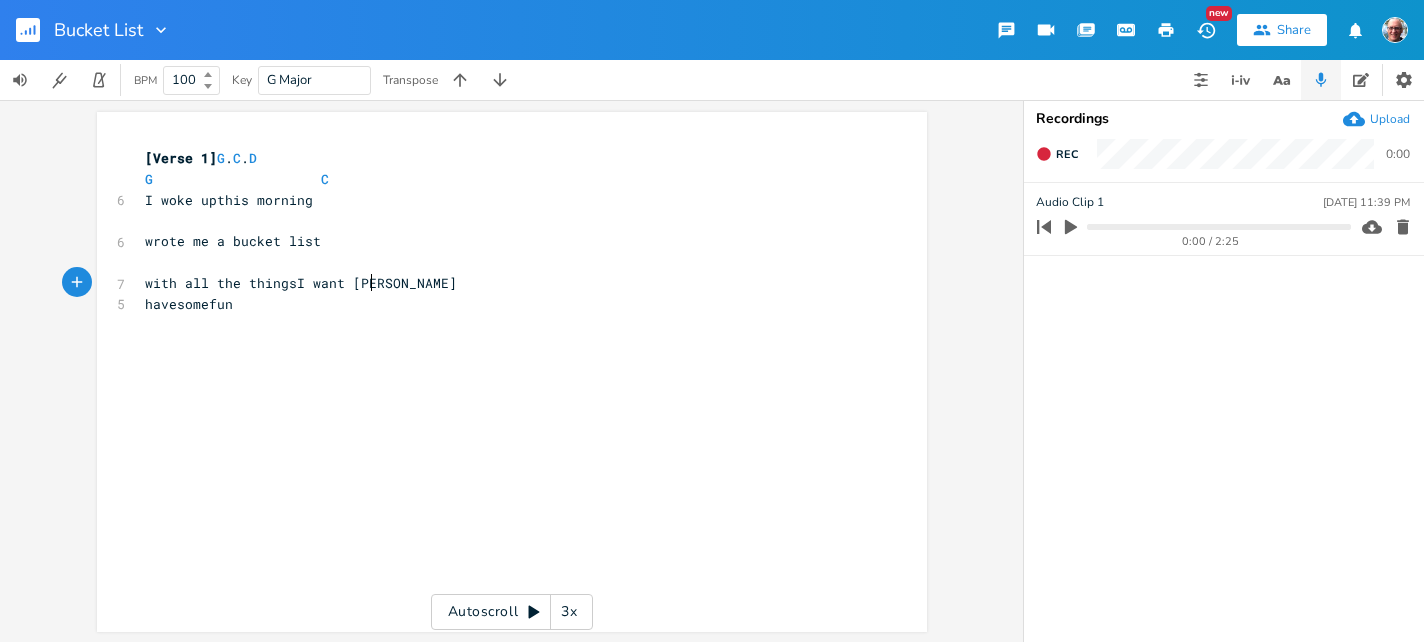 type on "with all the thingsI want todo" 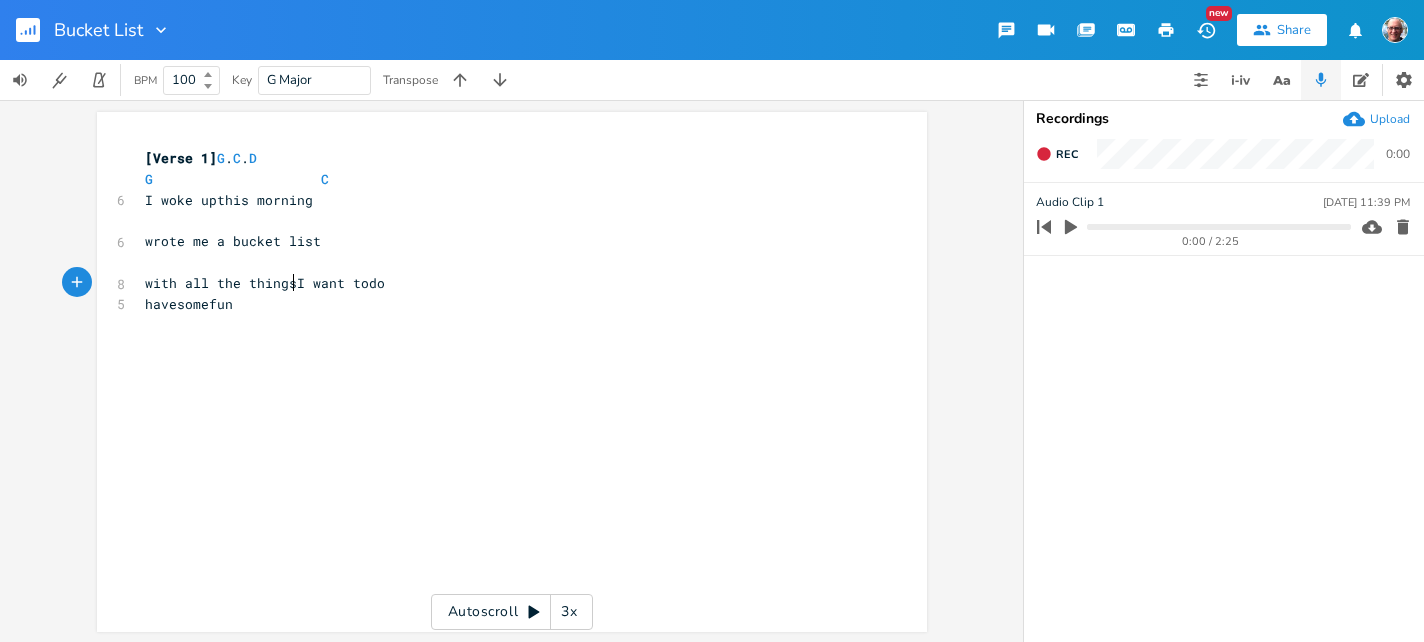 click on "with all the thingsI want todo" at bounding box center (265, 283) 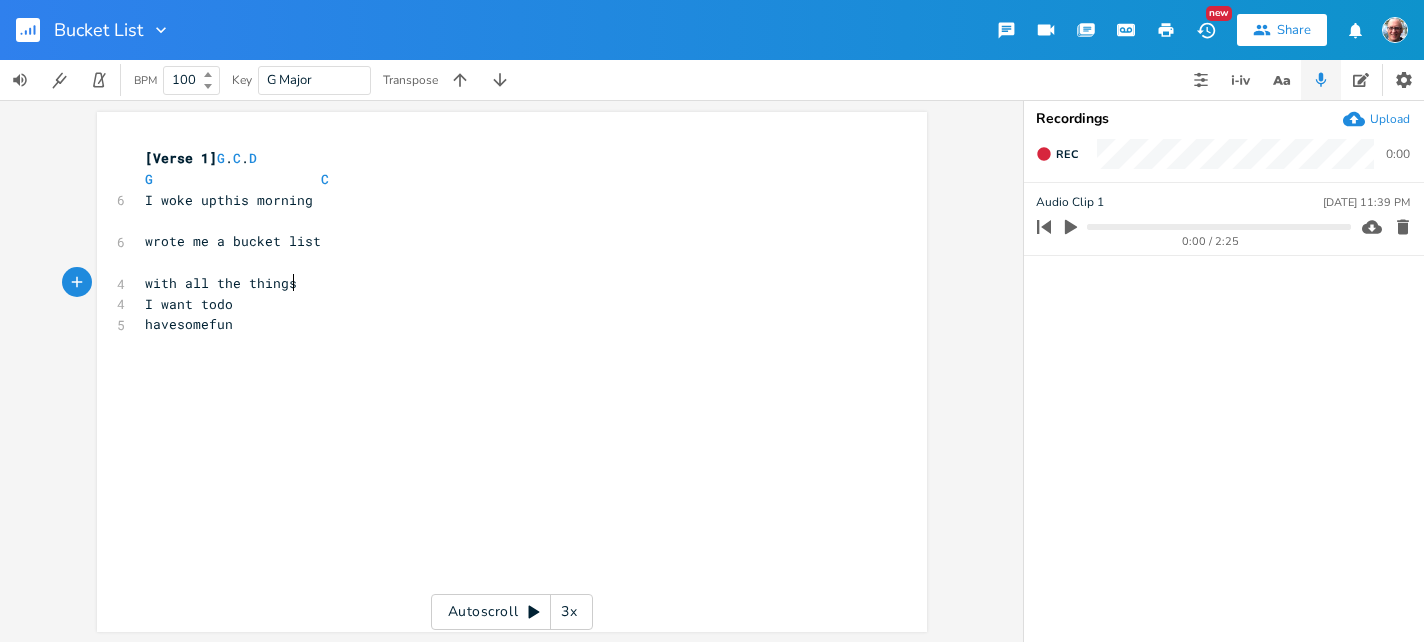 click on "with all the things" at bounding box center [502, 283] 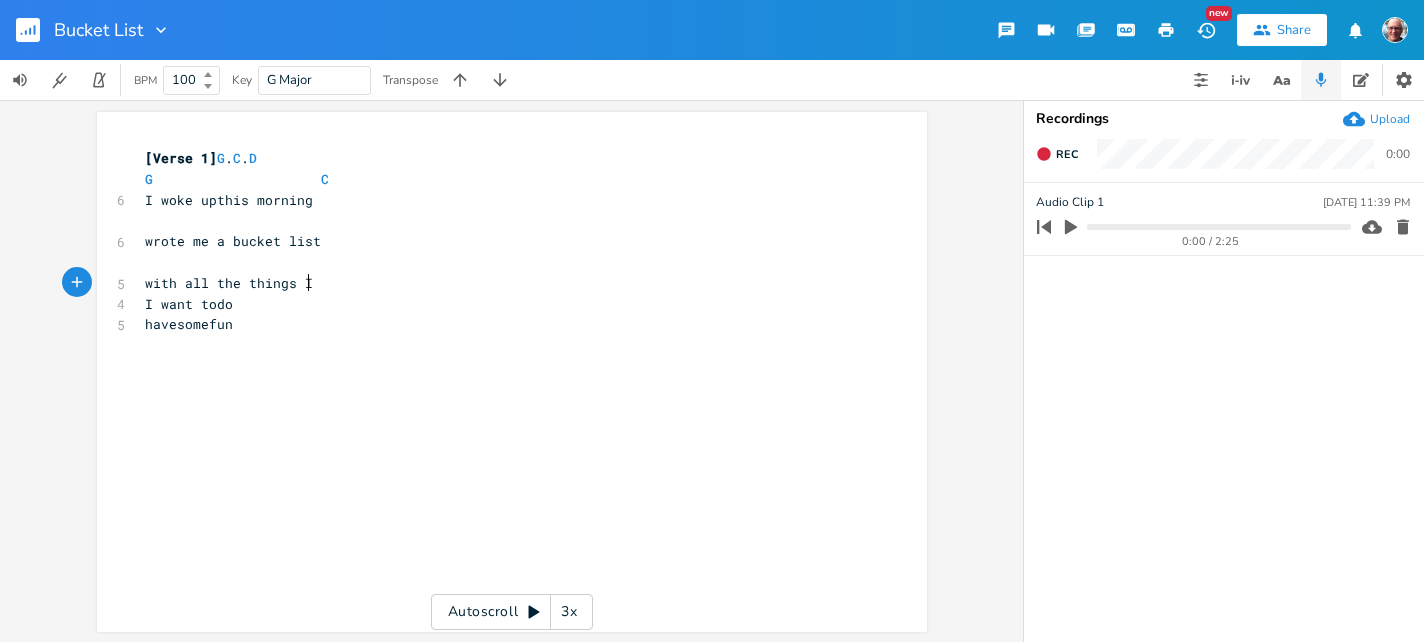 scroll, scrollTop: 0, scrollLeft: 12, axis: horizontal 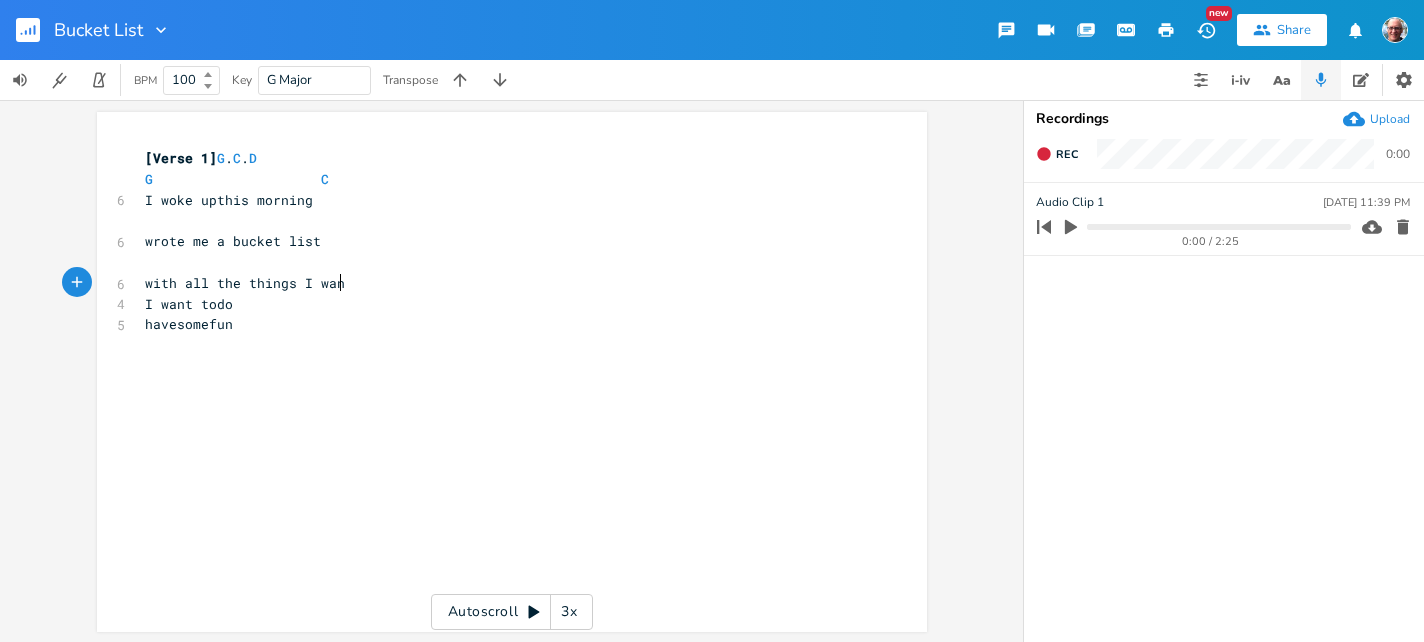 type on "I want" 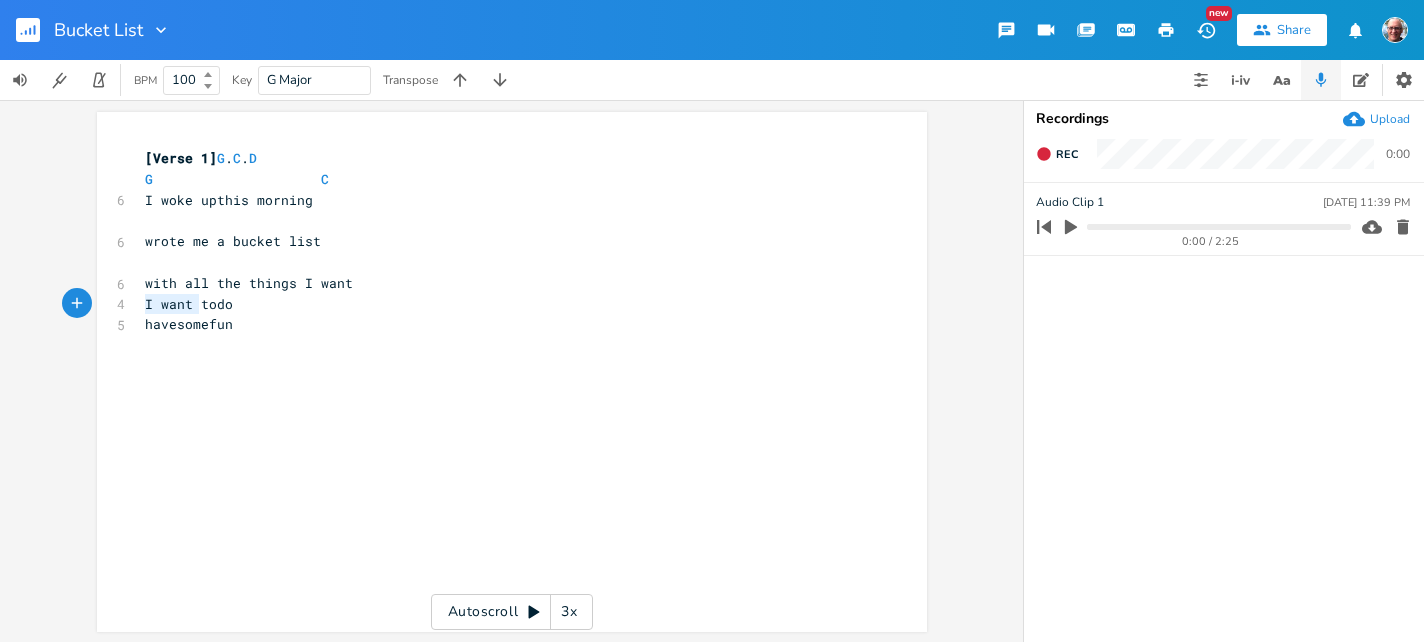 type on "I want todo" 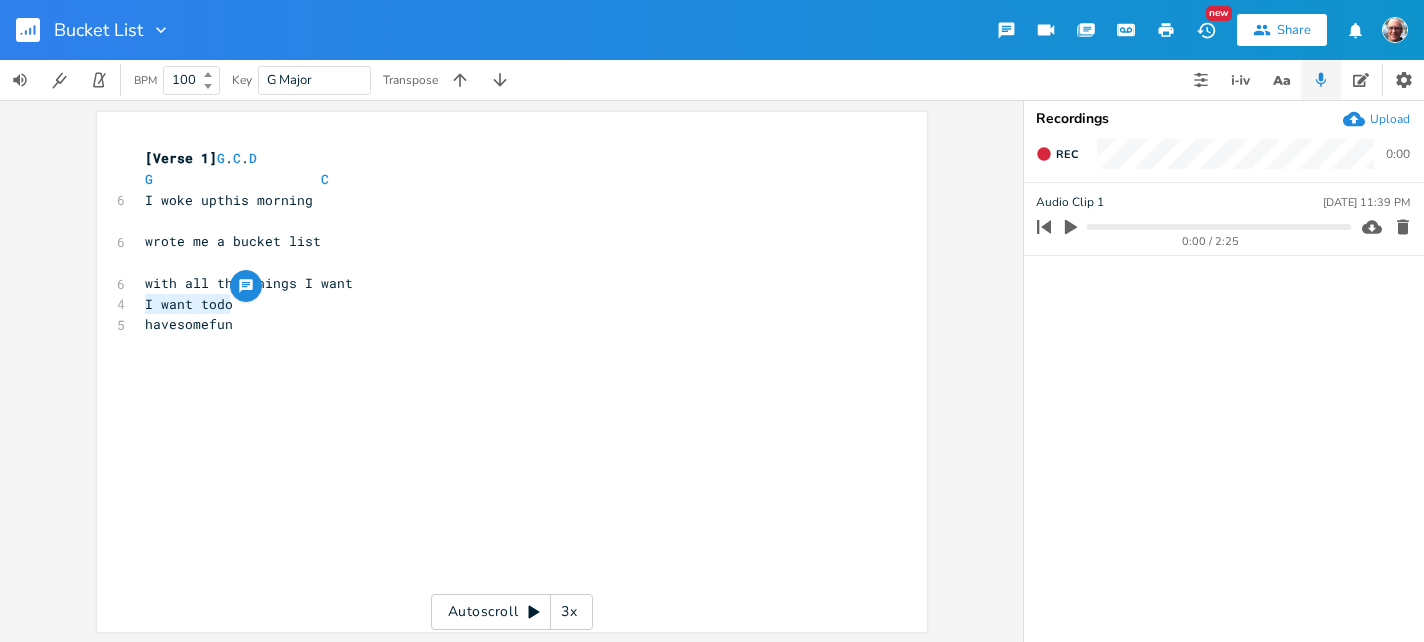 drag, startPoint x: 136, startPoint y: 301, endPoint x: 240, endPoint y: 305, distance: 104.0769 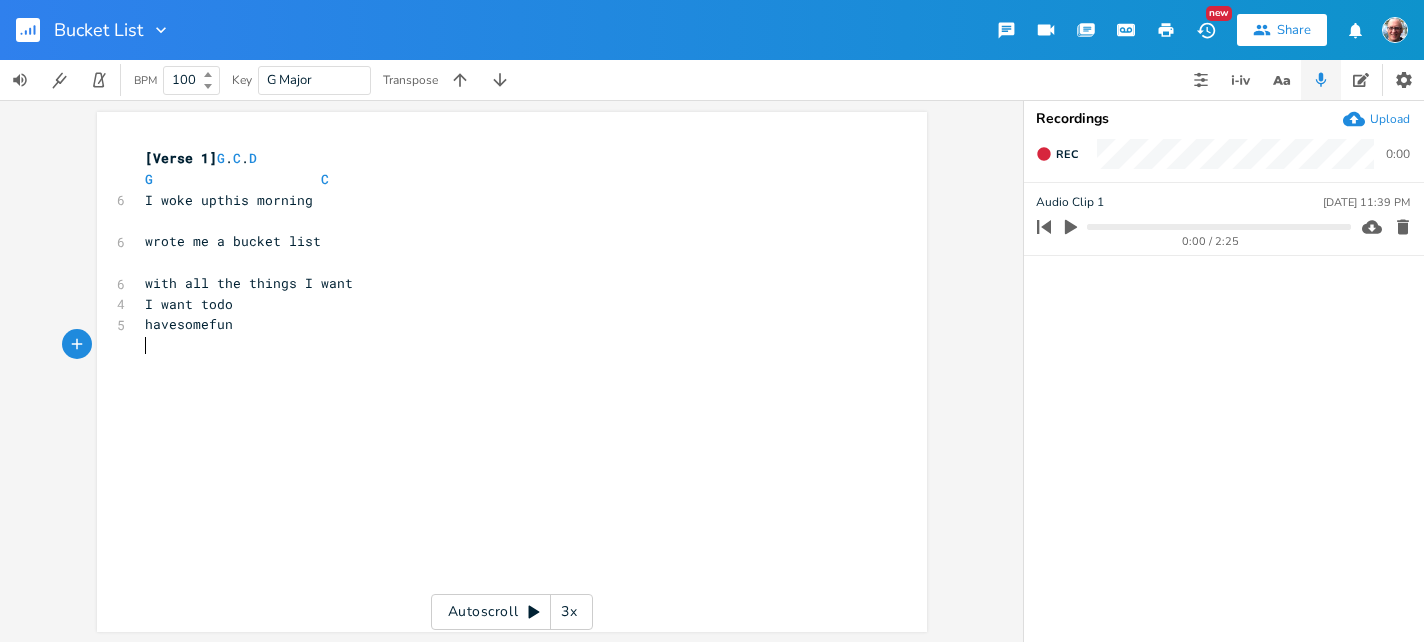 click on "​" at bounding box center (502, 345) 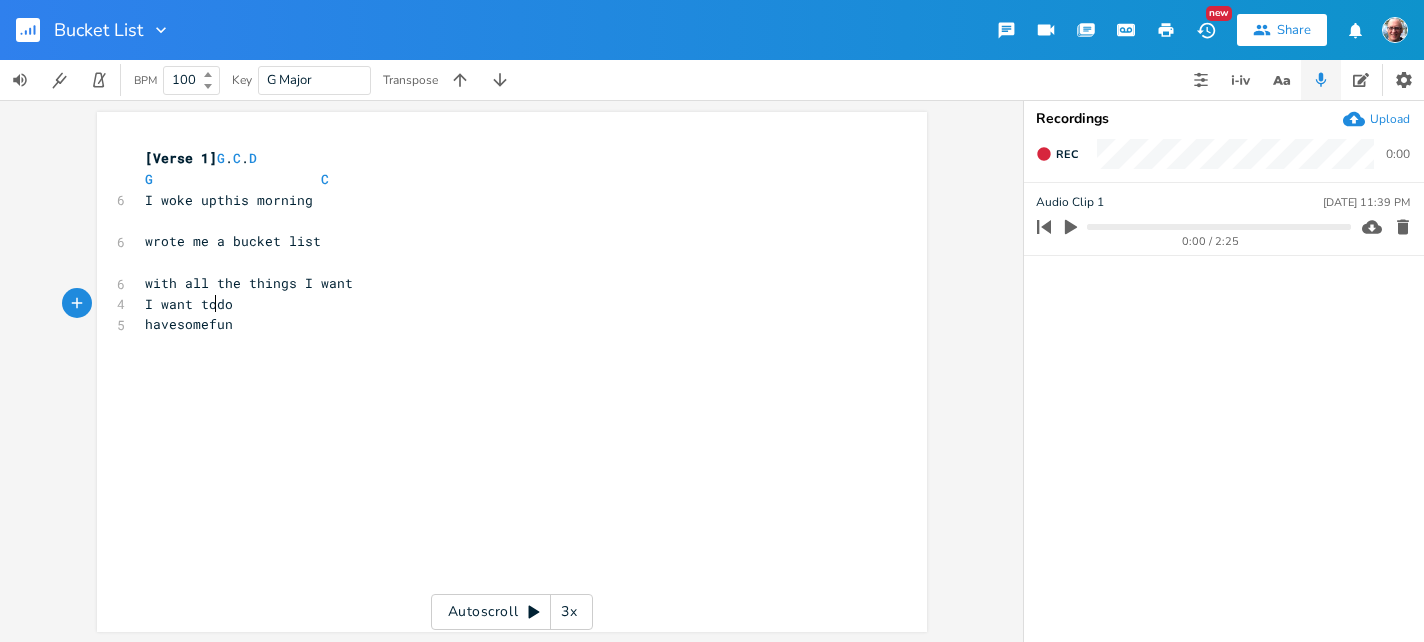 click on "I want todo" at bounding box center [189, 304] 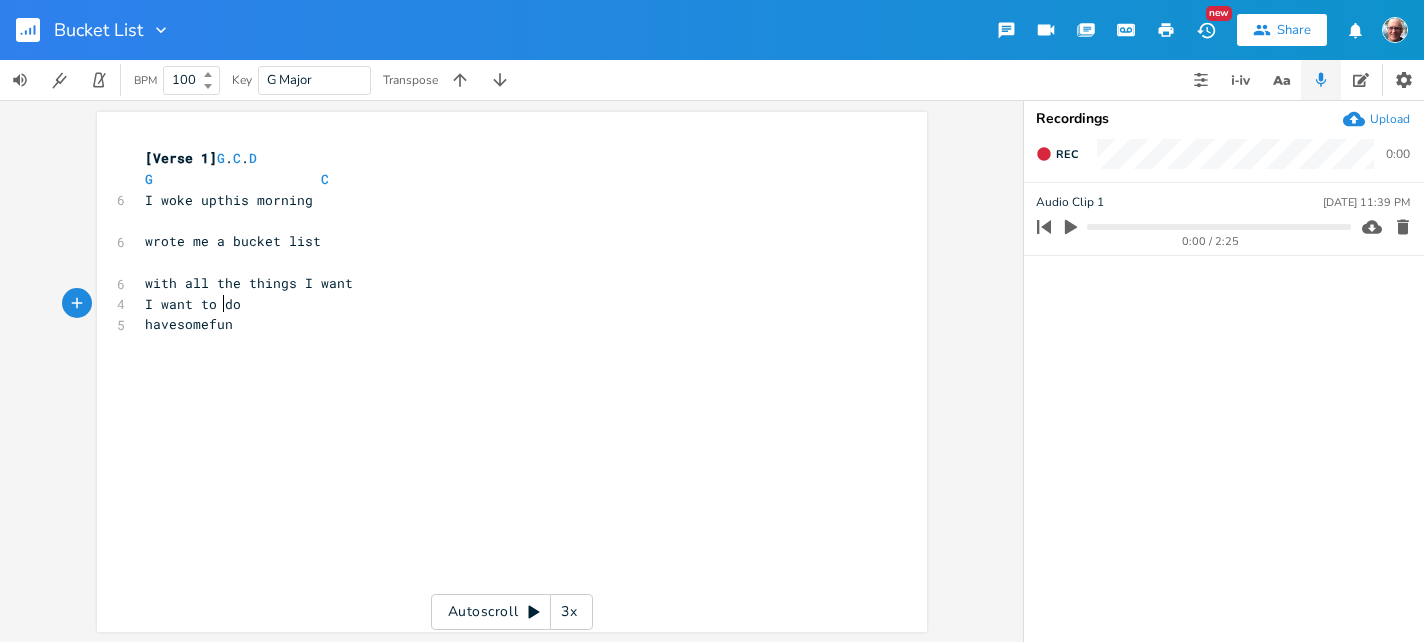 scroll, scrollTop: 0, scrollLeft: 5, axis: horizontal 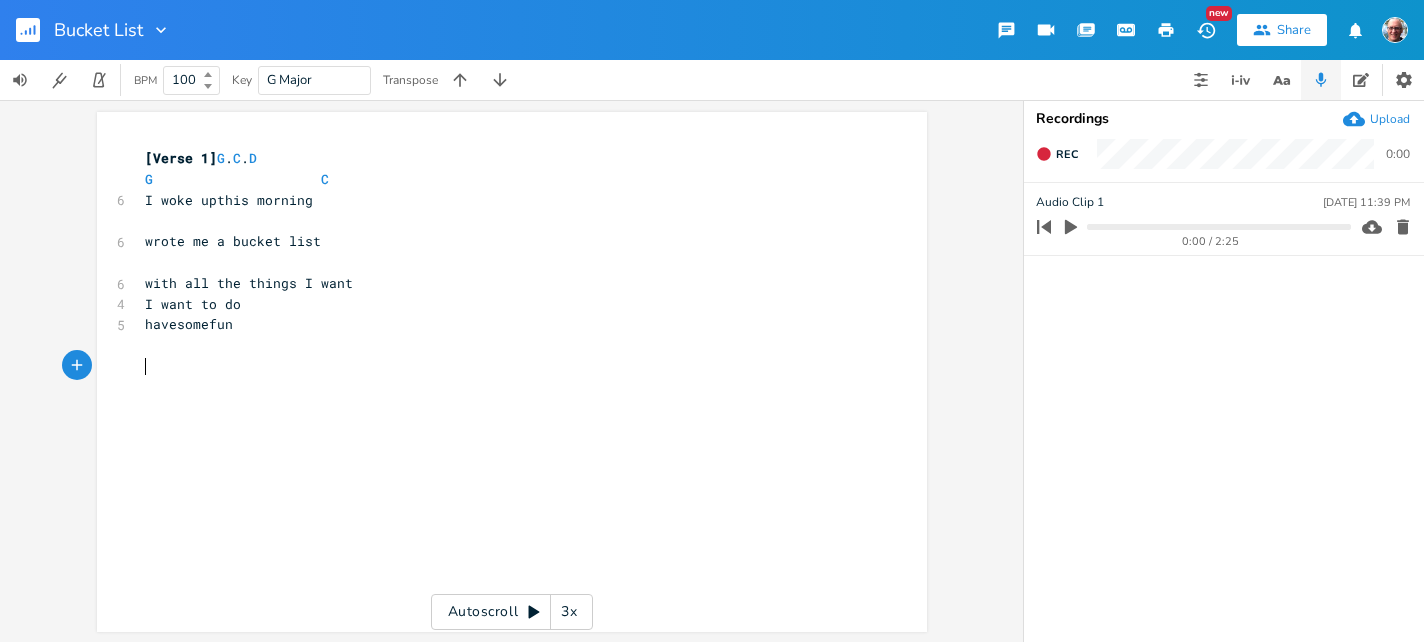 click on "​" at bounding box center (502, 366) 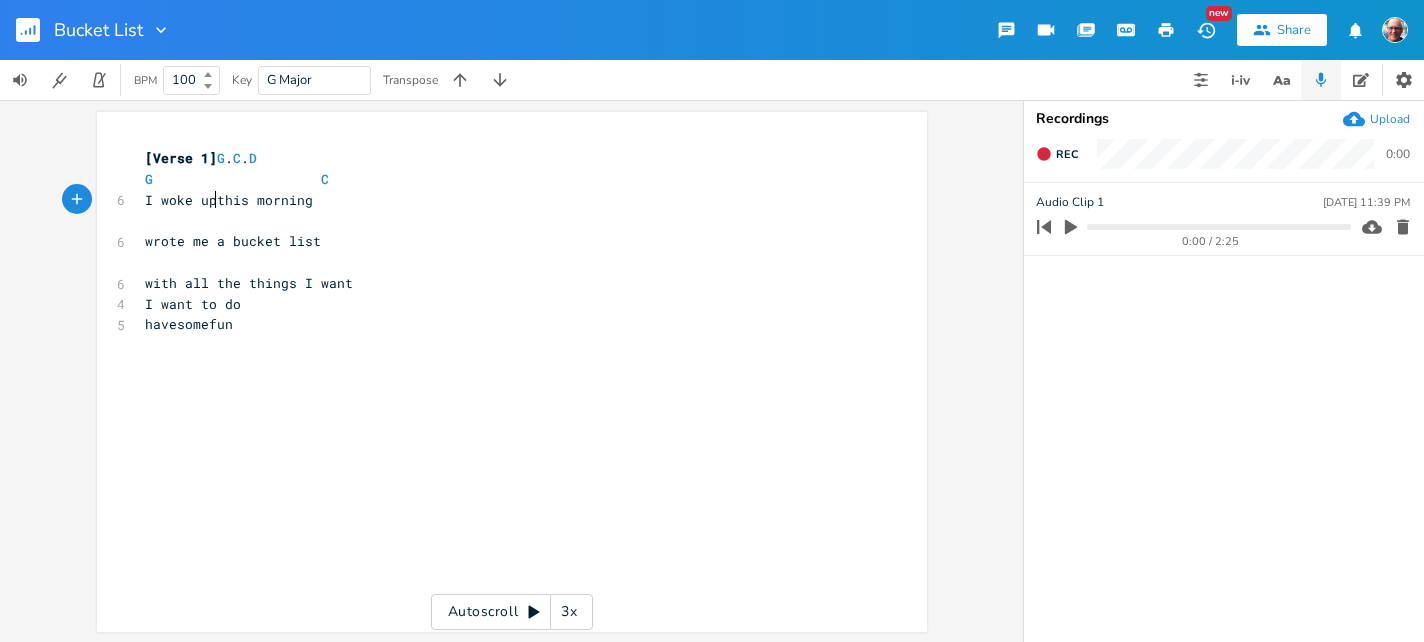 click on "I woke upthis morning" at bounding box center (229, 200) 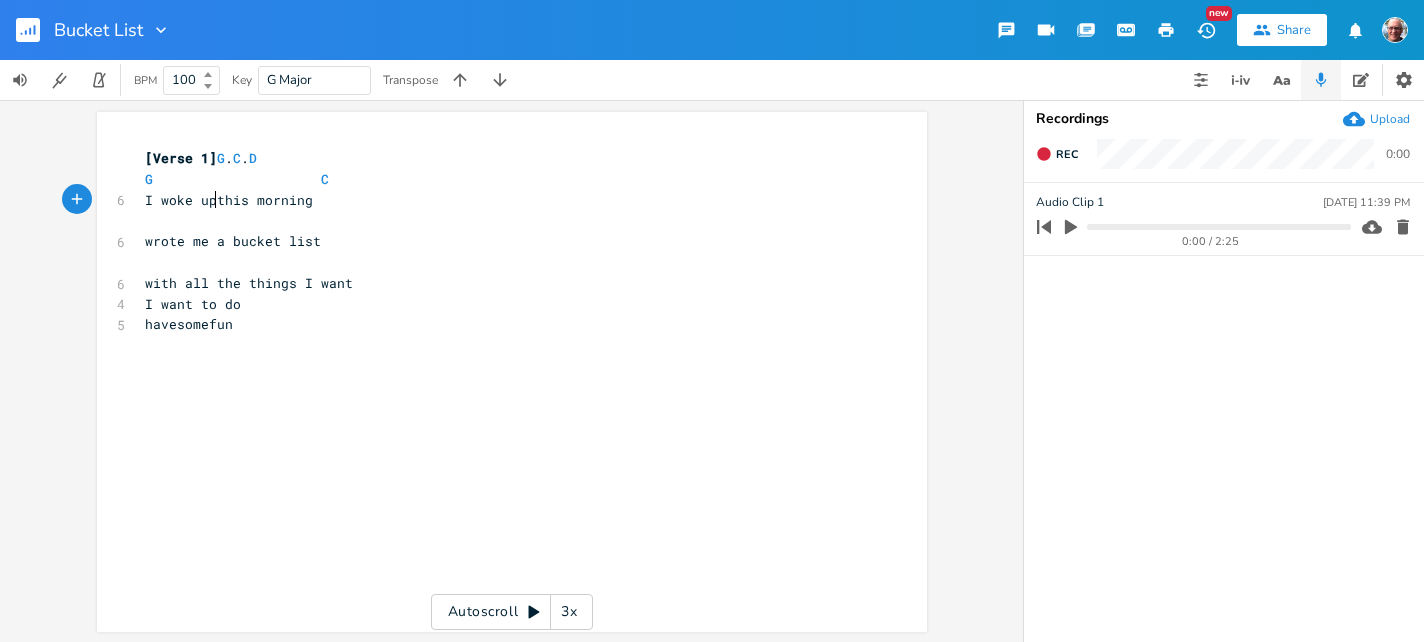type on "n" 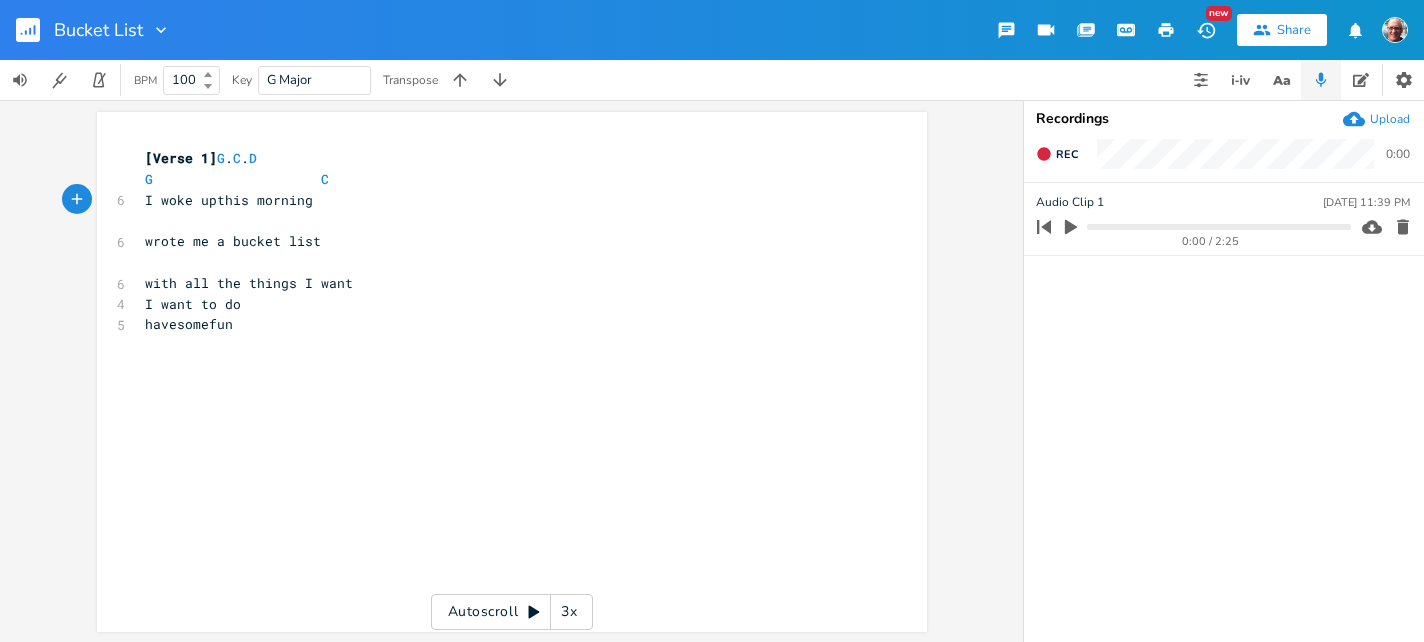 scroll, scrollTop: 0, scrollLeft: 5, axis: horizontal 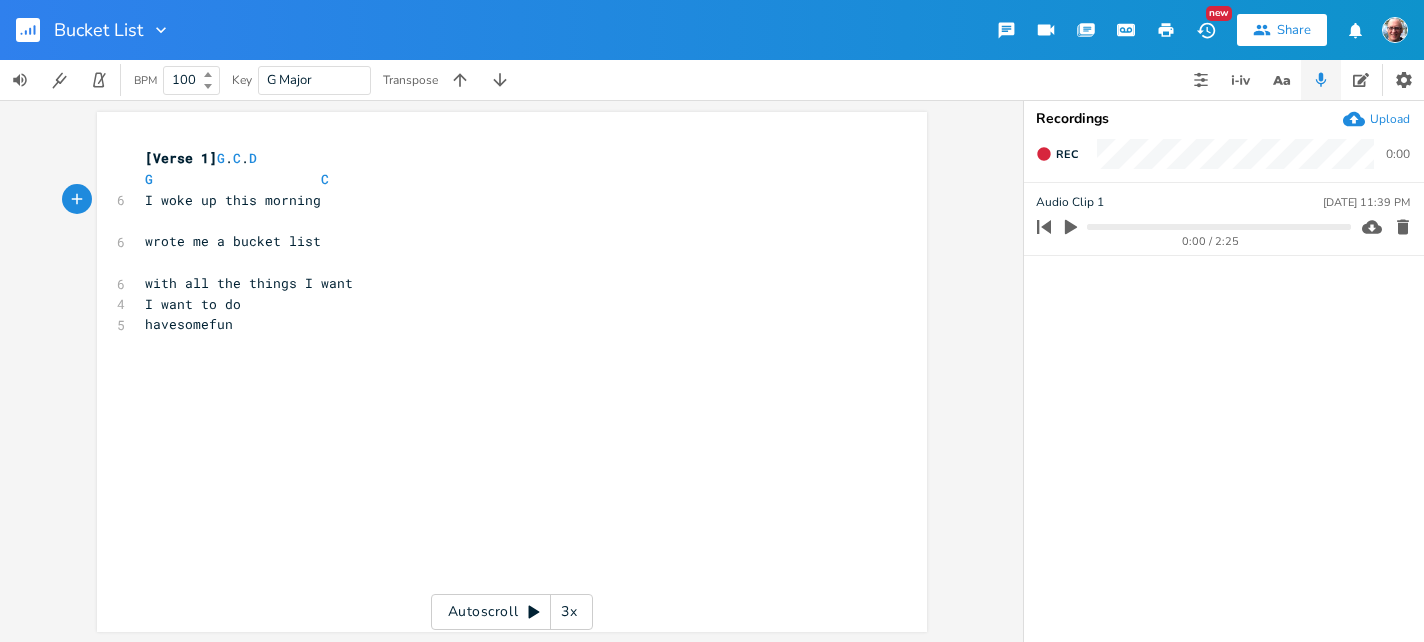 click on "I woke up this morning" at bounding box center (502, 200) 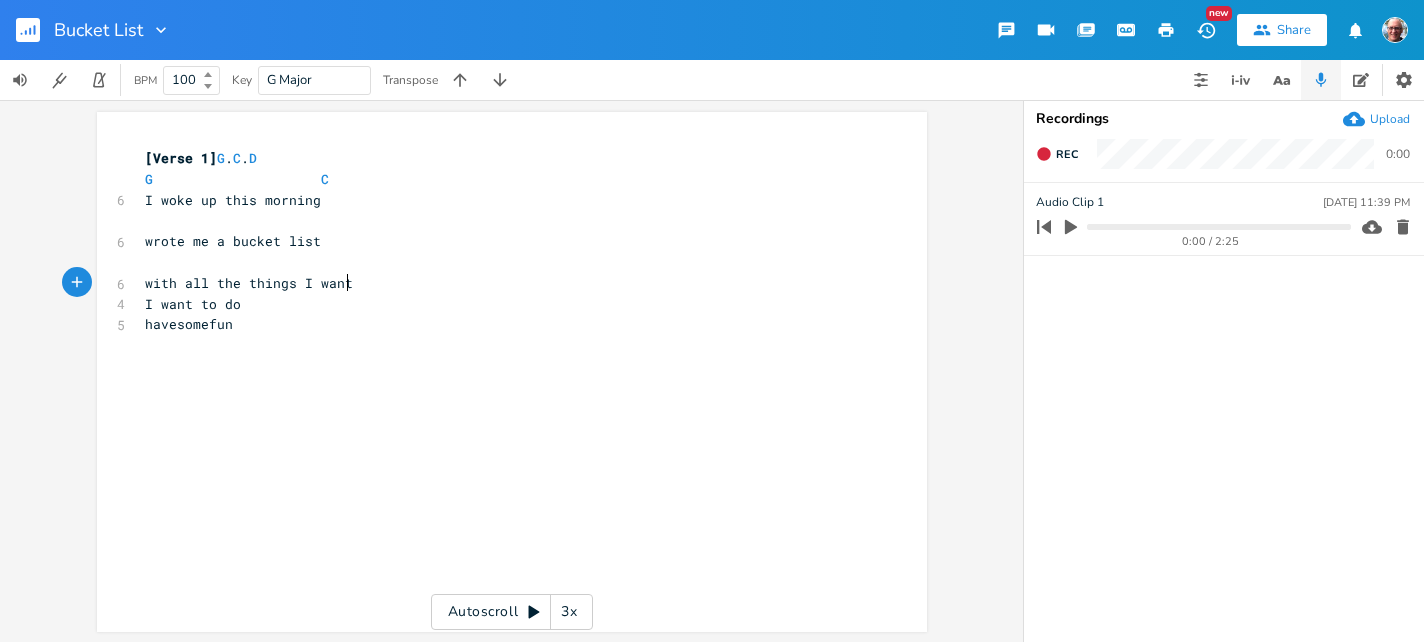 click on "with all the things I want" at bounding box center (502, 283) 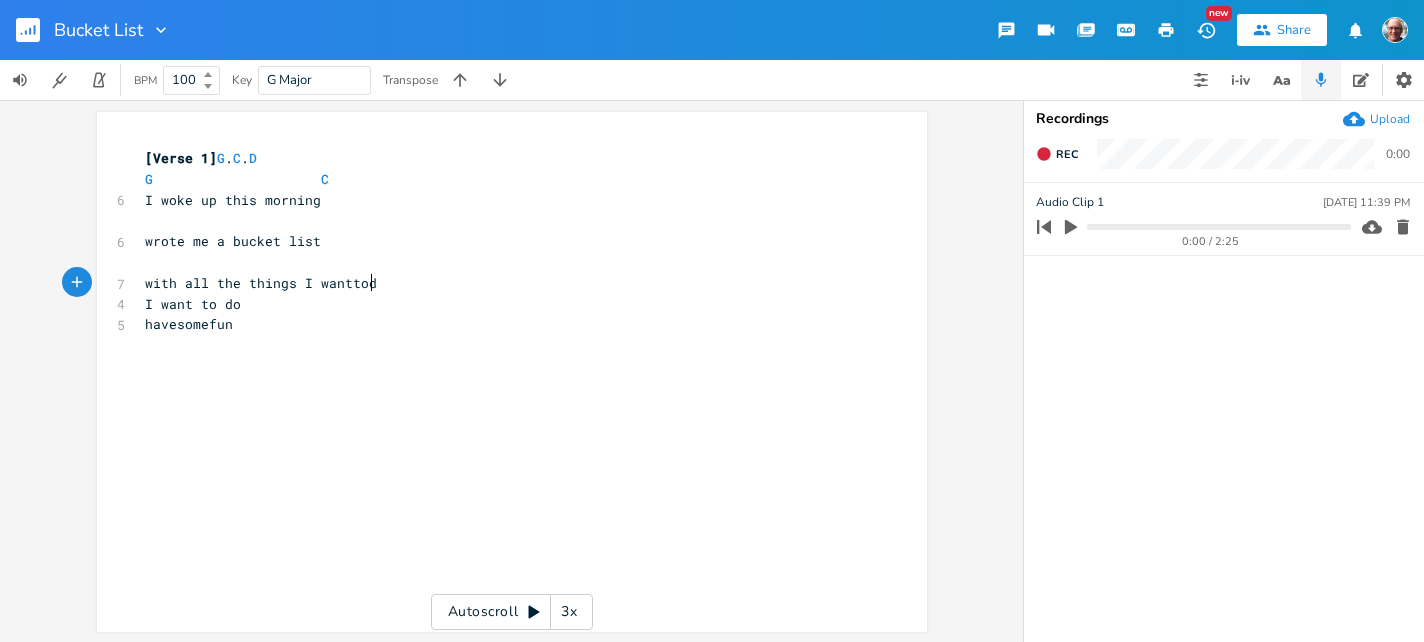 type on "todo" 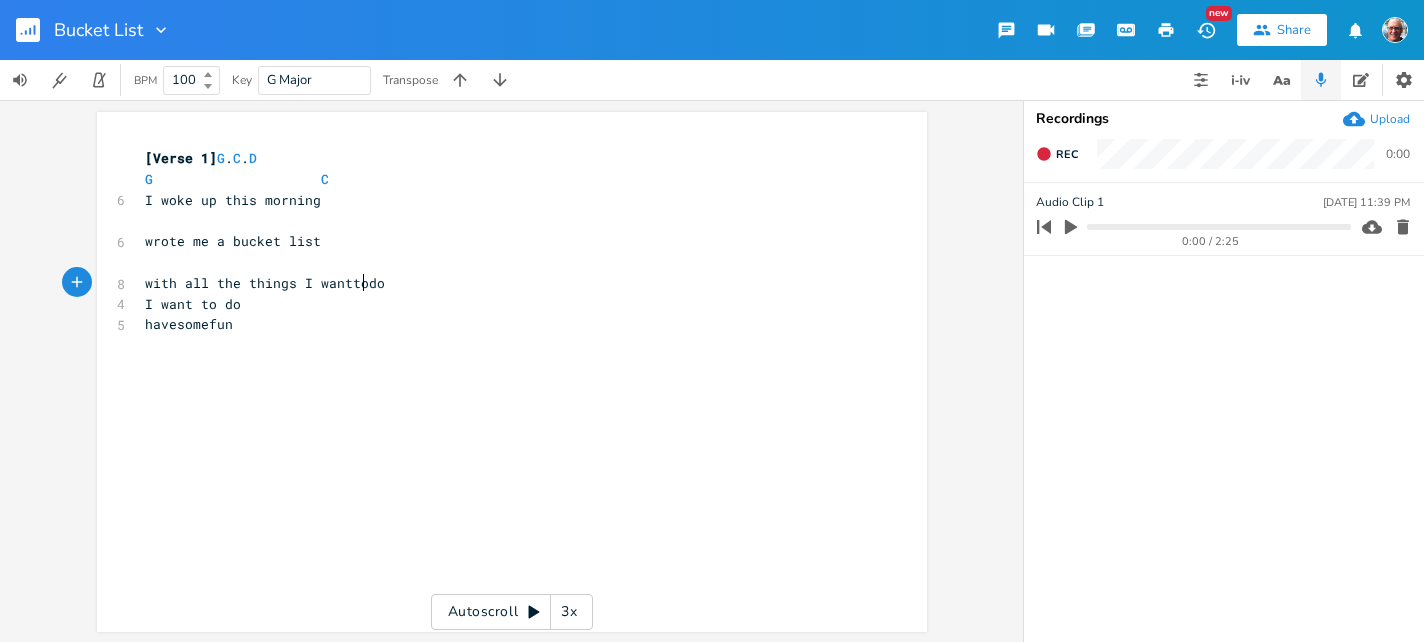 click on "with all the things I wanttodo" at bounding box center (265, 283) 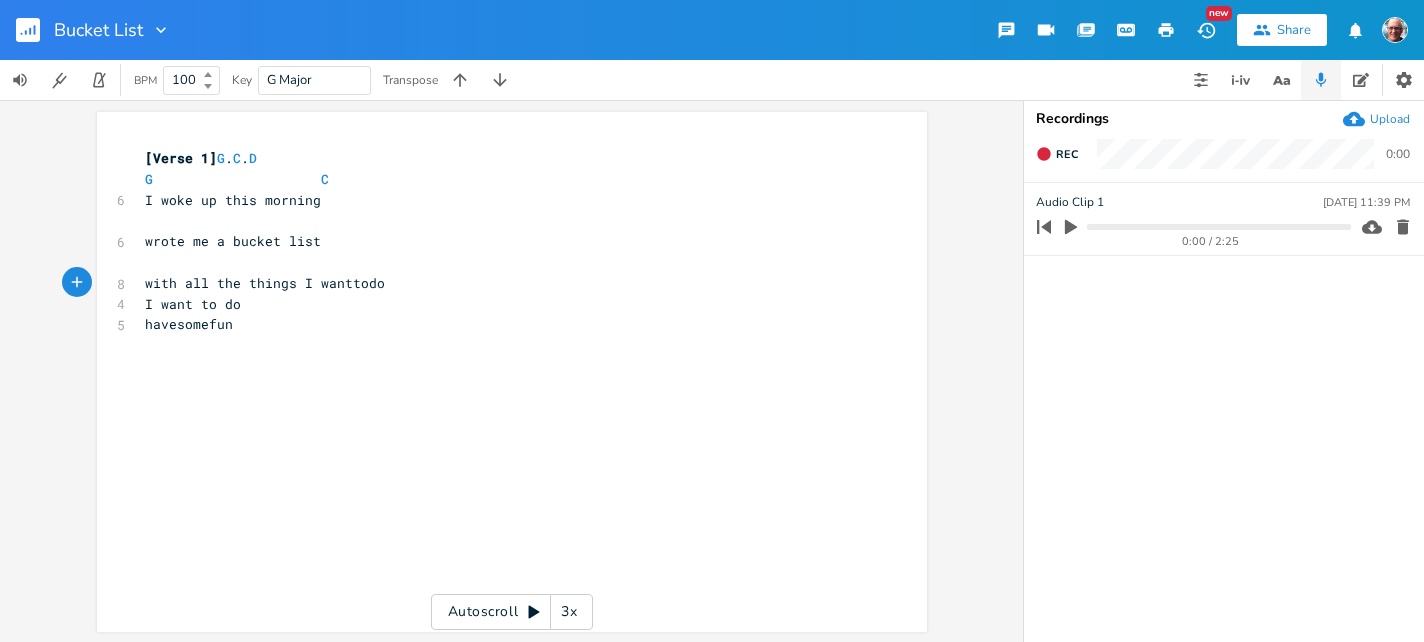 scroll, scrollTop: 0, scrollLeft: 5, axis: horizontal 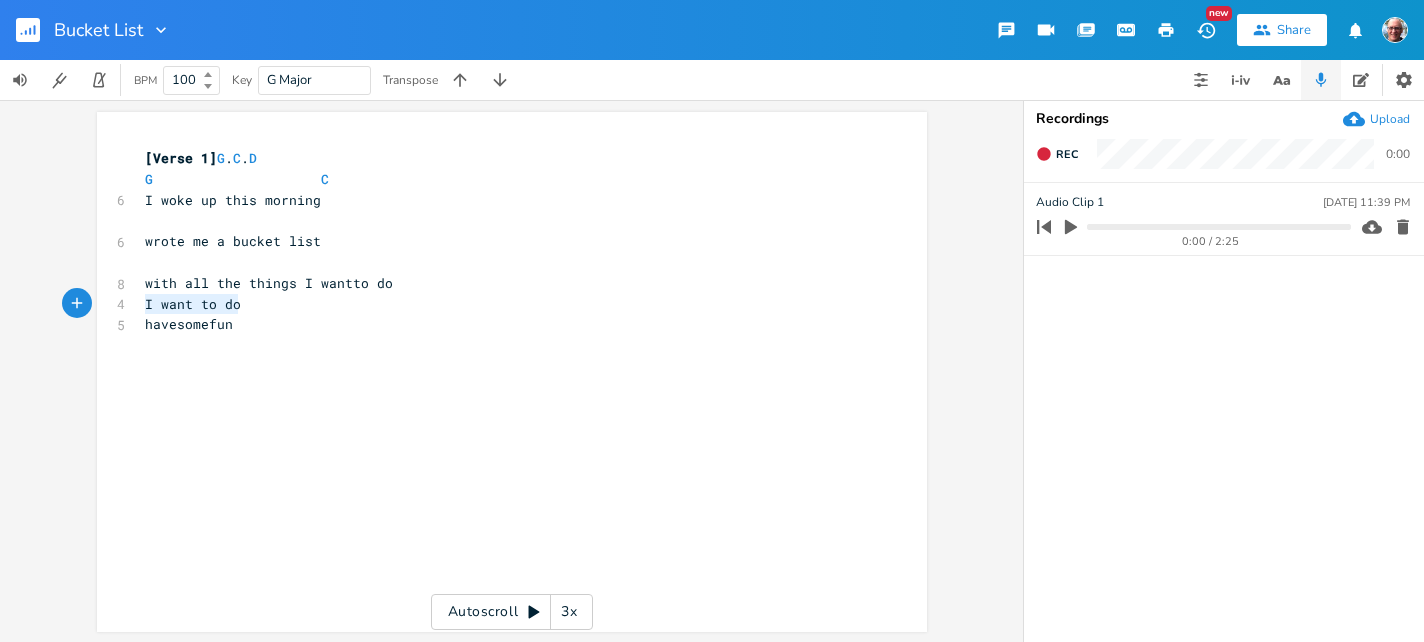 type on "I want to do
havesomefun" 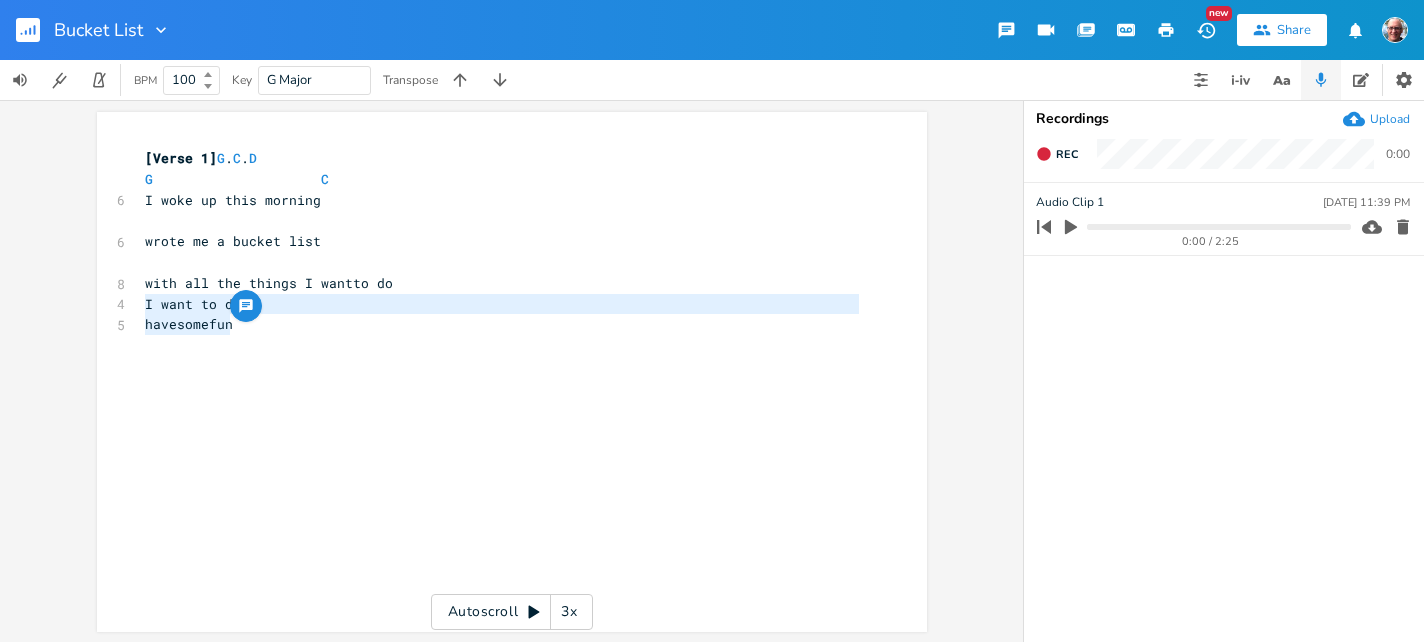 drag, startPoint x: 138, startPoint y: 304, endPoint x: 242, endPoint y: 335, distance: 108.52189 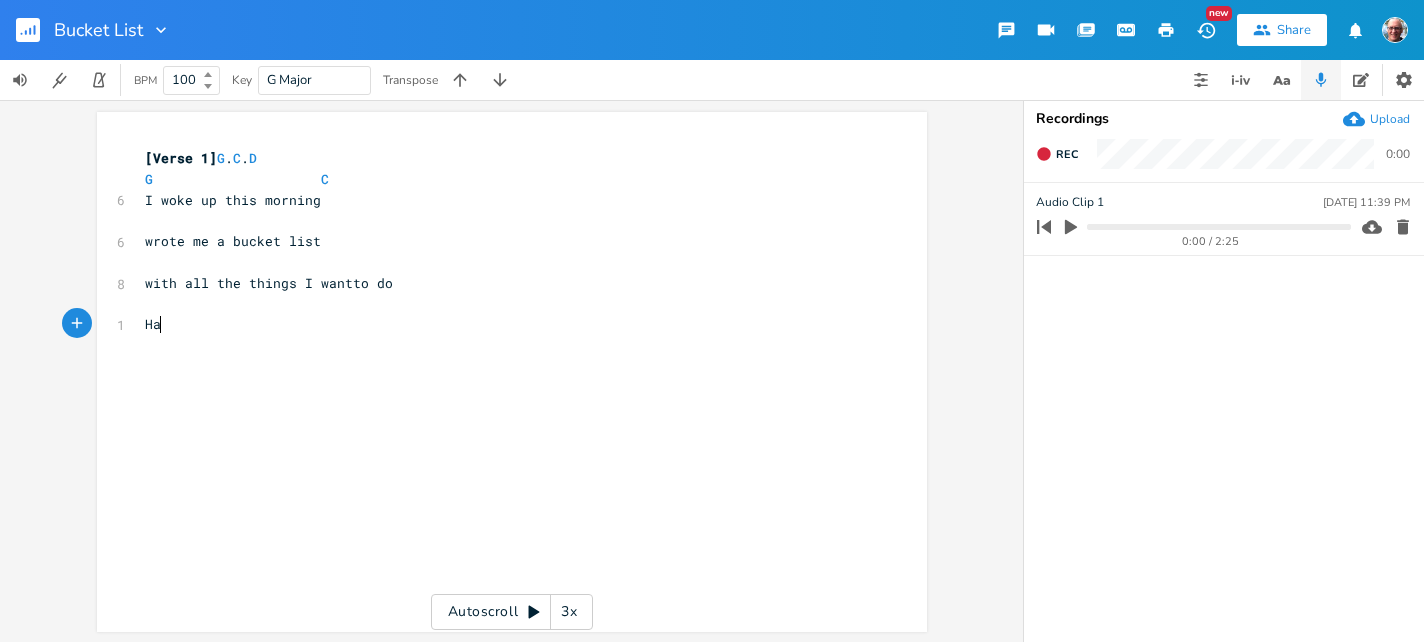 scroll, scrollTop: 0, scrollLeft: 30, axis: horizontal 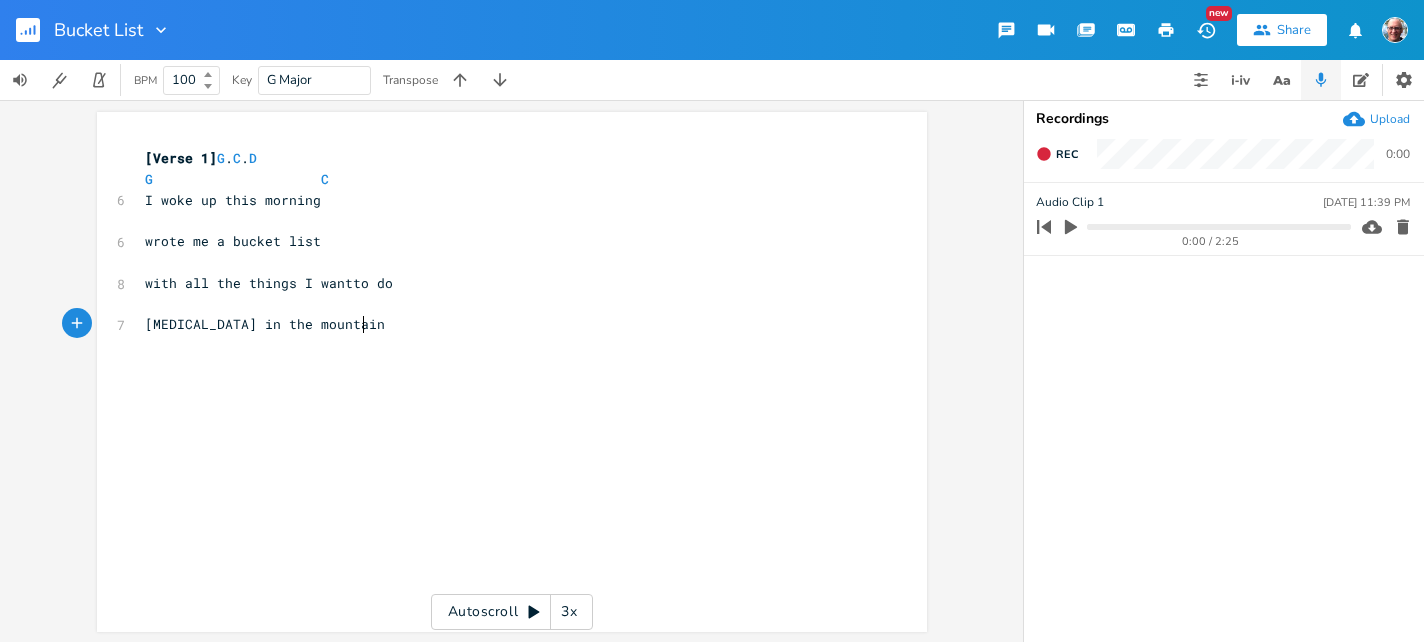 type on "[MEDICAL_DATA] in the mountains" 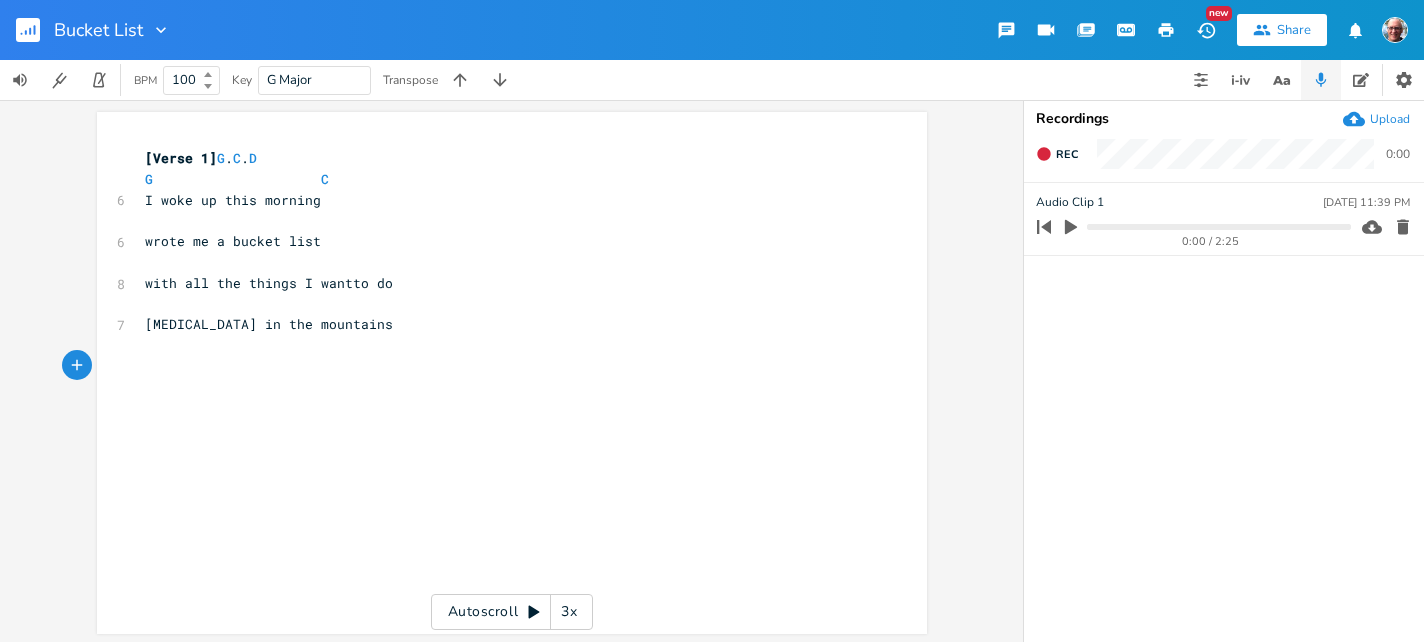 click on "with all the things I wantto do" at bounding box center [269, 283] 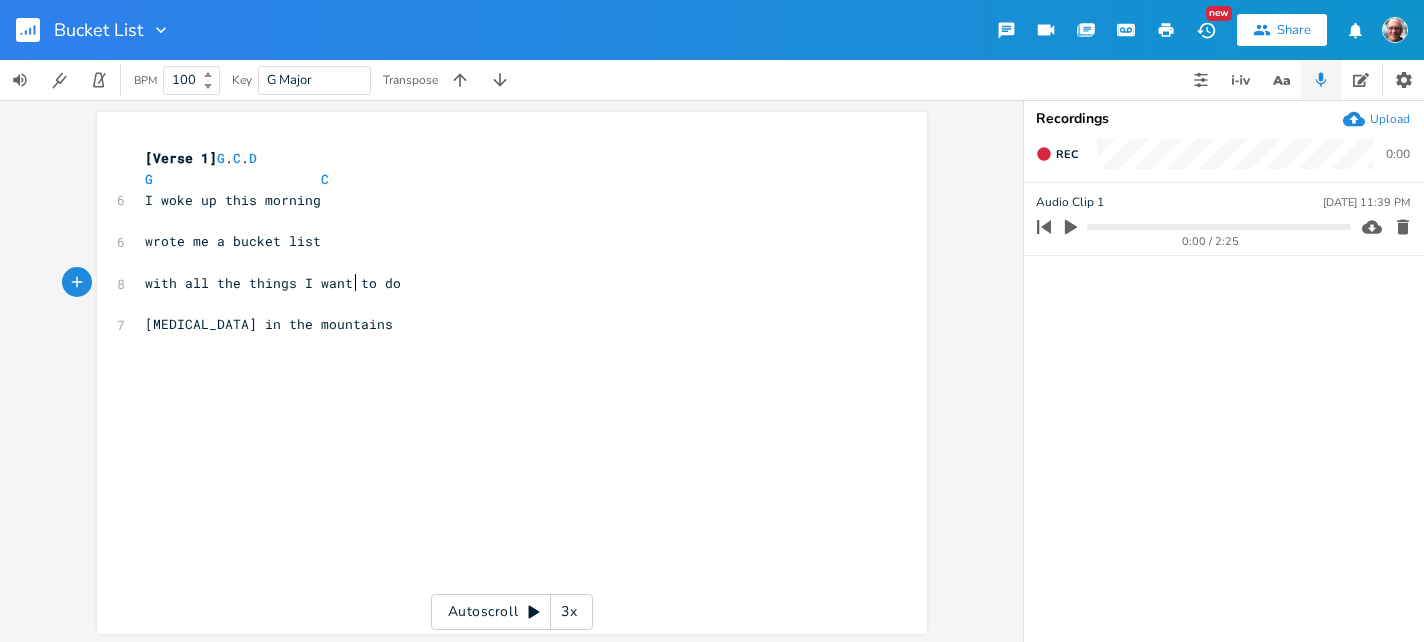 scroll, scrollTop: 0, scrollLeft: 5, axis: horizontal 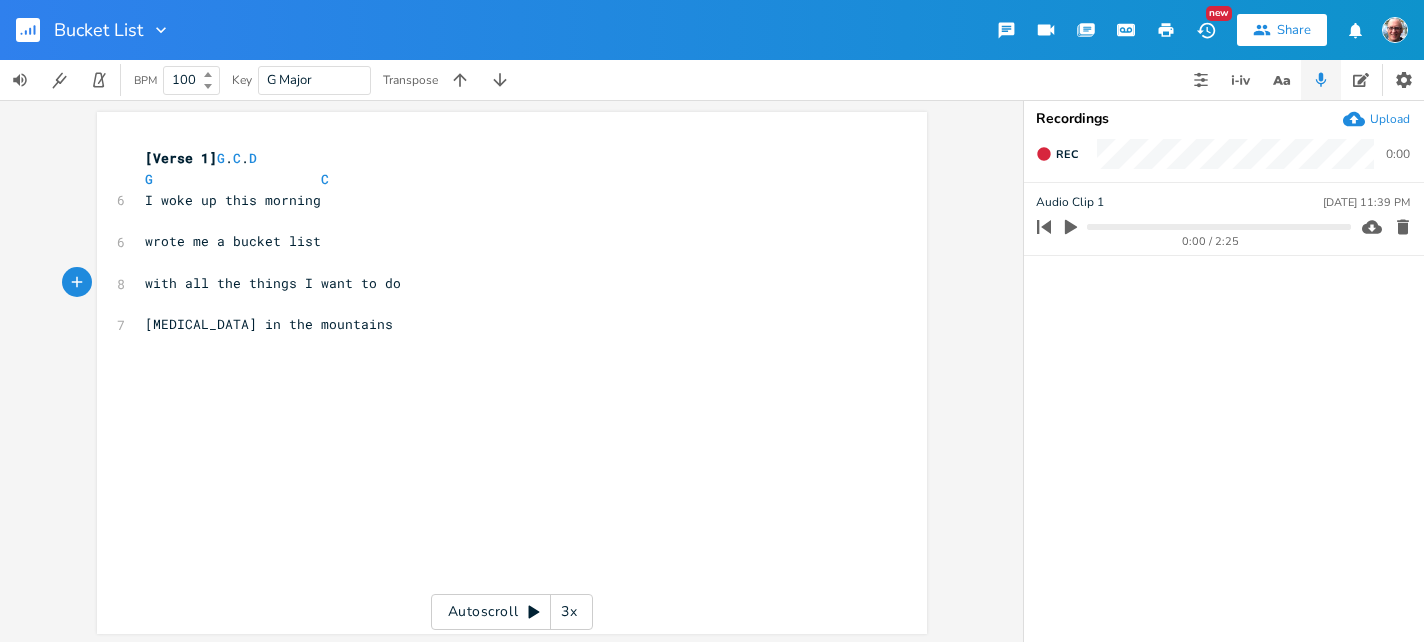 click on "[MEDICAL_DATA] in the mountains" at bounding box center (502, 324) 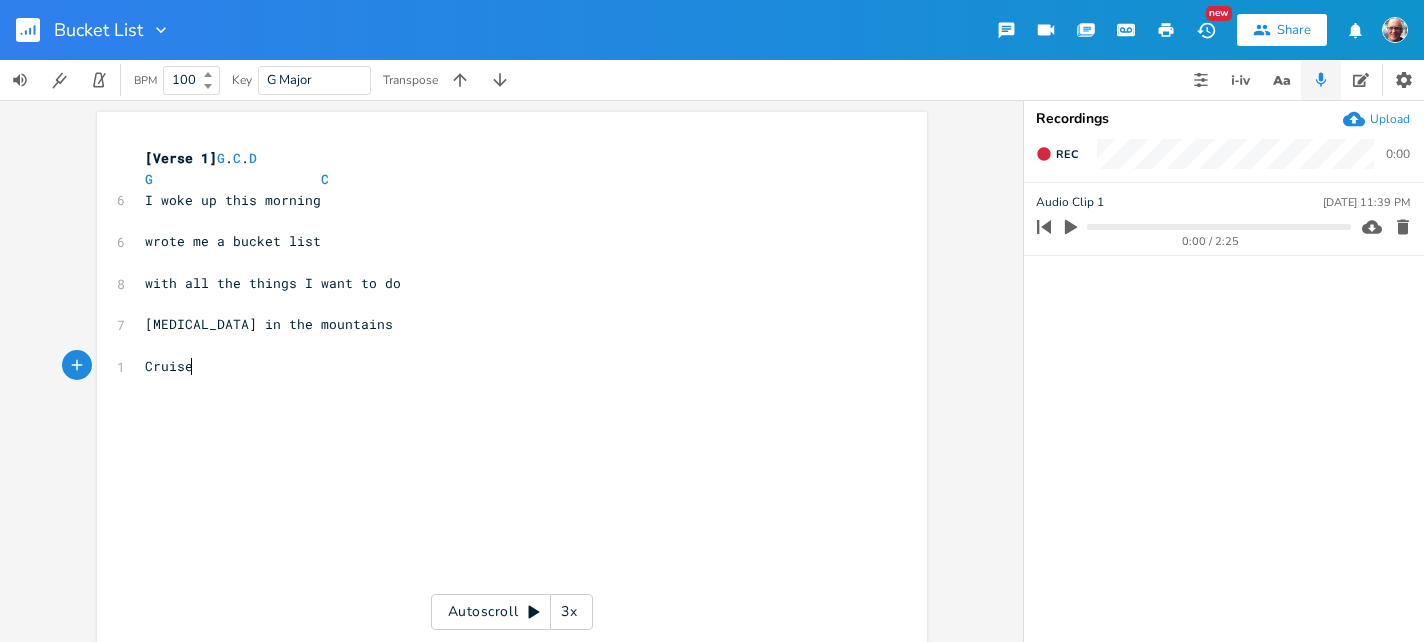 scroll, scrollTop: 0, scrollLeft: 52, axis: horizontal 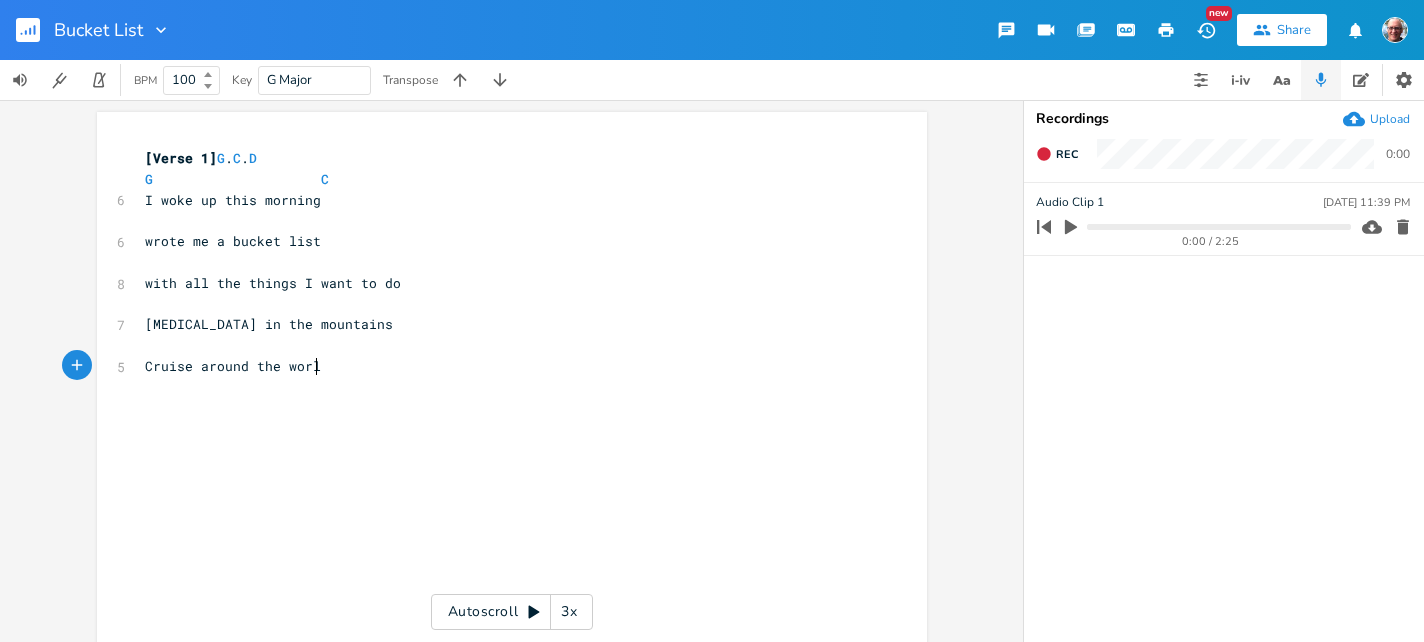 type on "Cruise around the world" 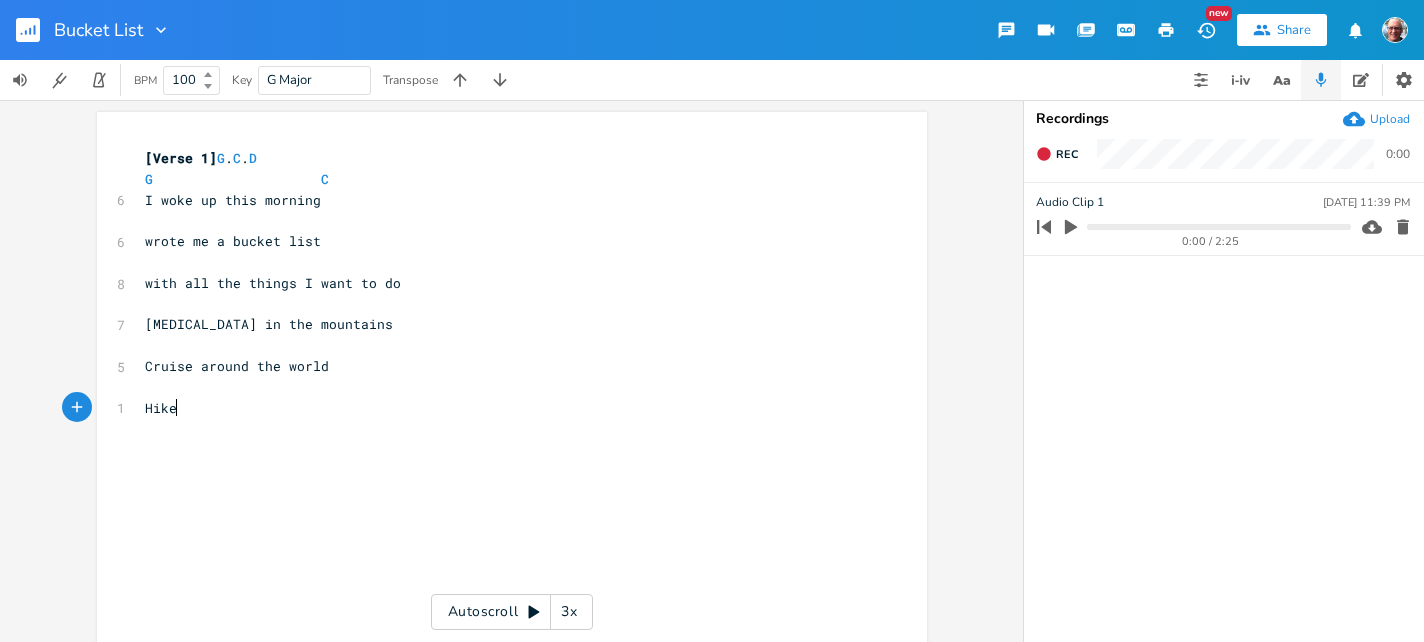 scroll, scrollTop: 0, scrollLeft: 38, axis: horizontal 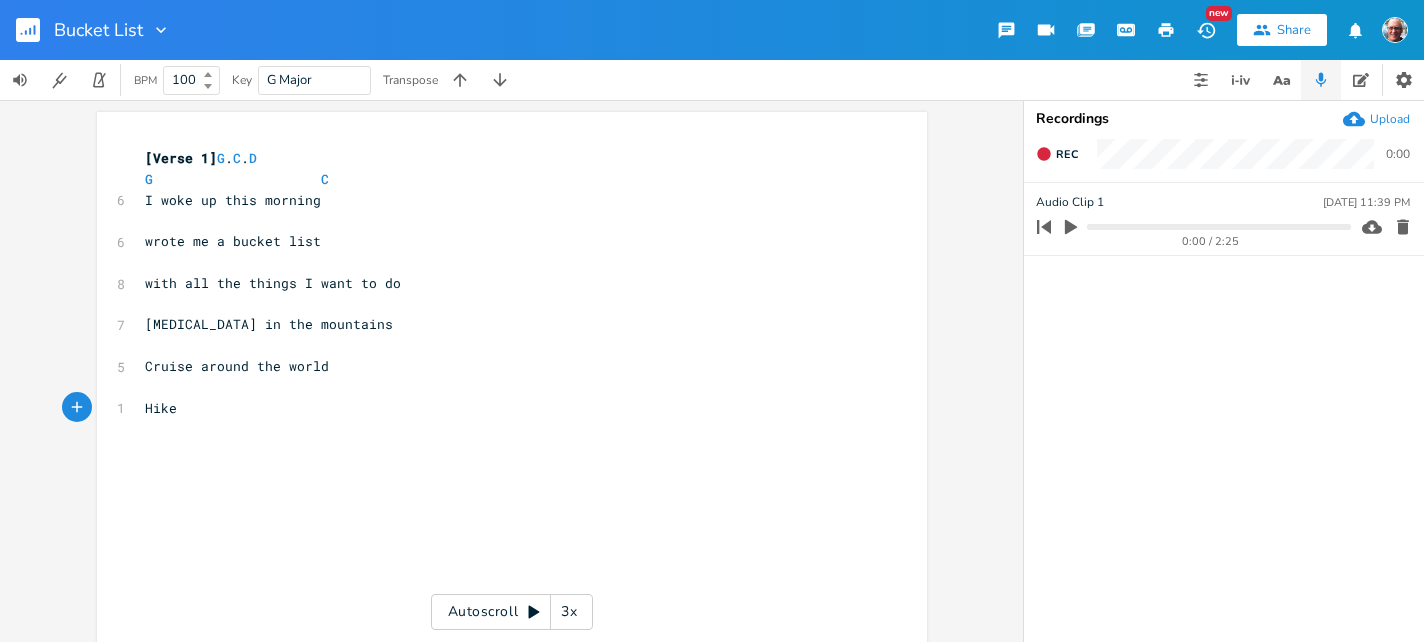 type on "Hike t" 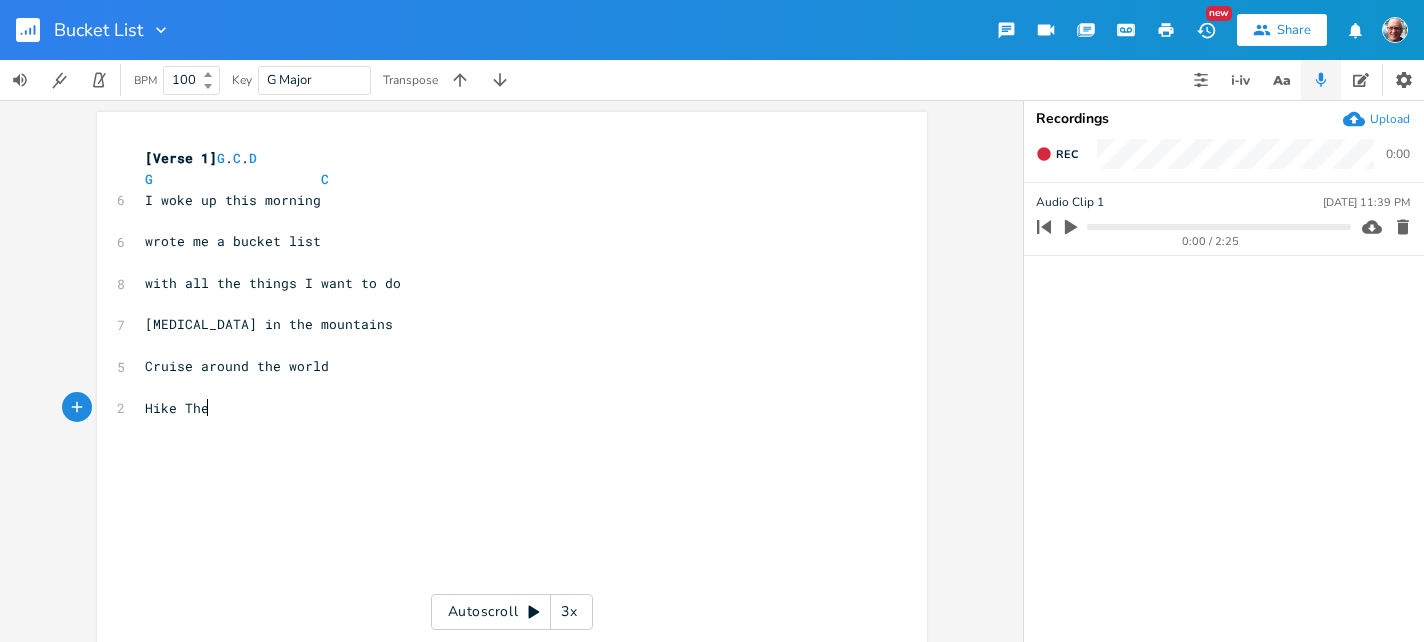 scroll, scrollTop: 0, scrollLeft: 33, axis: horizontal 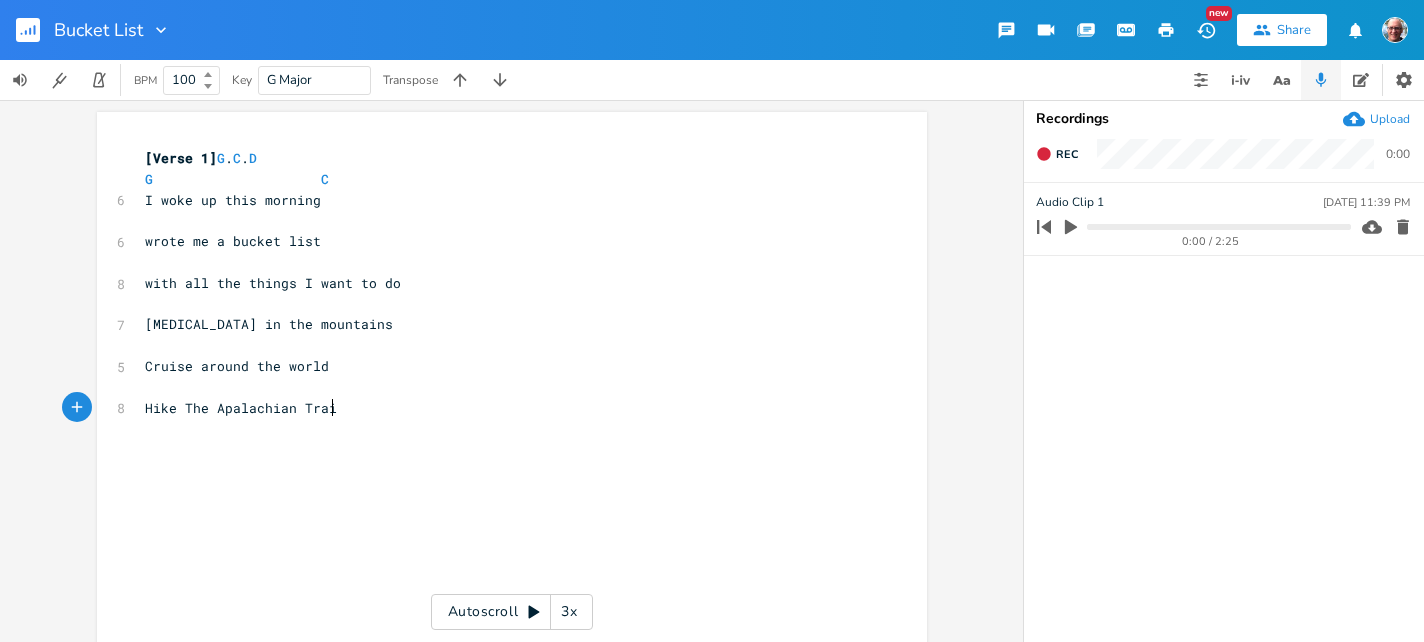 type on "The Apalachian Trail" 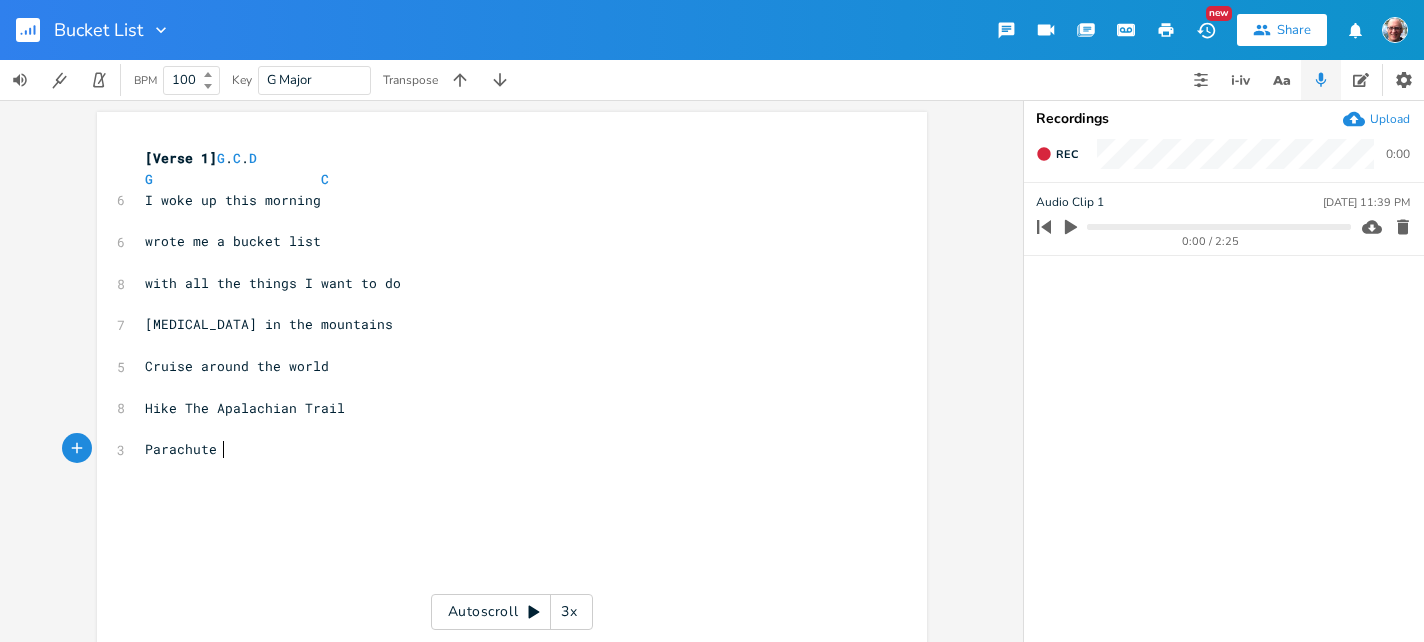 scroll, scrollTop: 0, scrollLeft: 81, axis: horizontal 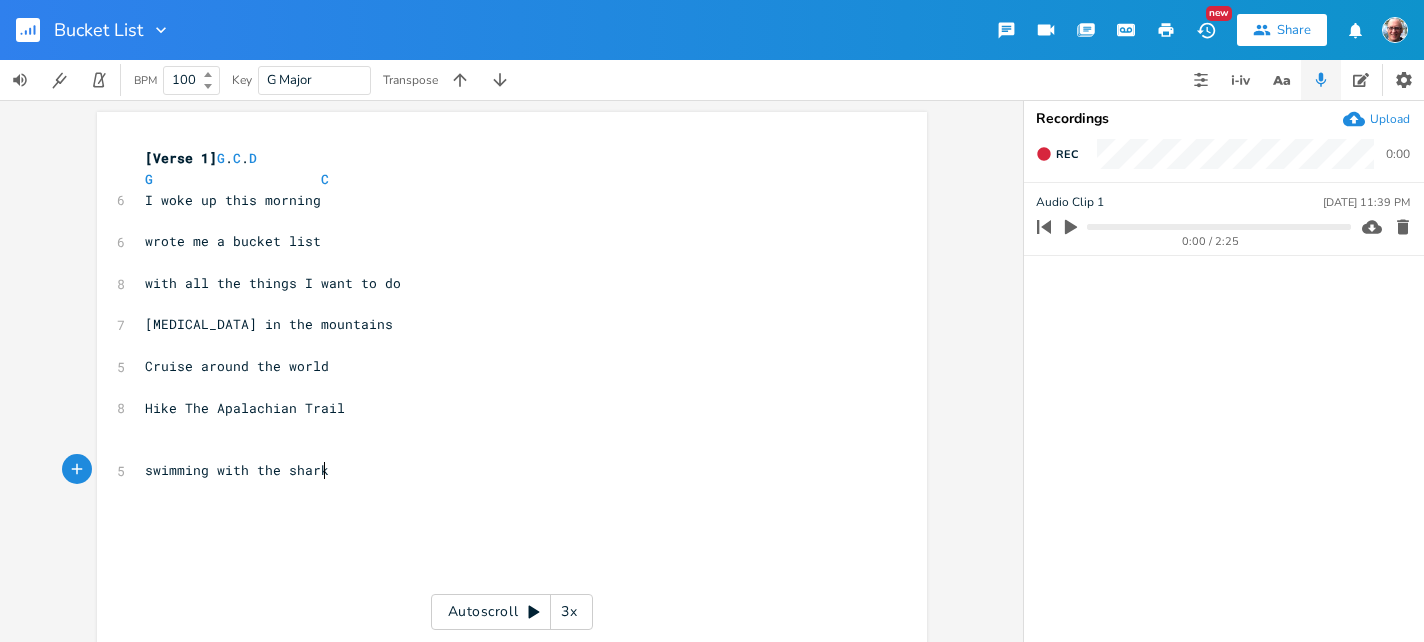 type on "swimming with the sharks" 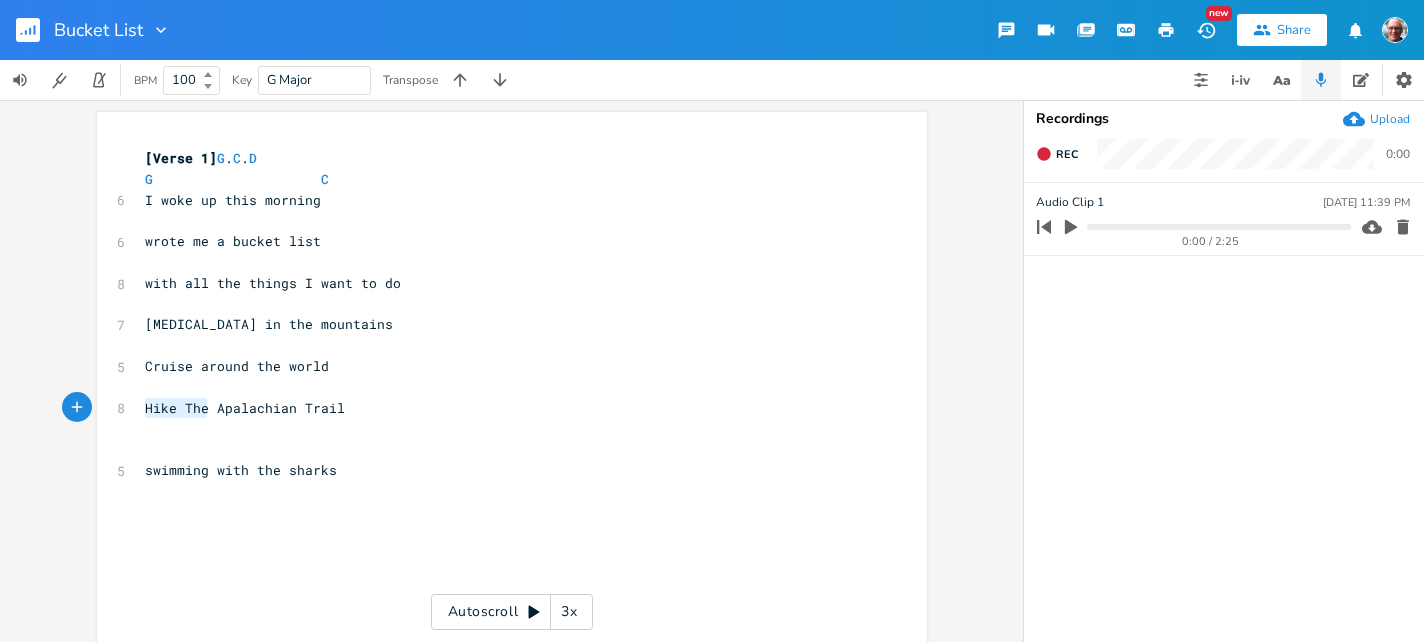 type on "Hike The Apala" 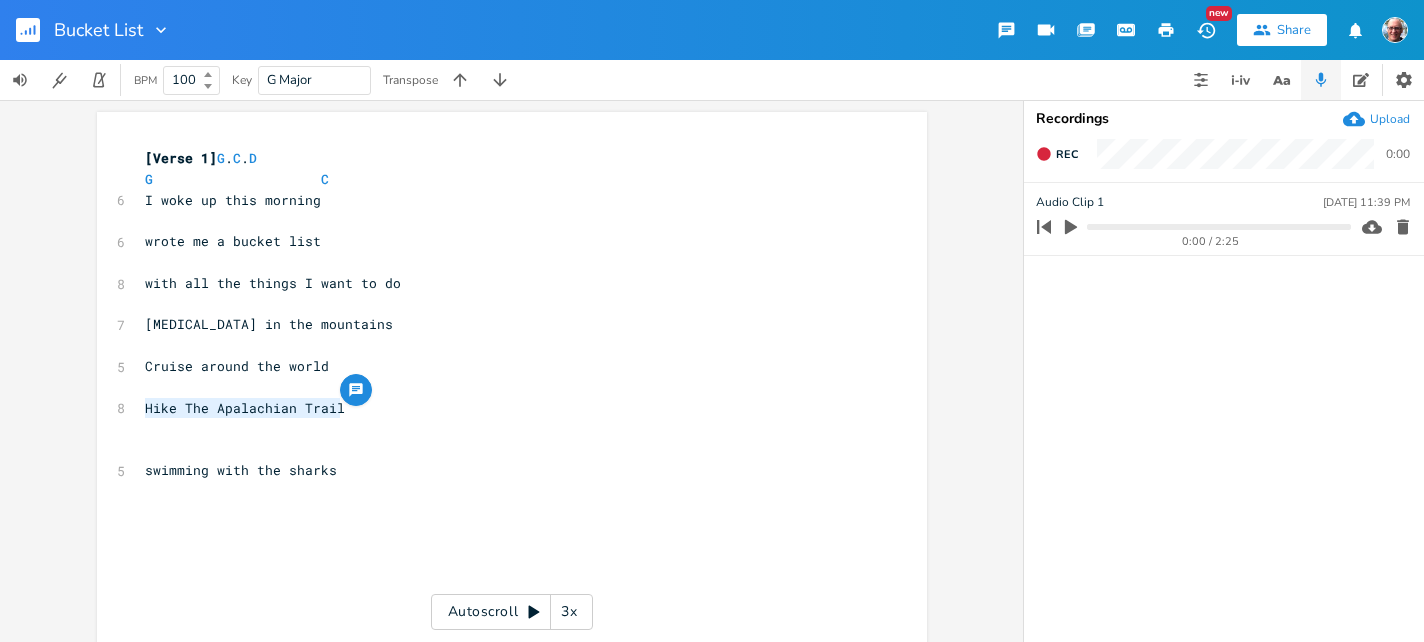 drag, startPoint x: 137, startPoint y: 406, endPoint x: 370, endPoint y: 412, distance: 233.07724 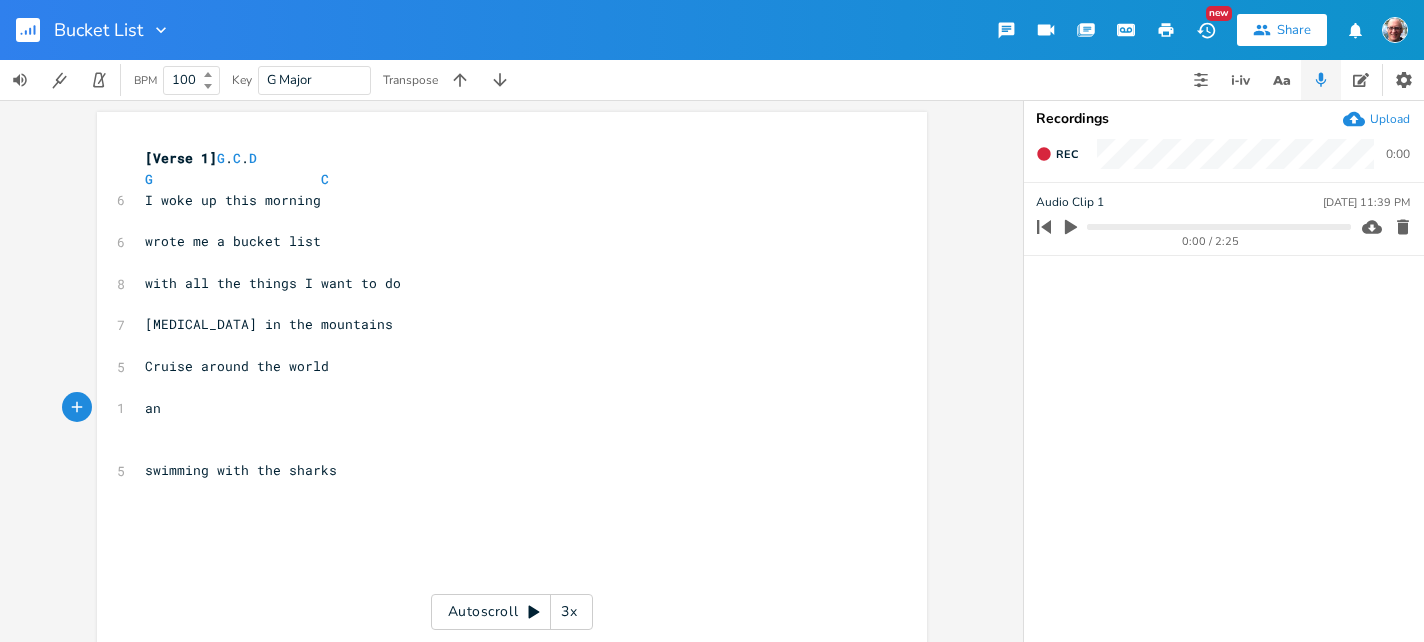 scroll, scrollTop: 0, scrollLeft: 27, axis: horizontal 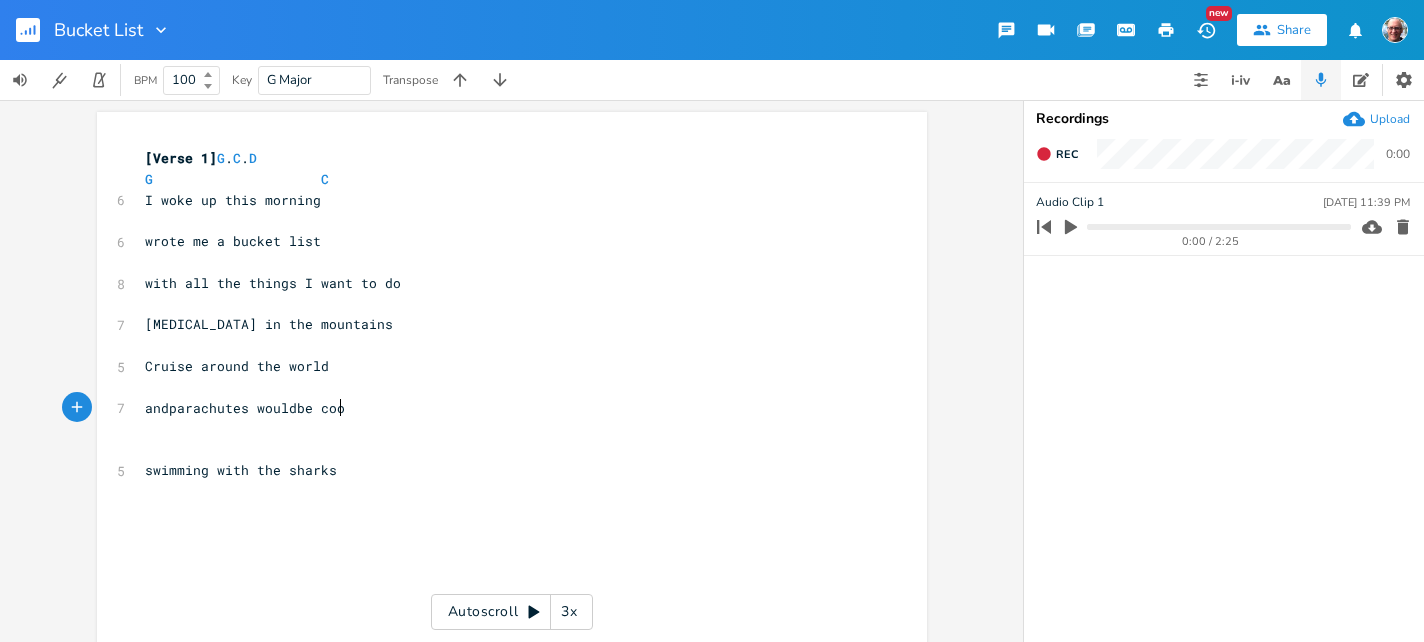 type on "andparachutes wouldbe cool" 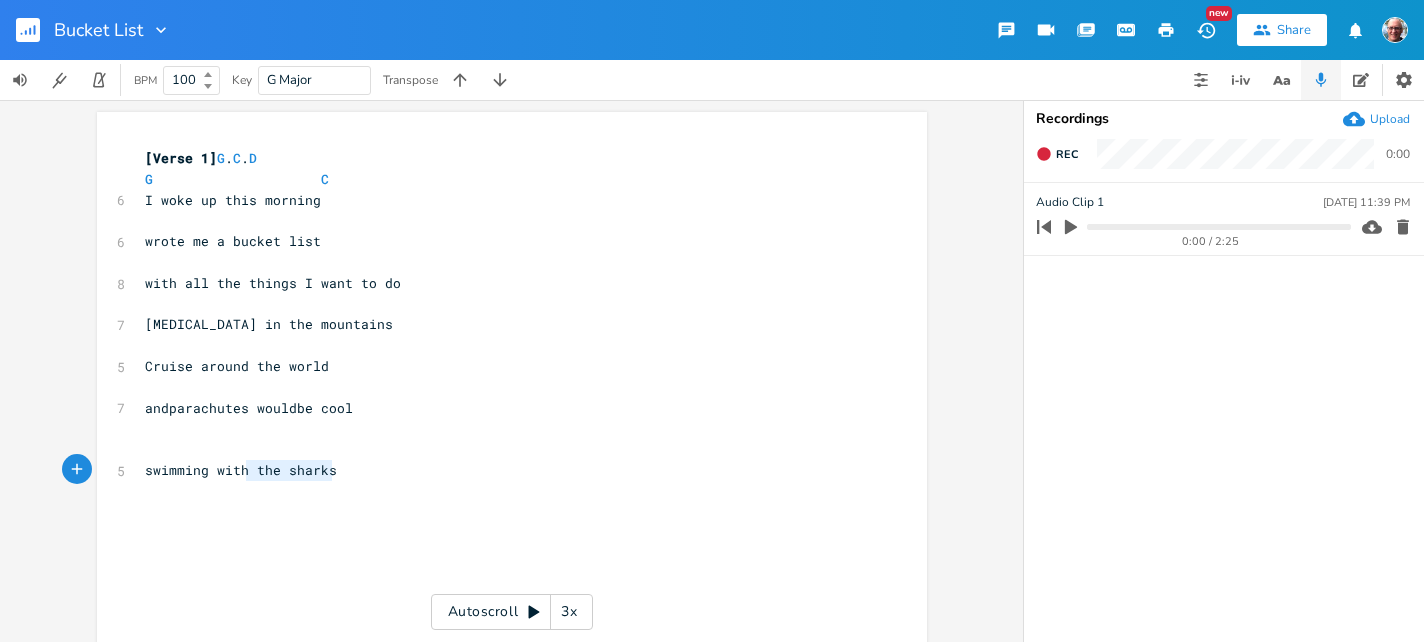 type on "ng with the sharks" 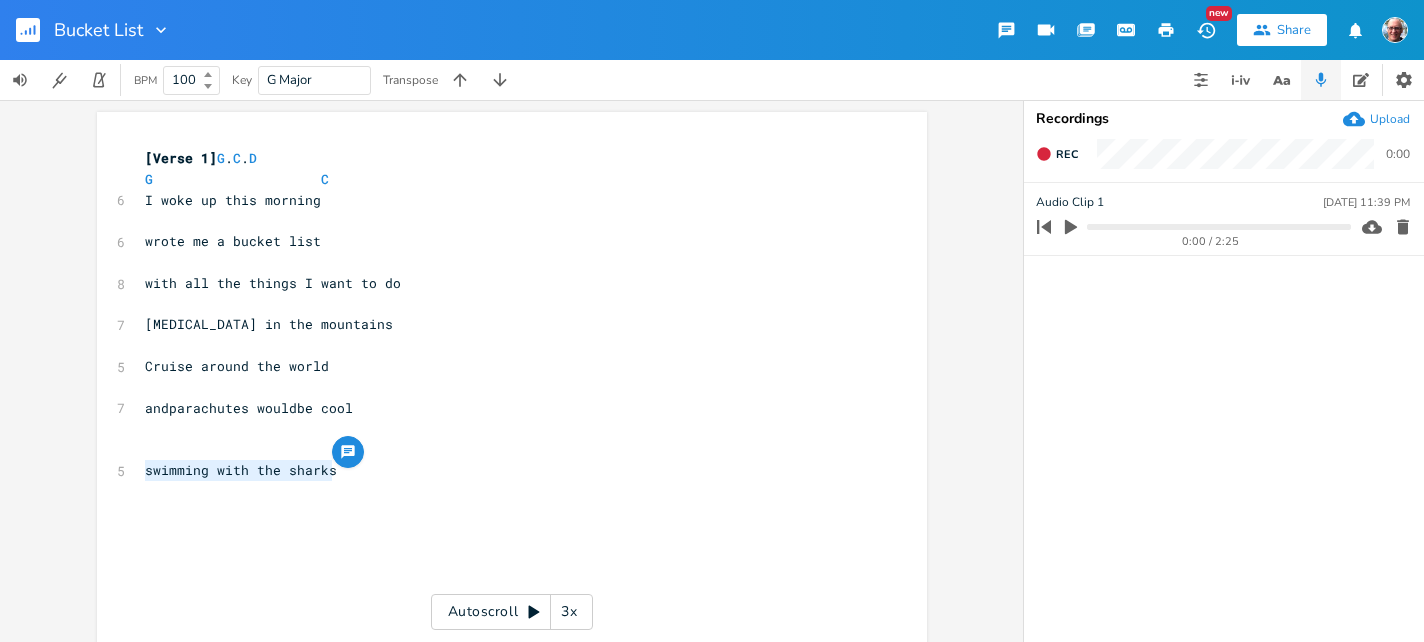 drag, startPoint x: 332, startPoint y: 472, endPoint x: 137, endPoint y: 473, distance: 195.00256 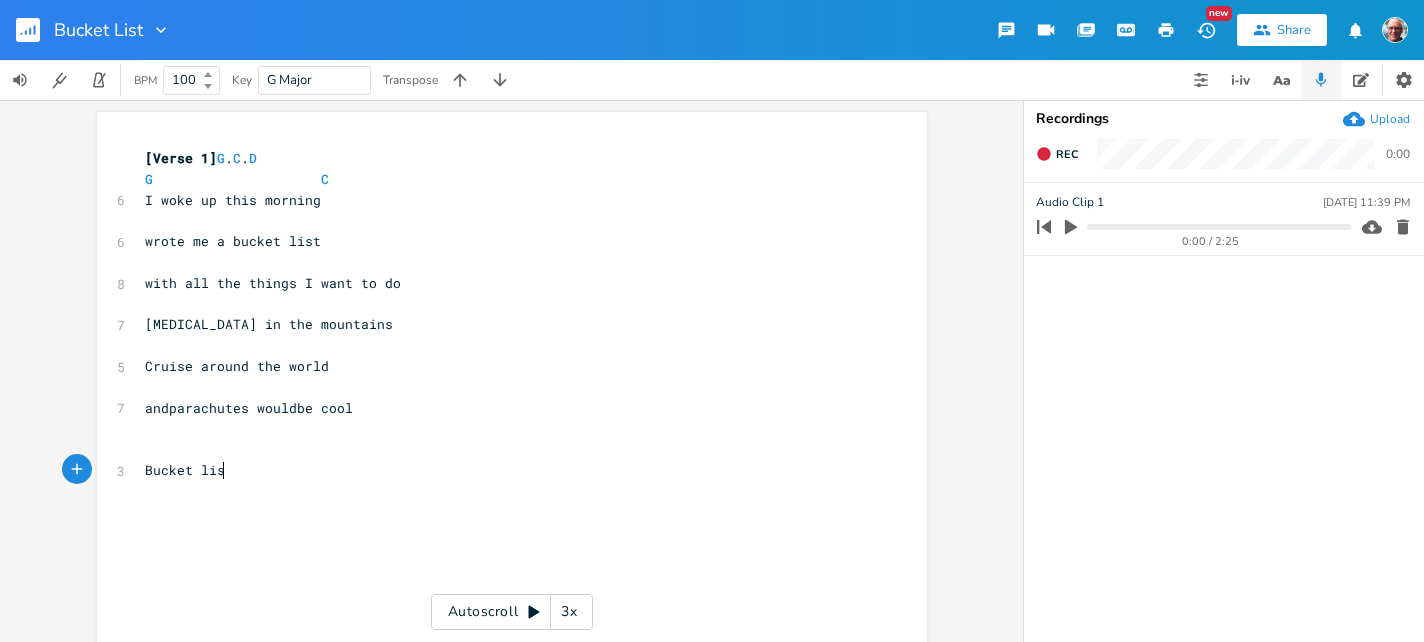 type on "Bucket list" 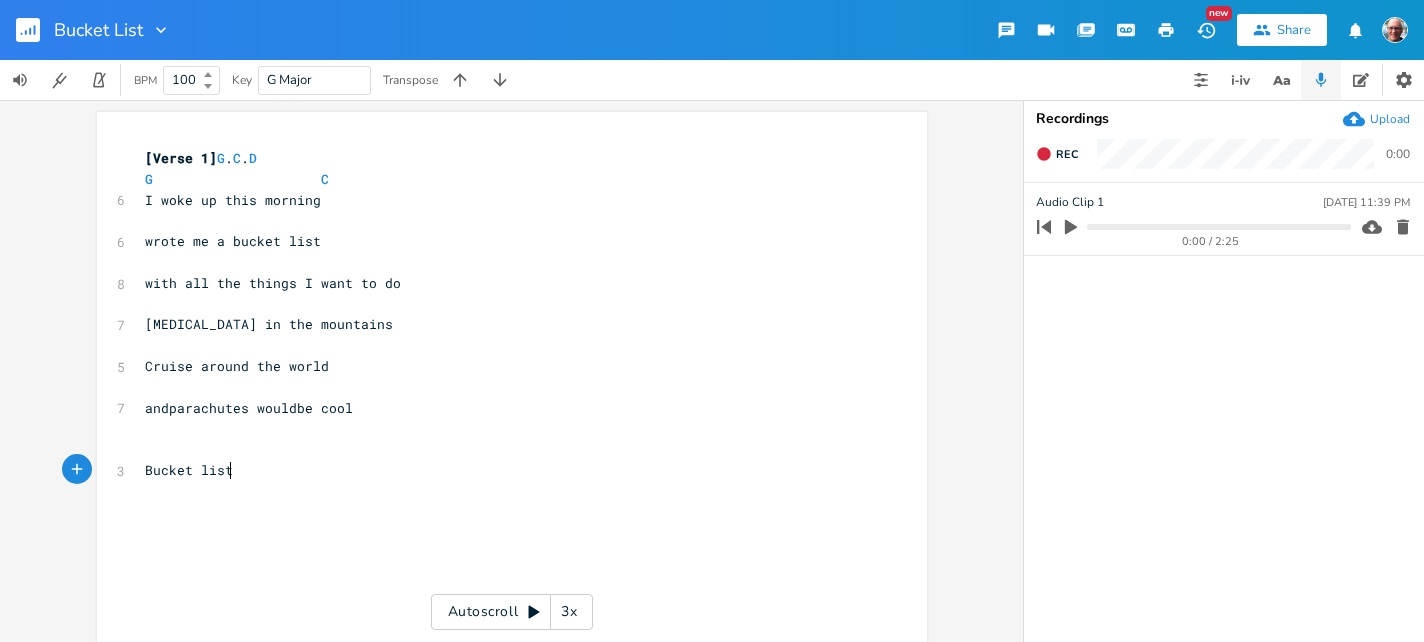 scroll, scrollTop: 0, scrollLeft: 79, axis: horizontal 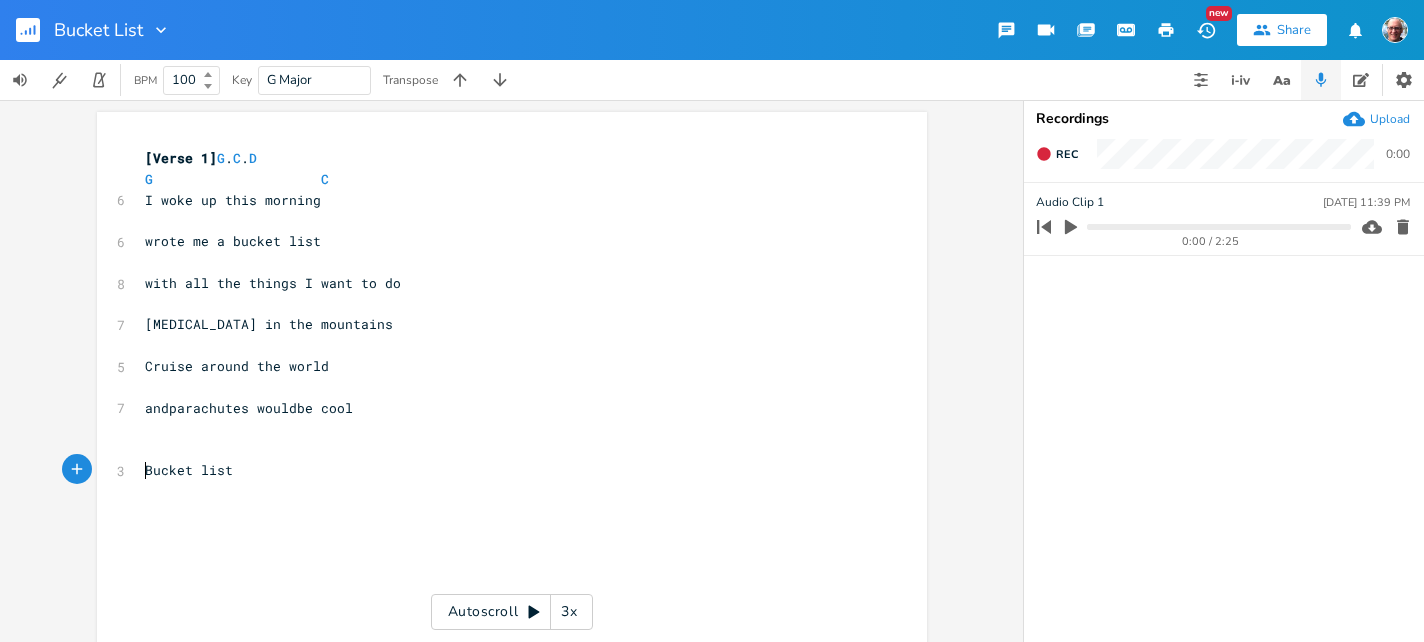 click on "Bucket list" at bounding box center [502, 470] 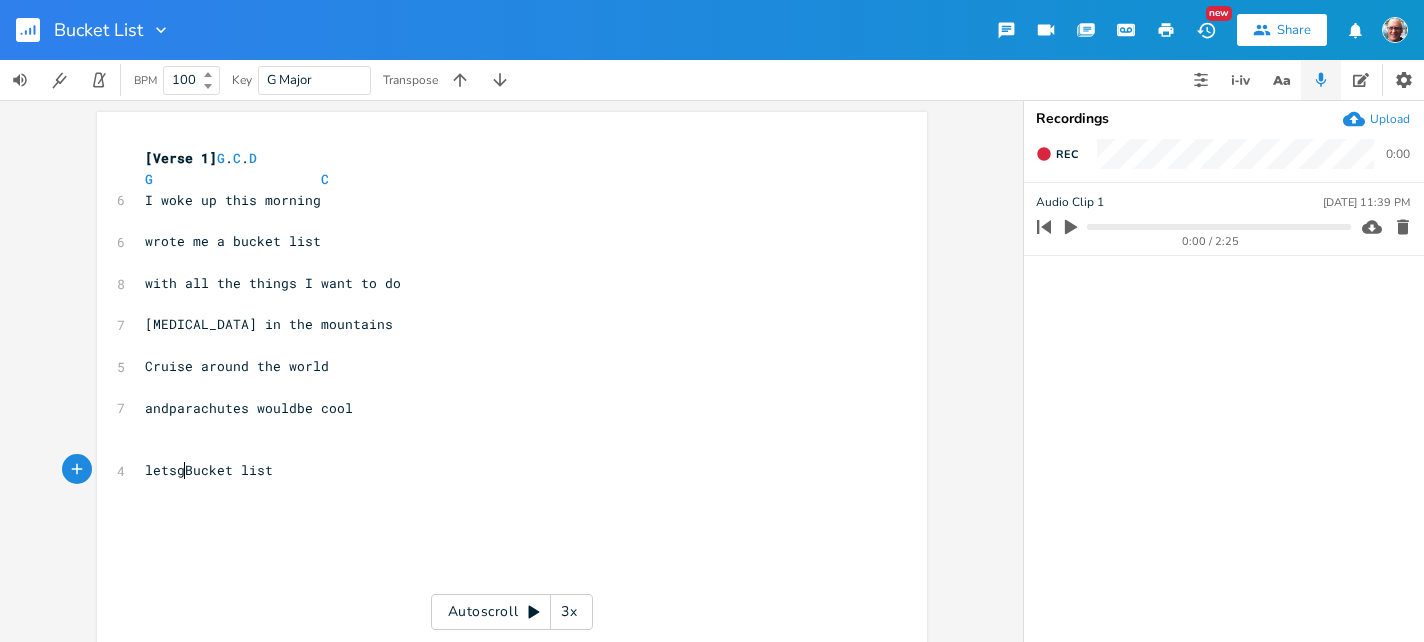 scroll, scrollTop: 0, scrollLeft: 47, axis: horizontal 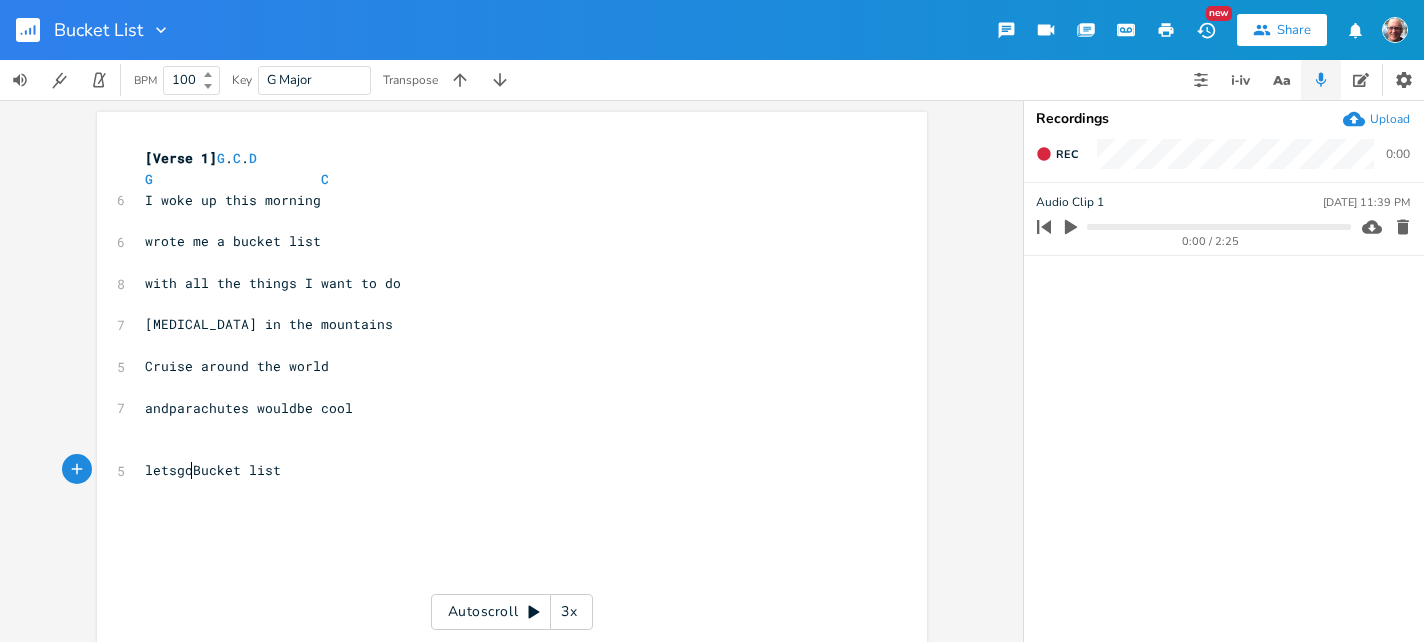 type on "letsgo" 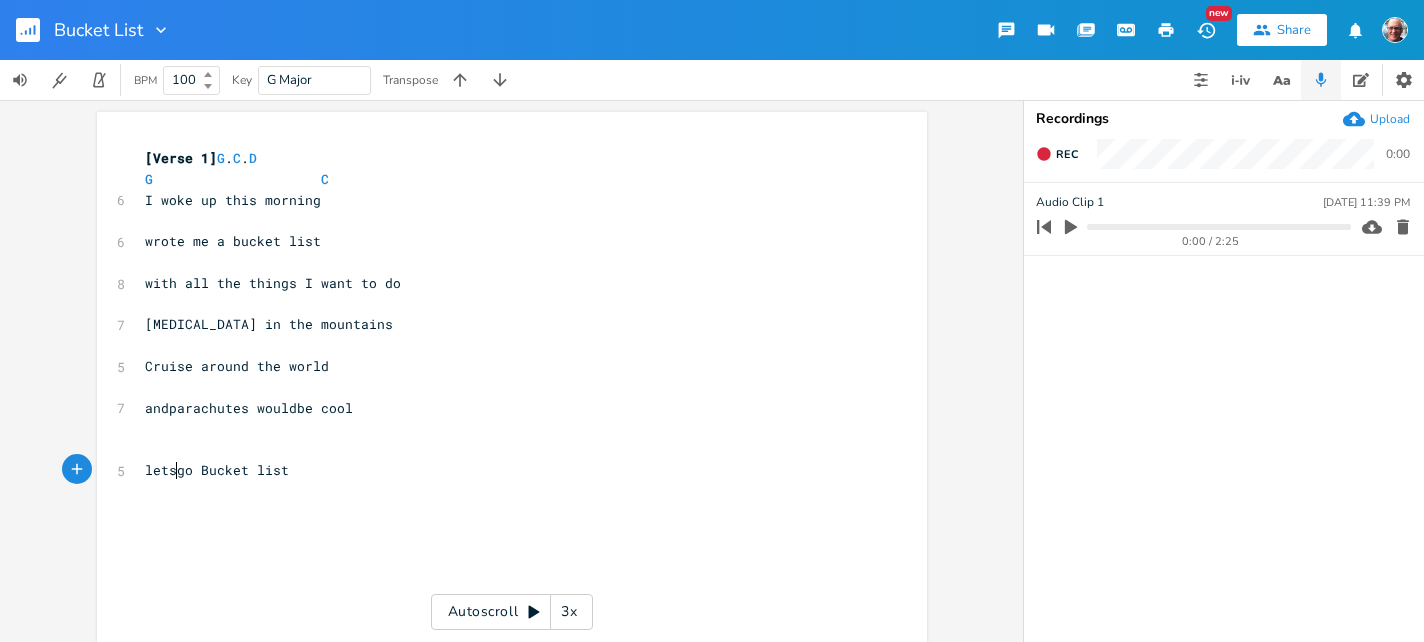 click on "letsgo Bucket list" at bounding box center (217, 470) 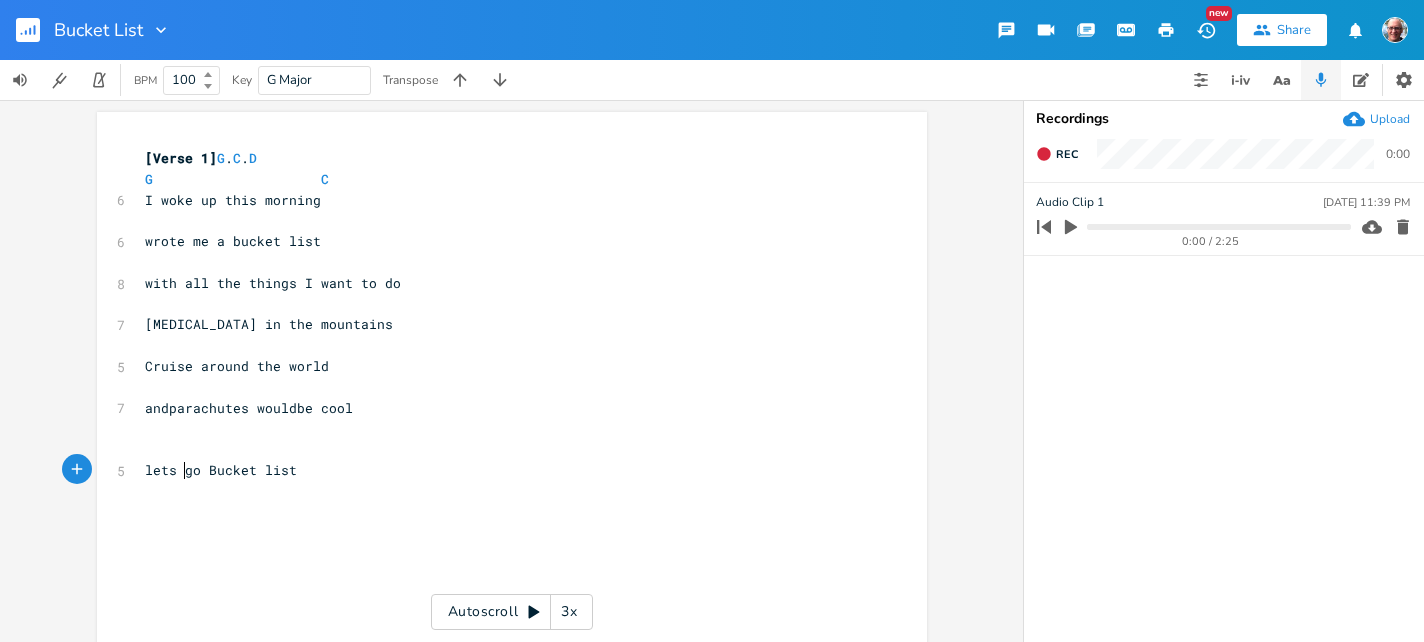 scroll, scrollTop: 0, scrollLeft: 5, axis: horizontal 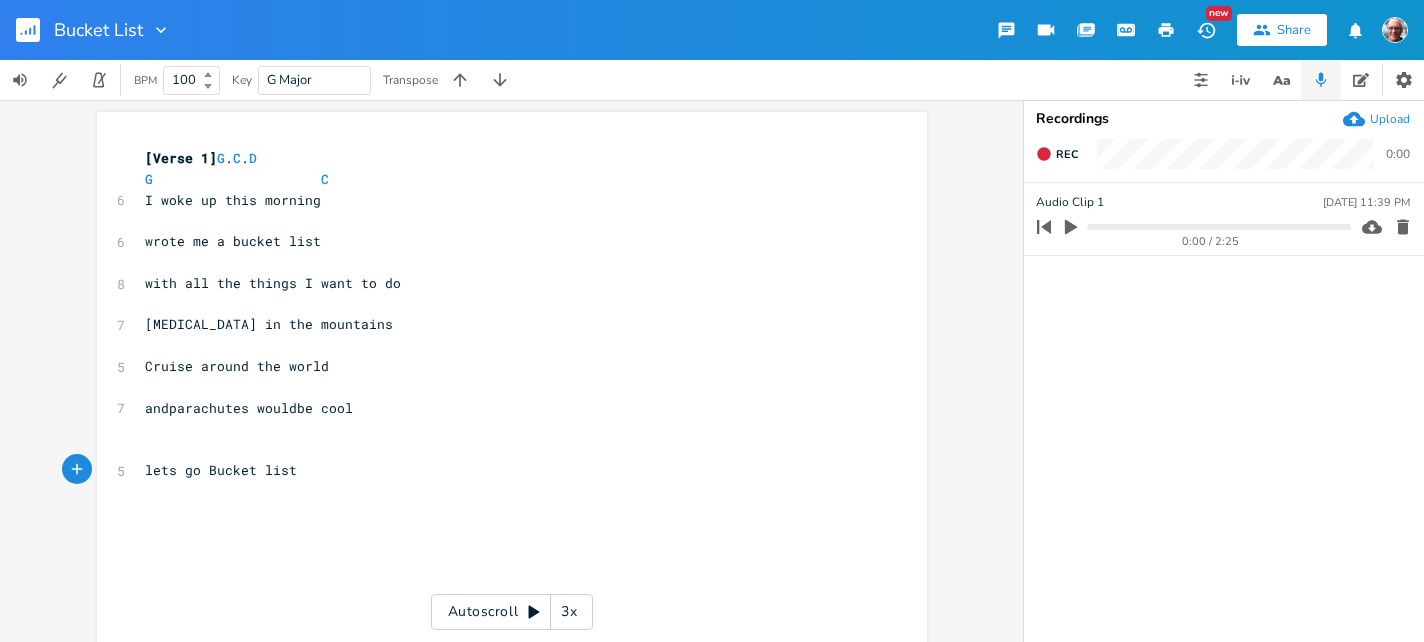 click on "lets go Bucket list" at bounding box center [502, 470] 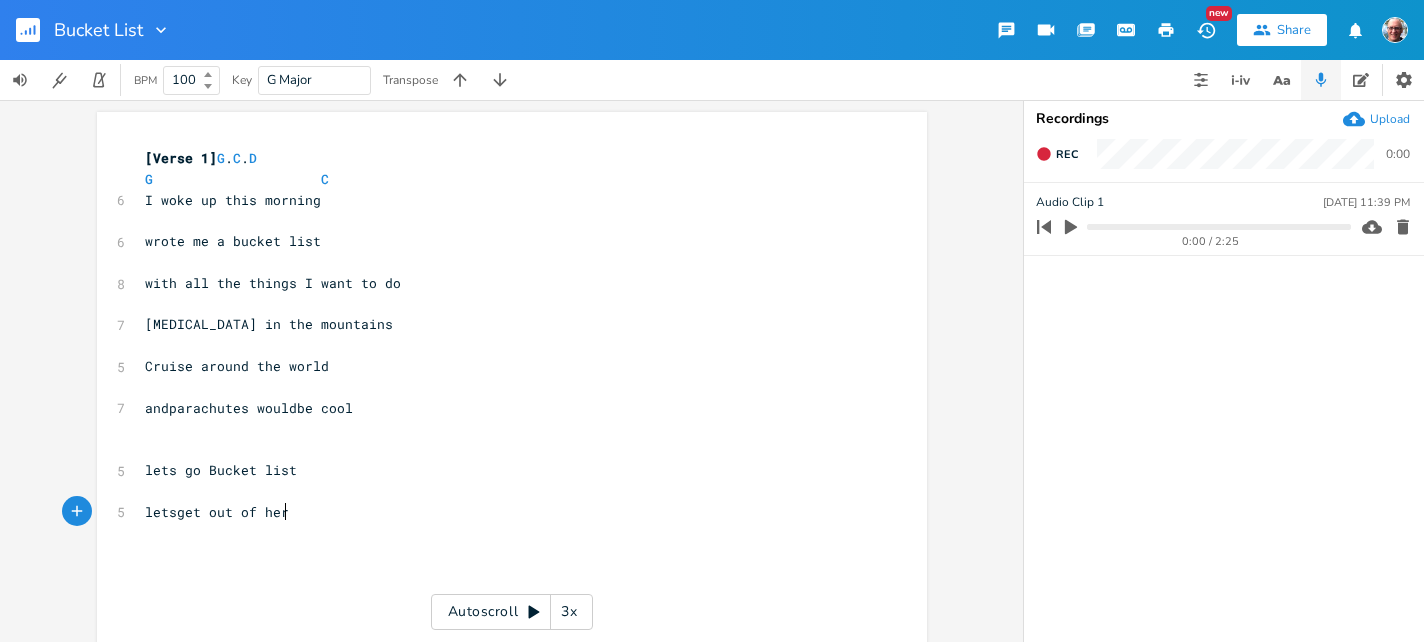 type on "letsget out of here" 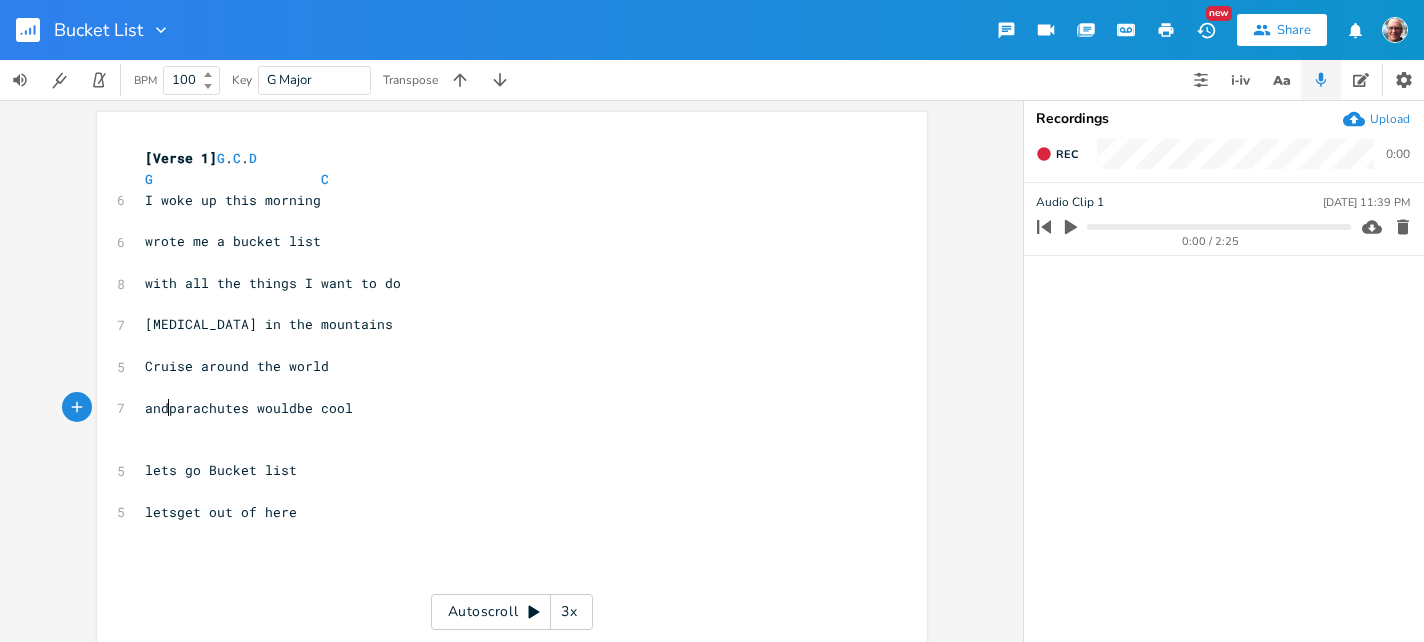 click on "andparachutes wouldbe cool" at bounding box center (249, 408) 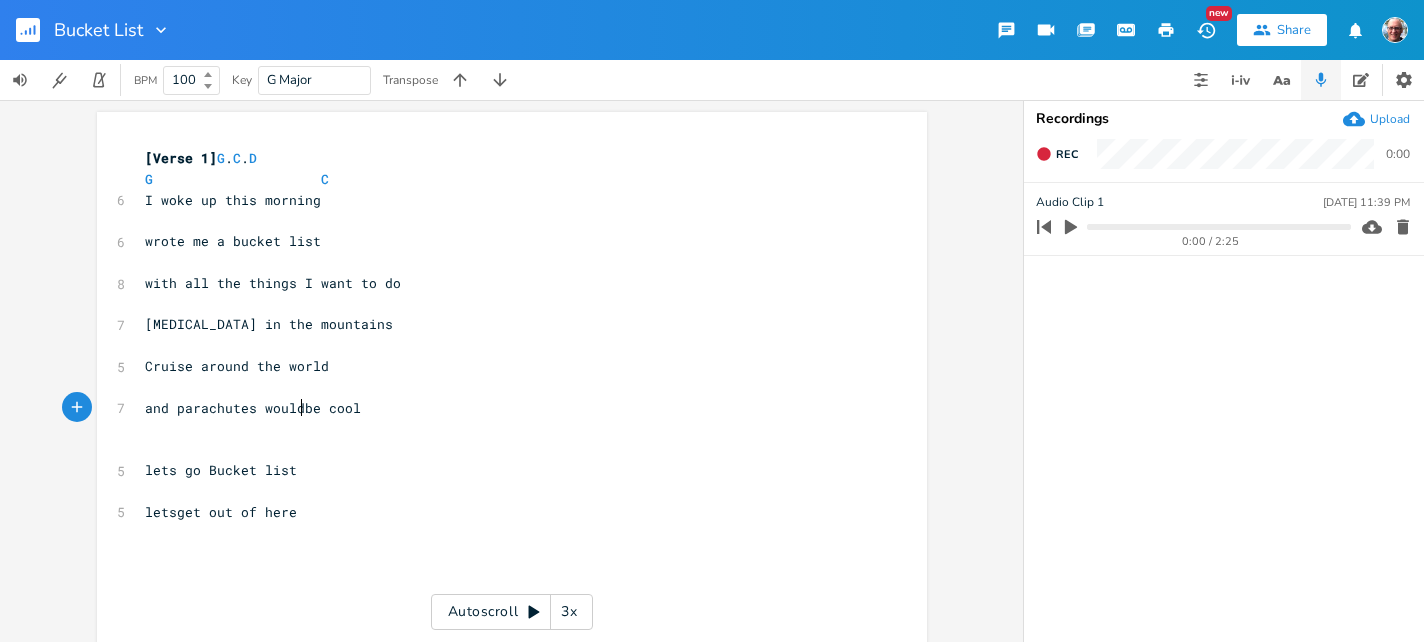 click on "and parachutes wouldbe cool" at bounding box center [253, 408] 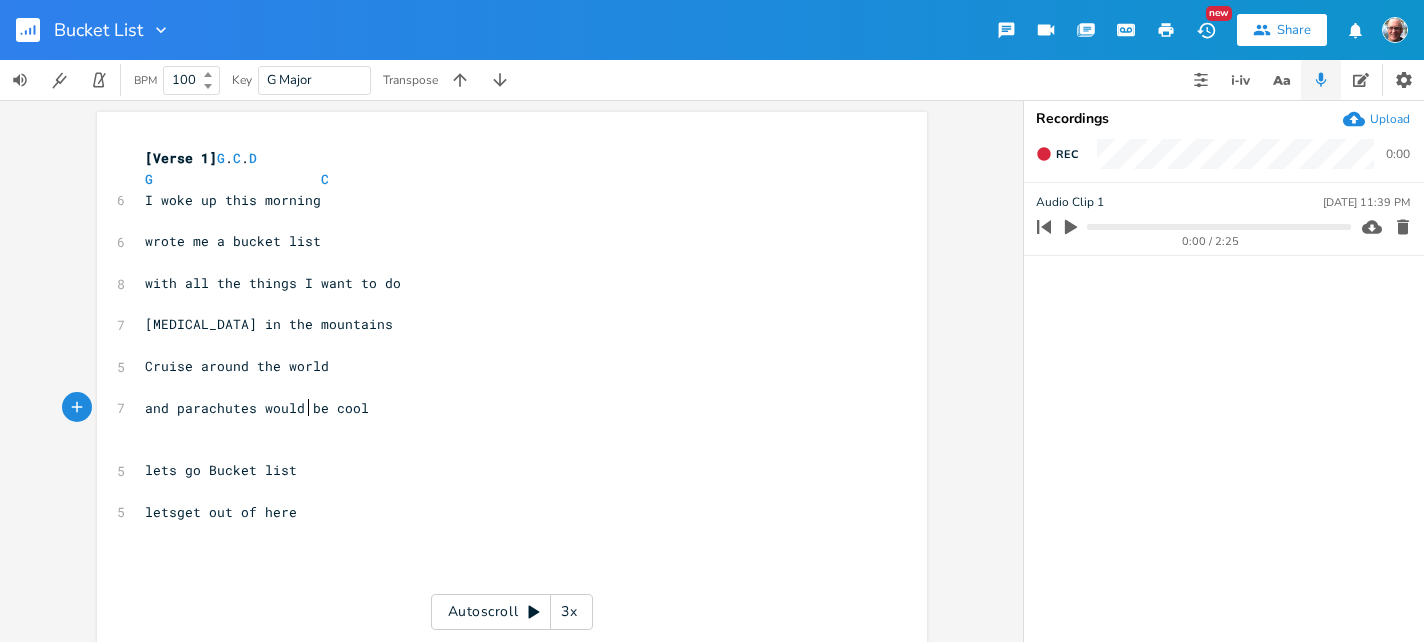 scroll, scrollTop: 0, scrollLeft: 4, axis: horizontal 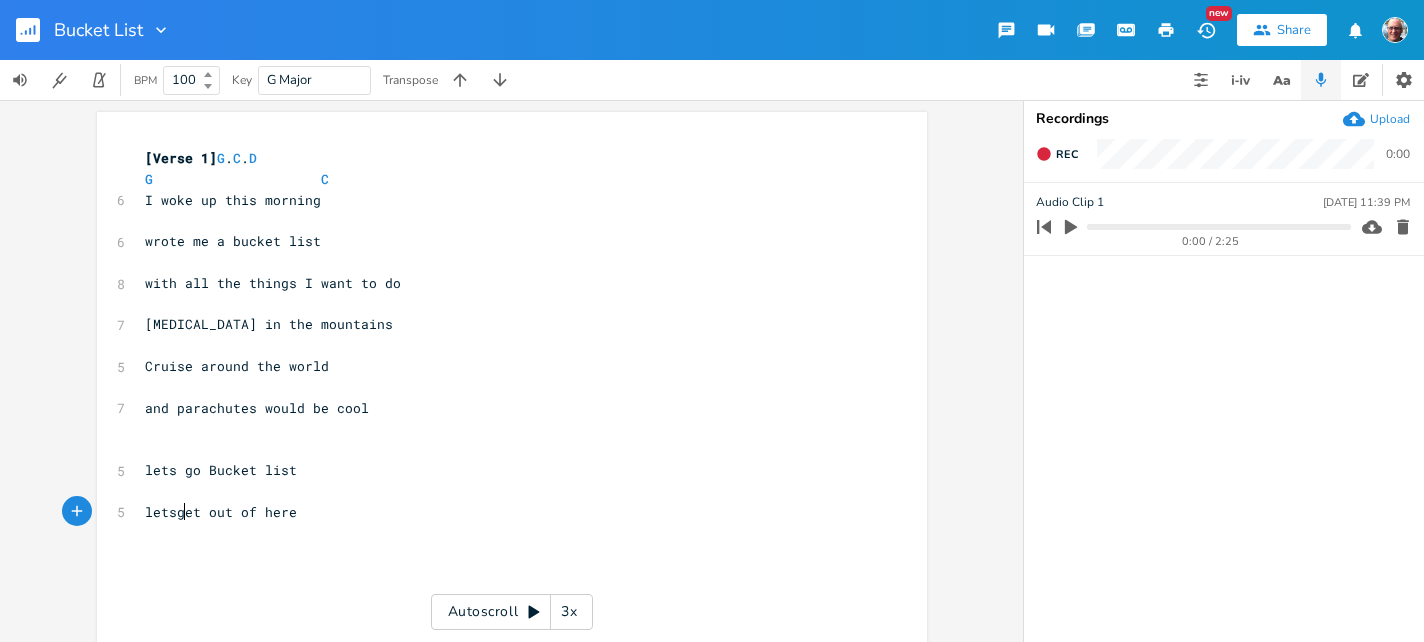 click on "letsget out of here" at bounding box center (221, 512) 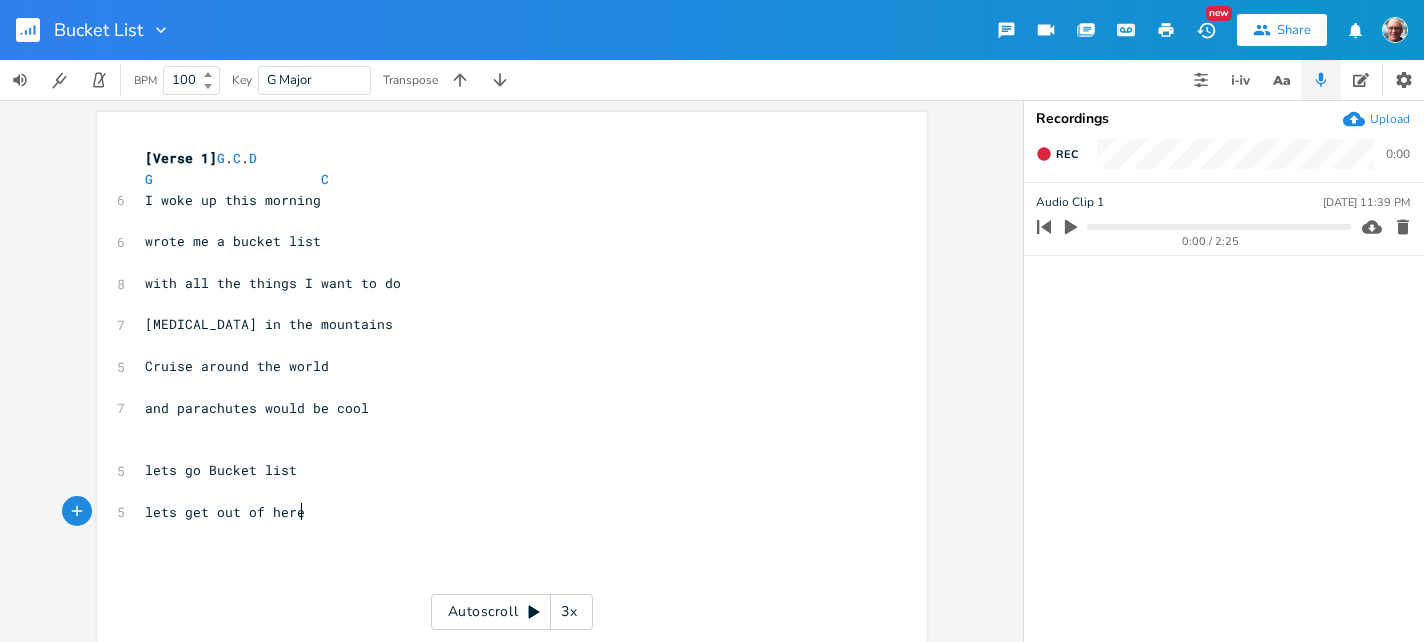 click on "lets get out of here" at bounding box center [502, 512] 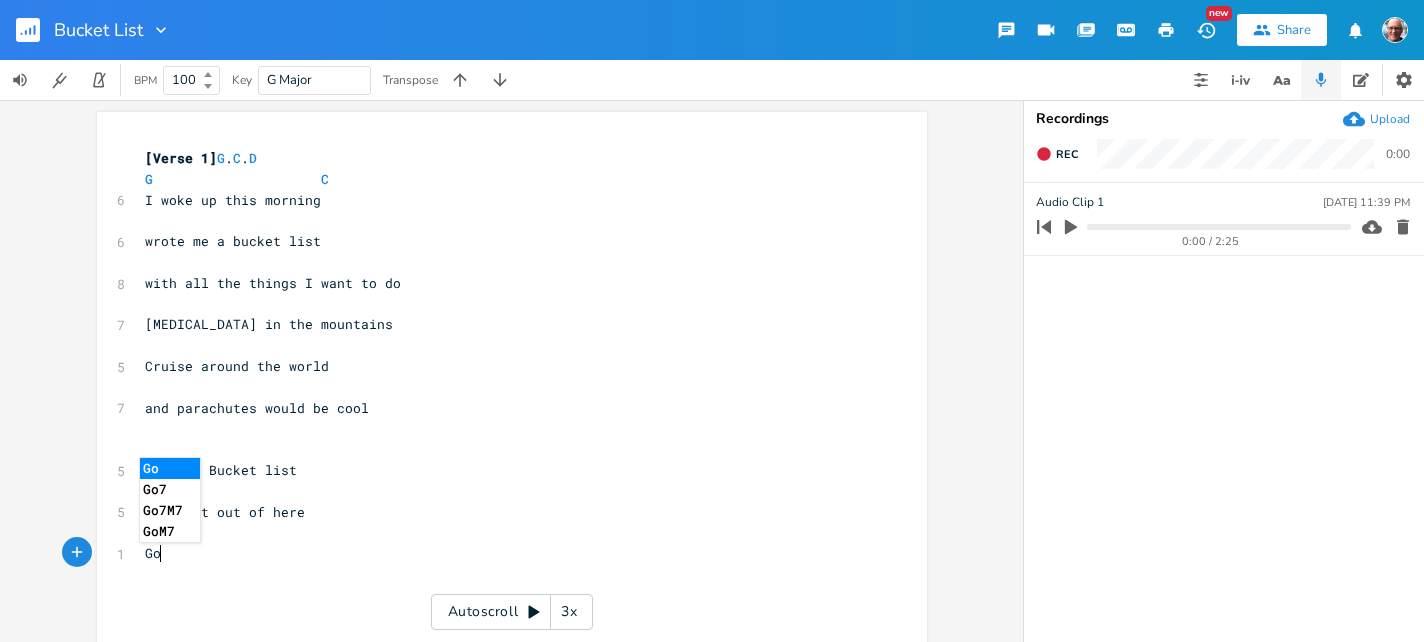 scroll, scrollTop: 0, scrollLeft: 30, axis: horizontal 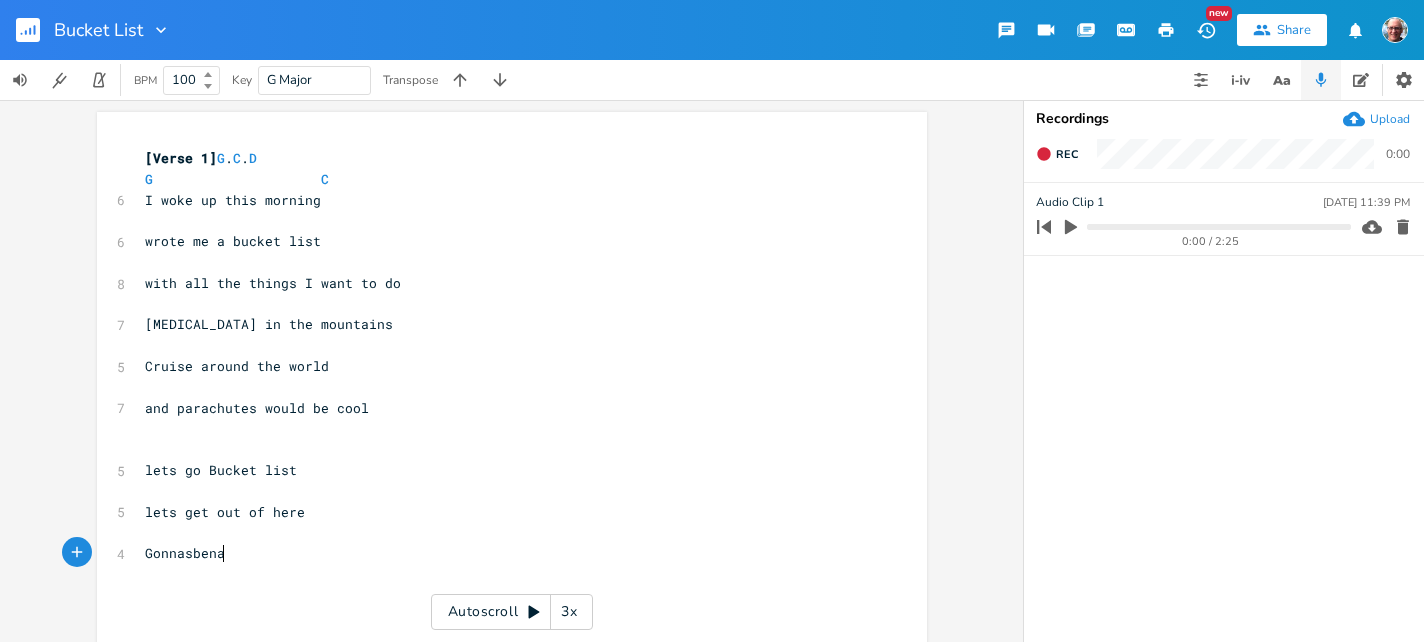 type on "Gonnasbena" 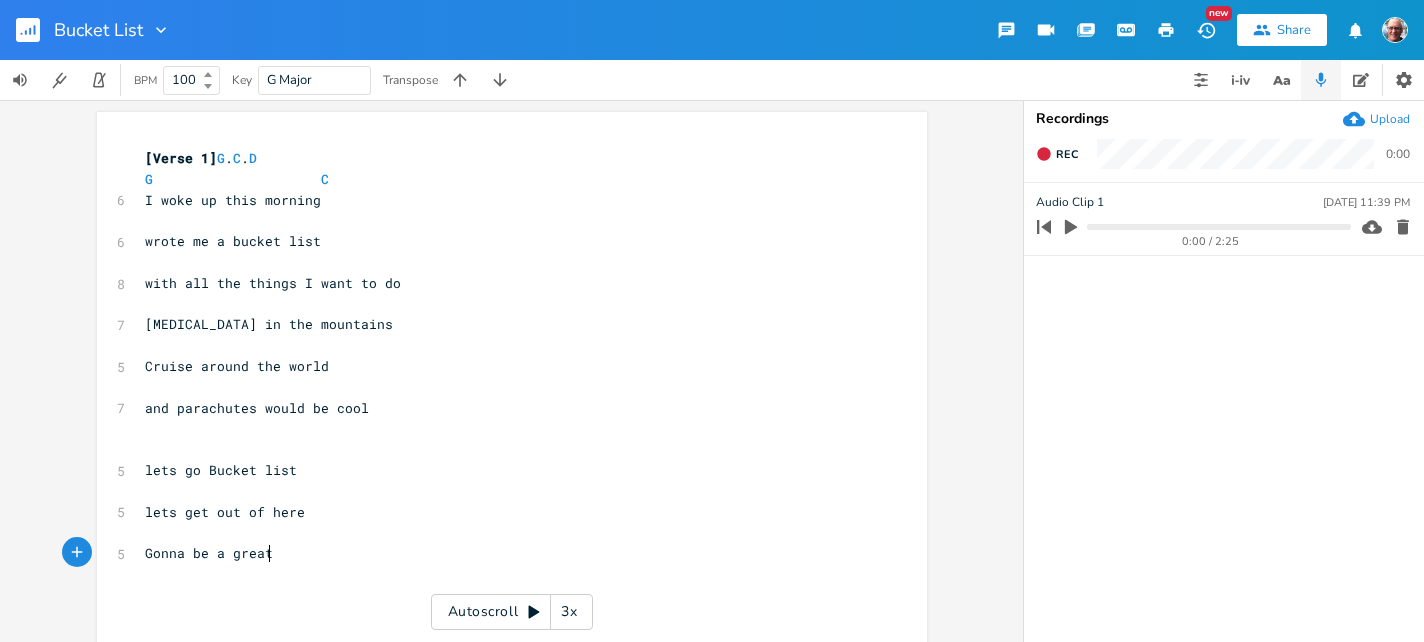 scroll, scrollTop: 0, scrollLeft: 86, axis: horizontal 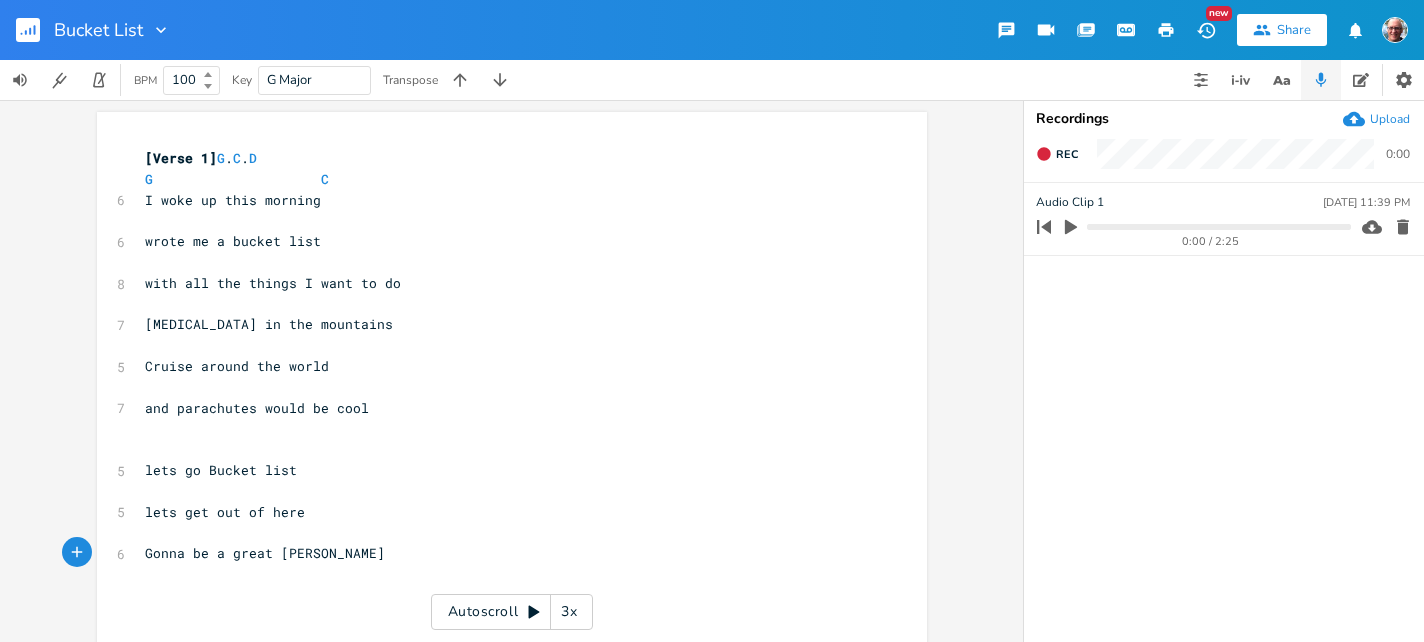 type on "be a great time" 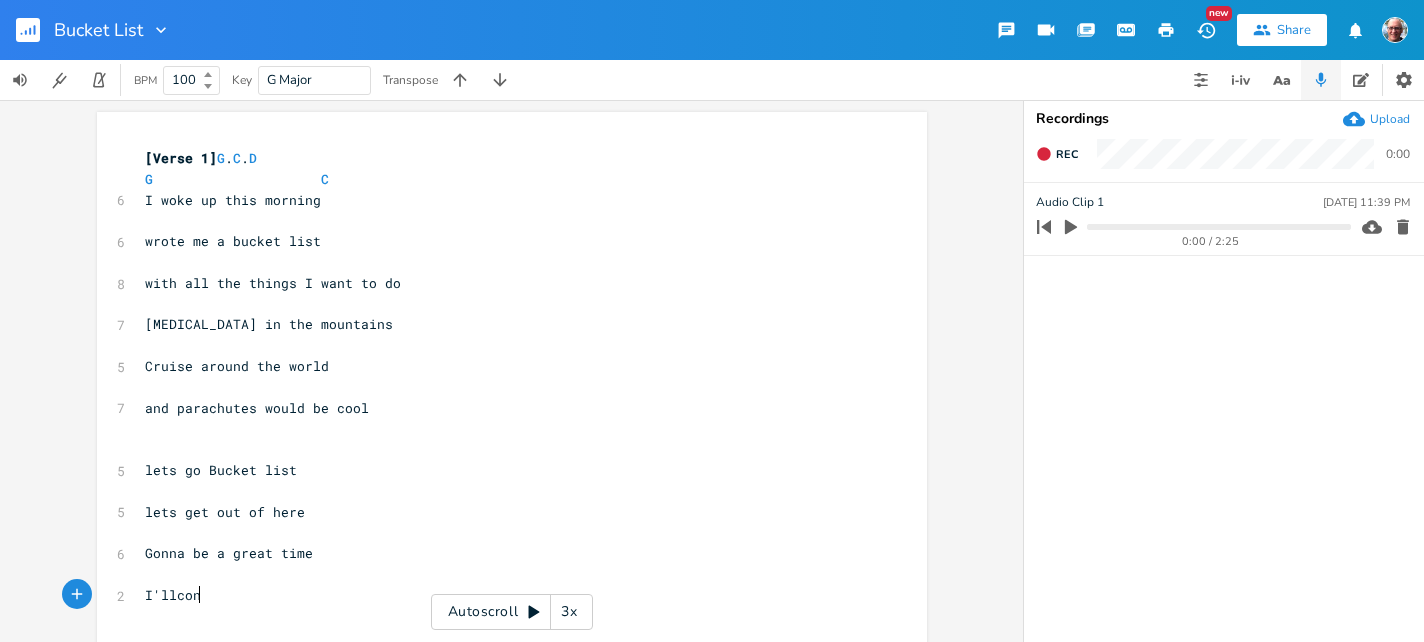 scroll, scrollTop: 0, scrollLeft: 45, axis: horizontal 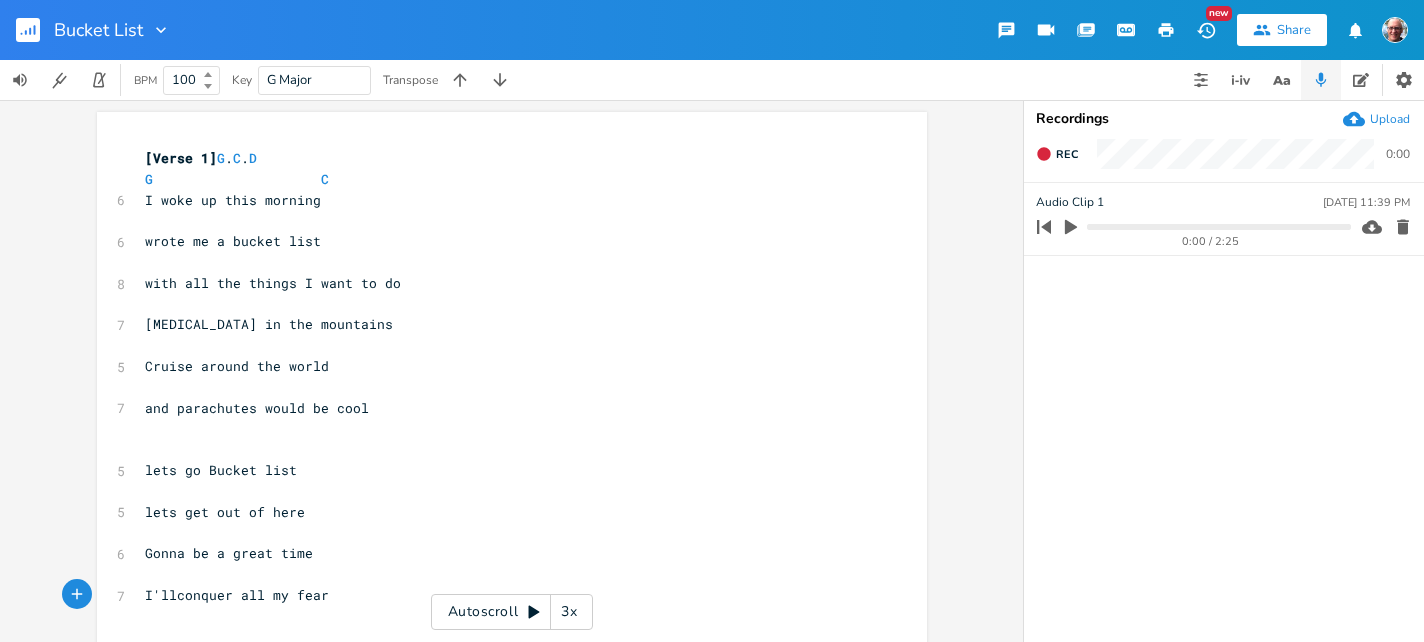 type on "I'llconquer all my fears" 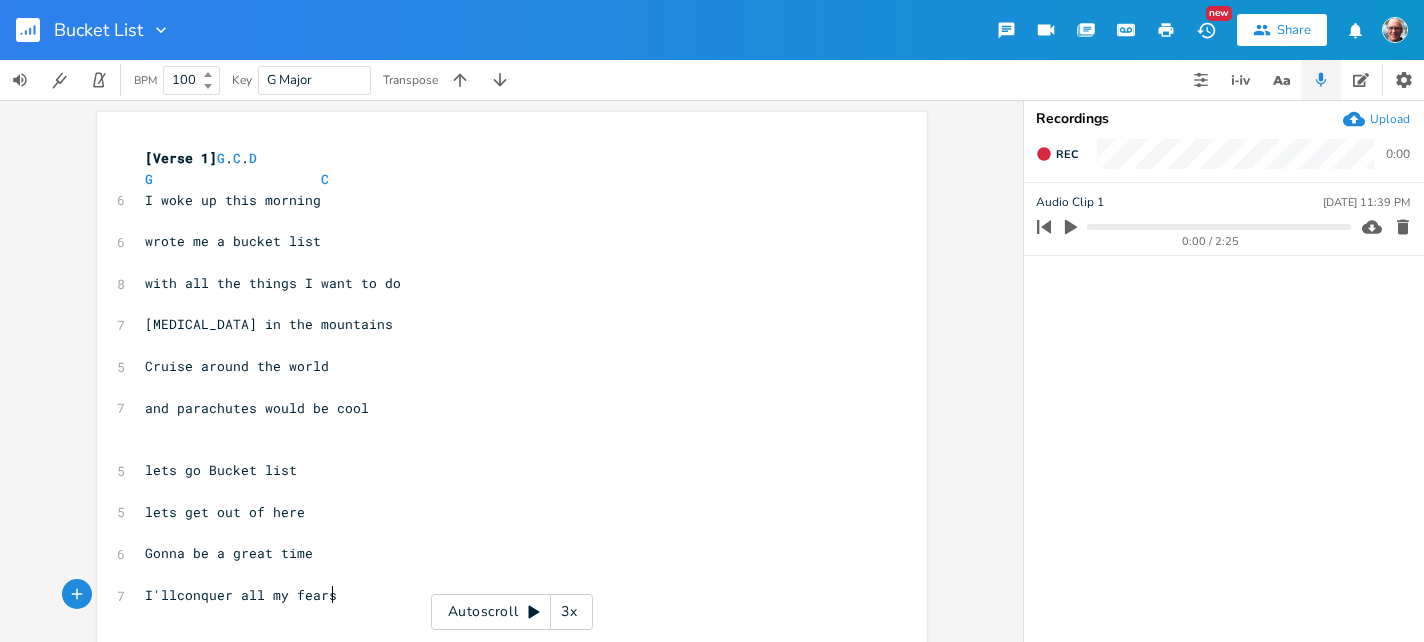 scroll, scrollTop: 0, scrollLeft: 175, axis: horizontal 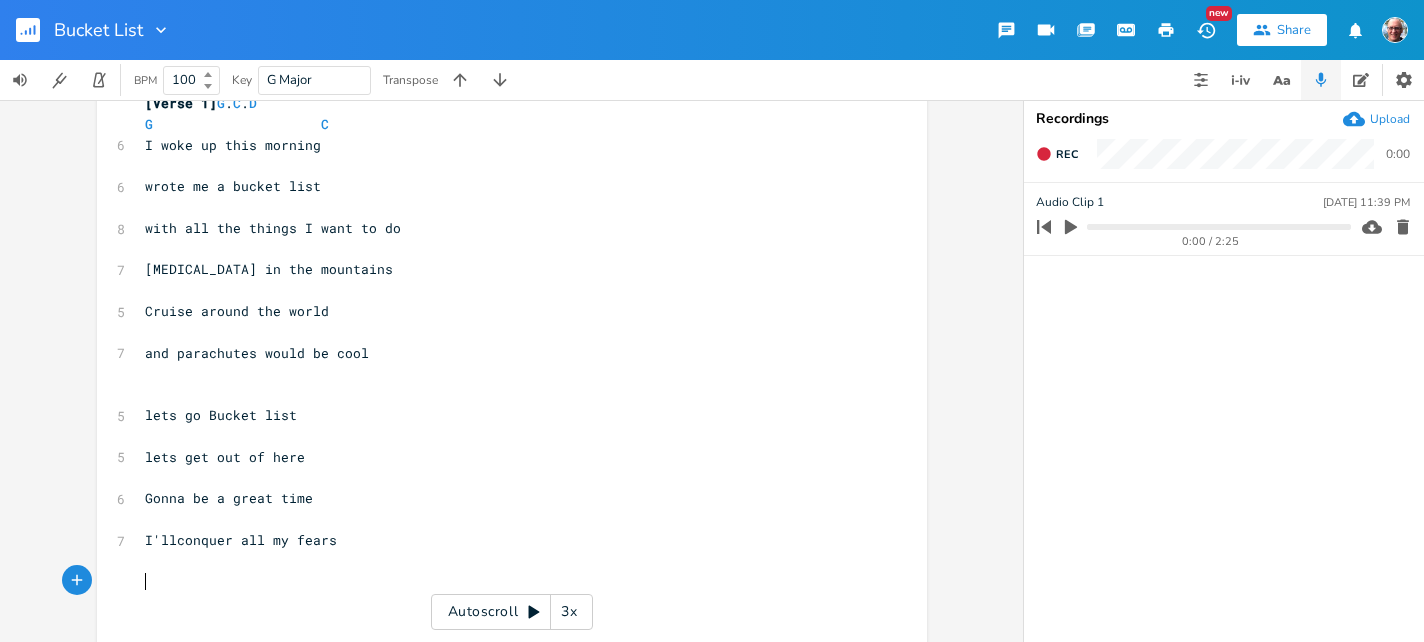 click on "I'llconquer all my fears" at bounding box center (241, 540) 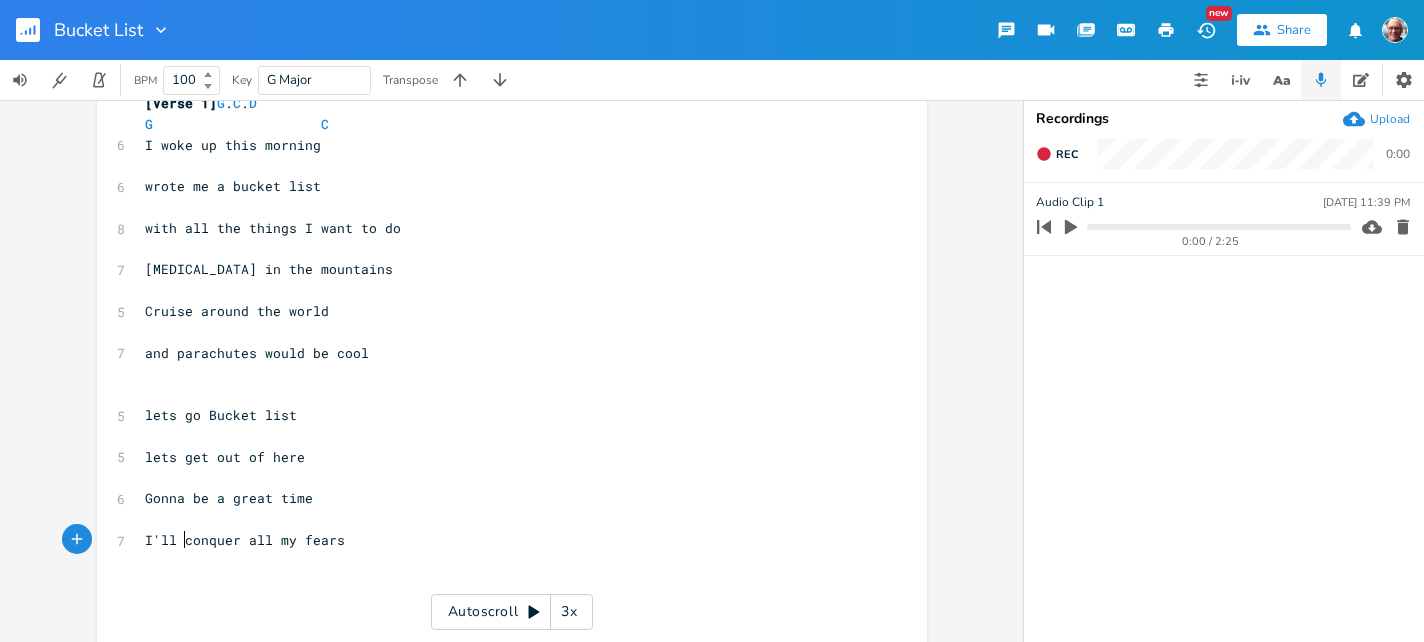 scroll, scrollTop: 0, scrollLeft: 5, axis: horizontal 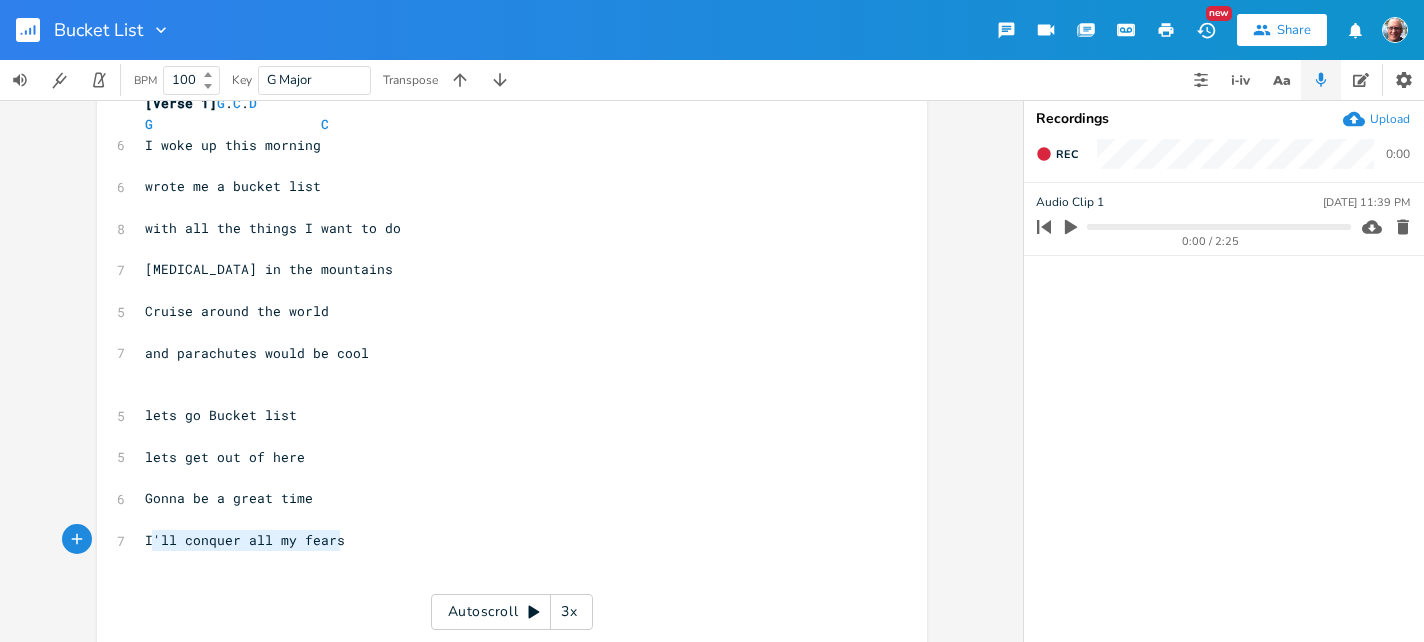 type on "I'll conquer all my fears" 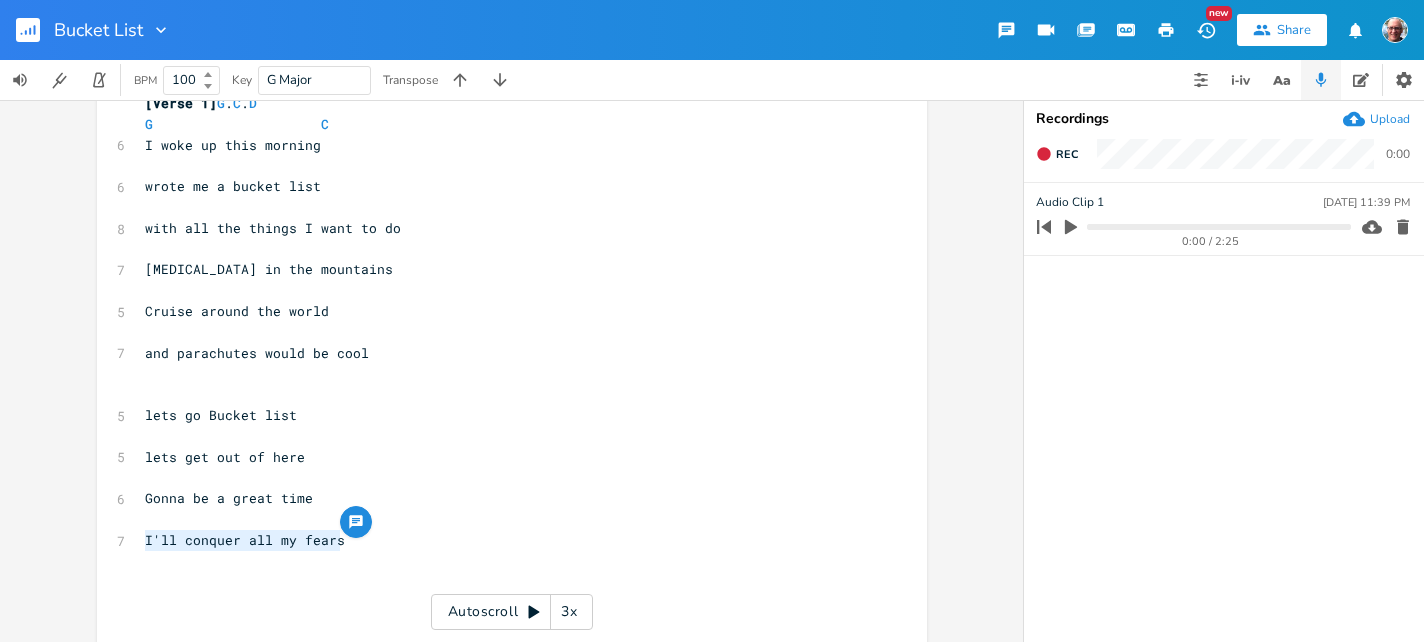 drag, startPoint x: 349, startPoint y: 541, endPoint x: 133, endPoint y: 543, distance: 216.00926 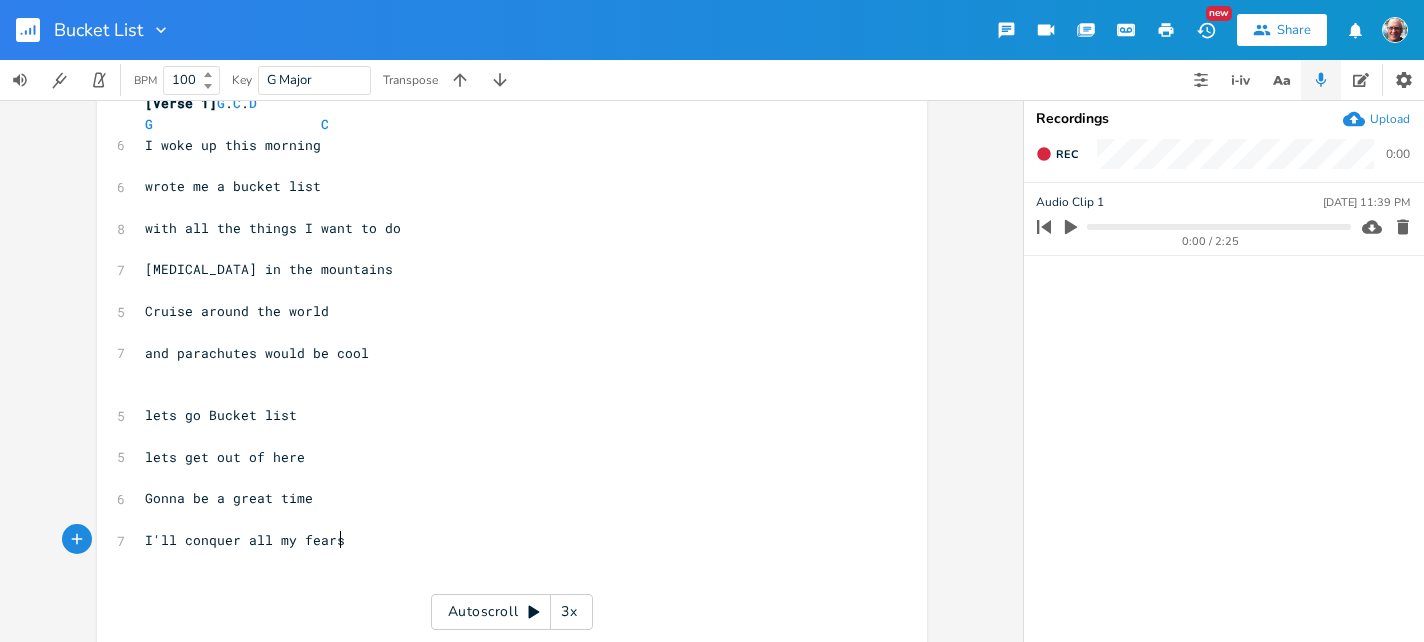 click on "​" at bounding box center [502, 561] 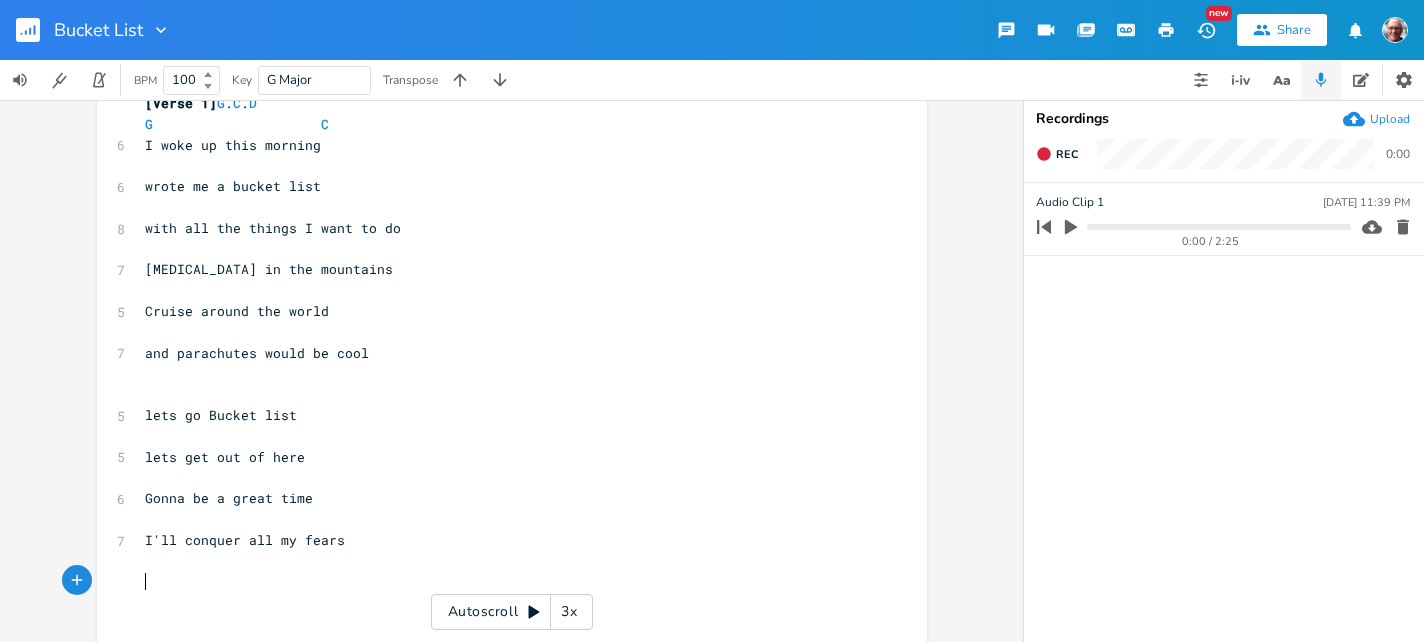 scroll, scrollTop: 0, scrollLeft: 4, axis: horizontal 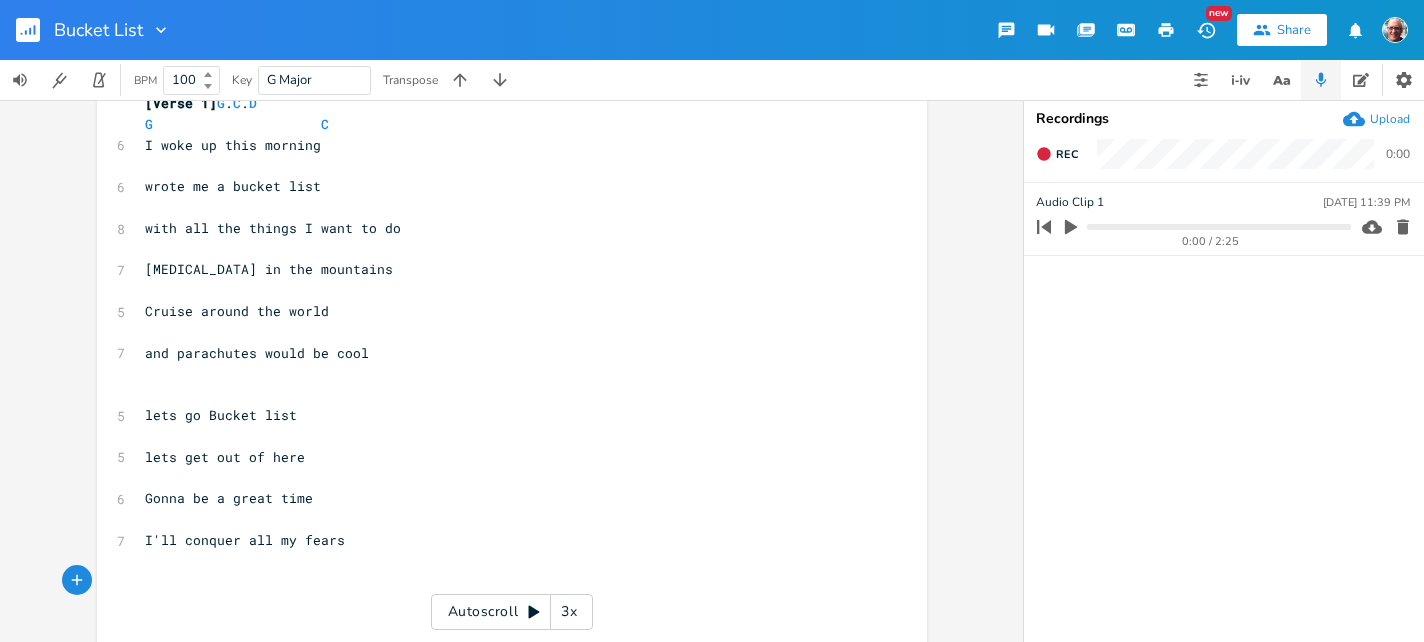 click on "x   [Verse 1] G .    C .    D G                       C 6 I woke up this morning ​ 6 wrote me a bucket list ​ 8 with all the things I want to do ​ 7 [MEDICAL_DATA] in the mountains ​ 5 Cruise around the world ​ 7 and parachutes would be cool ​ ​ 5 lets go Bucket list ​ 5 lets get out of here ​ 6 Gonna be a great time ​ 7 I'll conquer all my fears ​   ​ ​ ​ ​ ​ ​ ​ ​ ​ ​ ​ ​ ​ ​ ​ ​           ​" at bounding box center [512, 526] 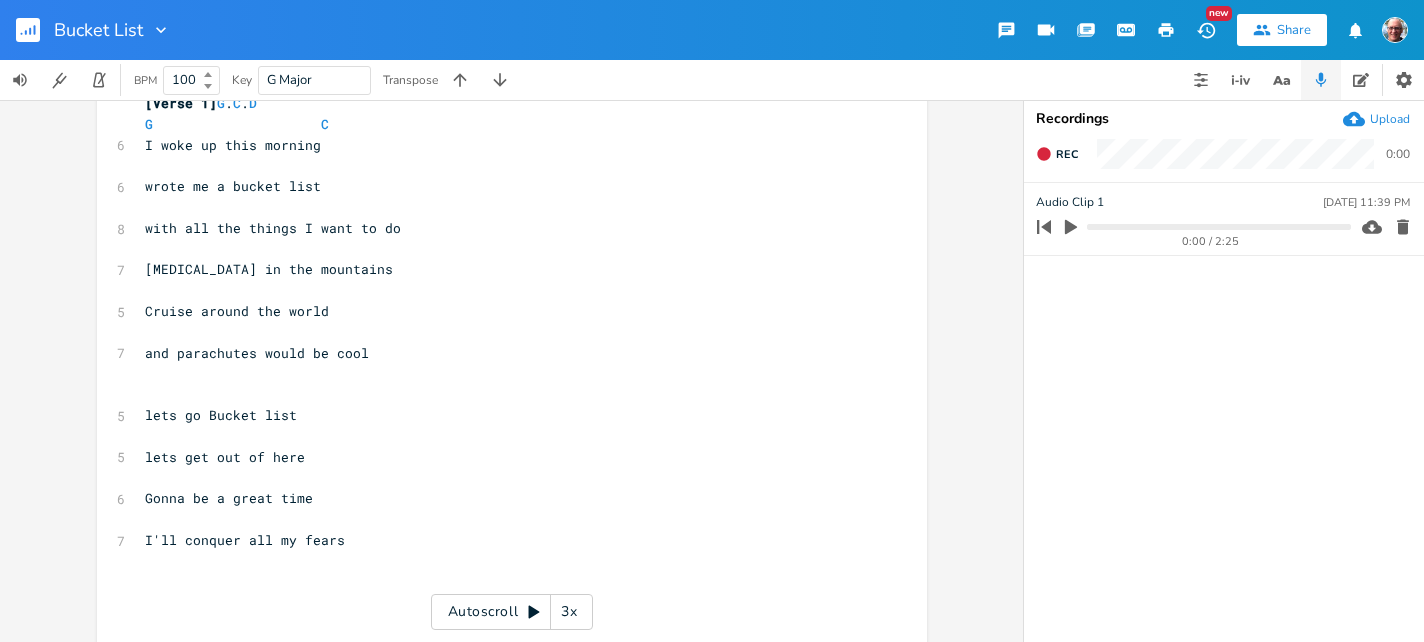 click on "​" at bounding box center (502, 394) 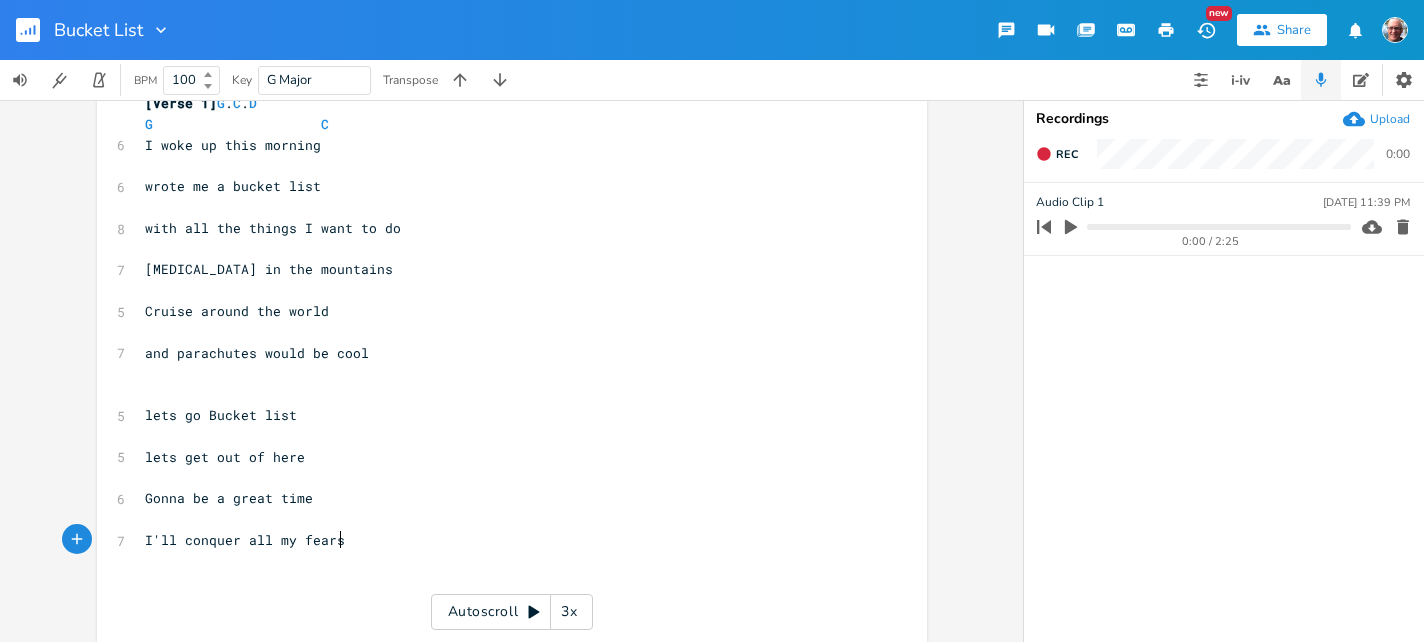 click on "I'll conquer all my fears" at bounding box center (502, 540) 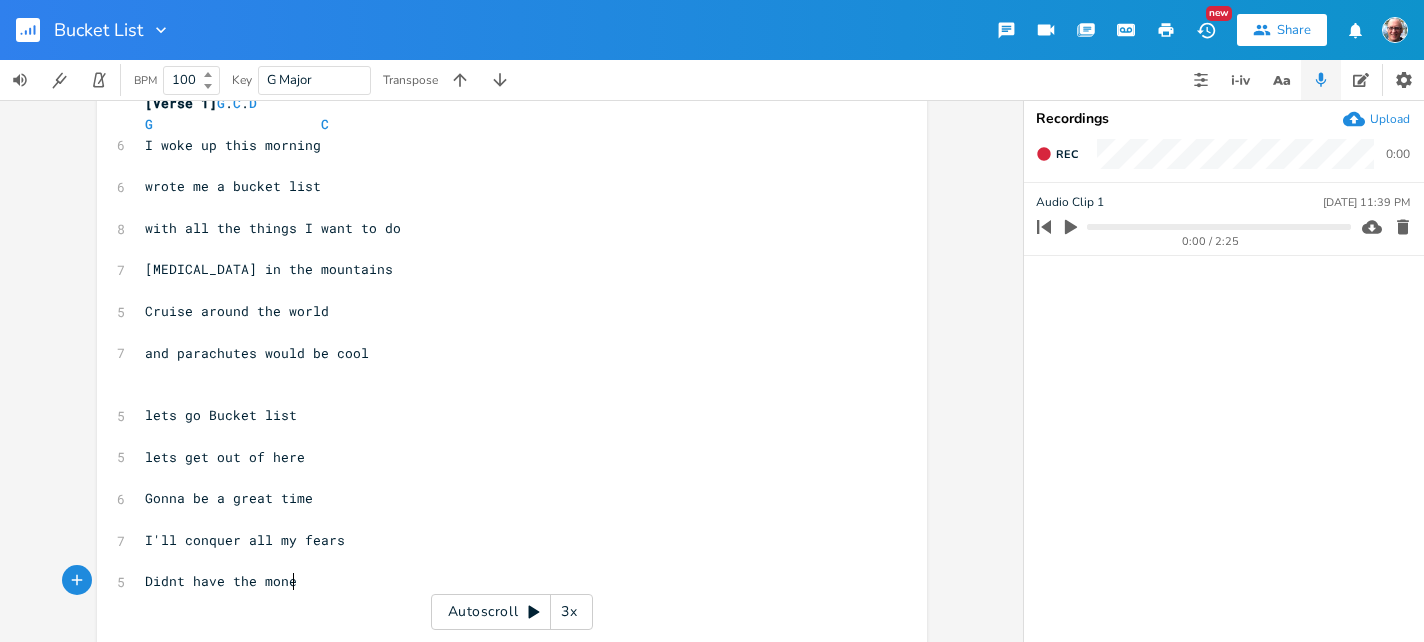 type on "Didnt have the money" 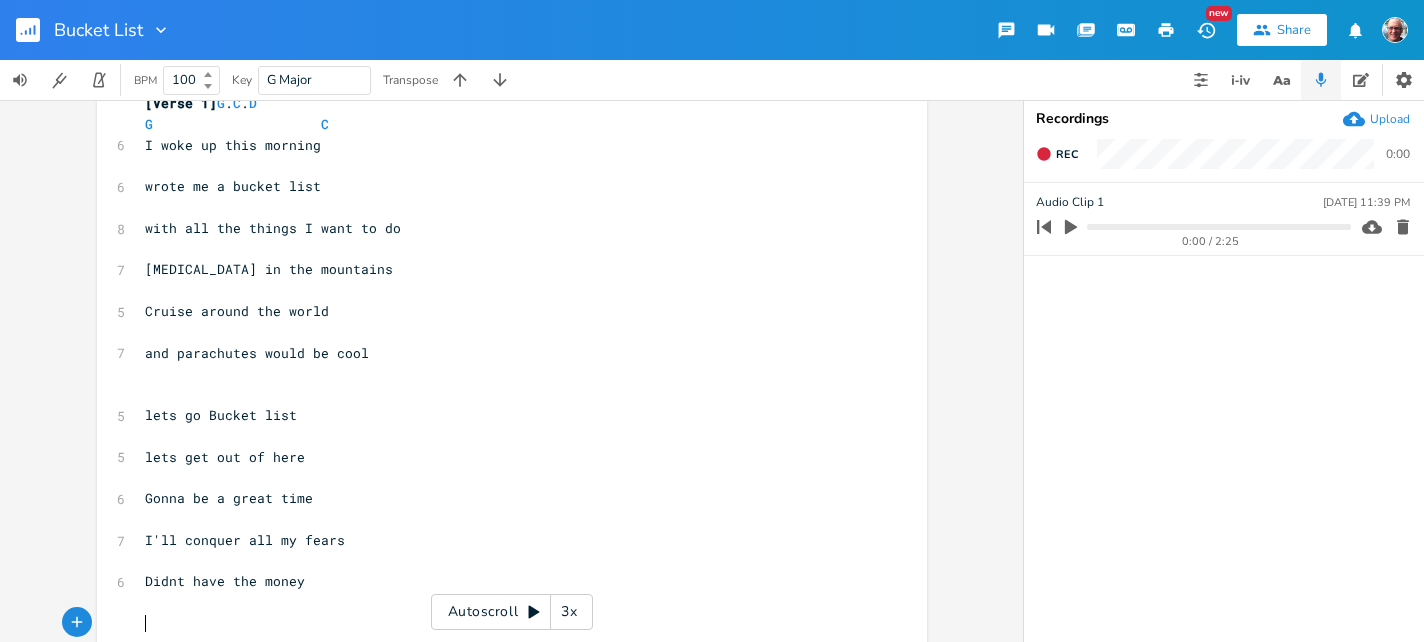scroll, scrollTop: 0, scrollLeft: 6, axis: horizontal 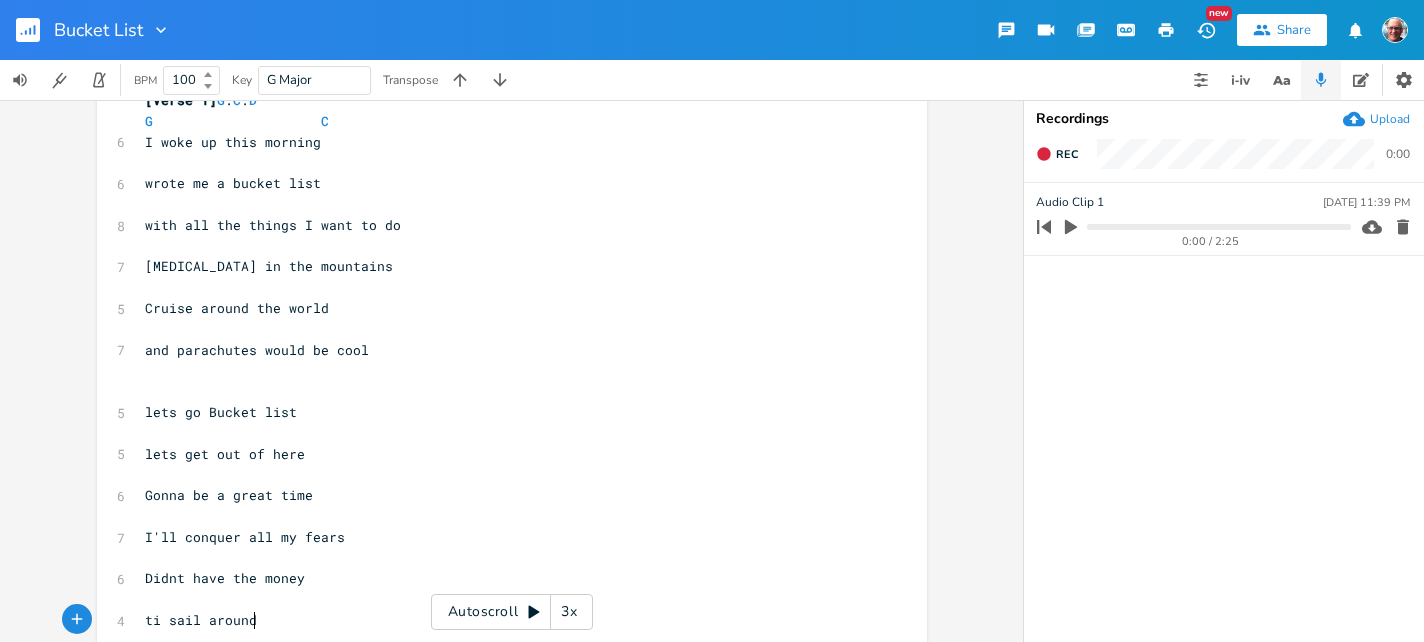 type on "ti sail around" 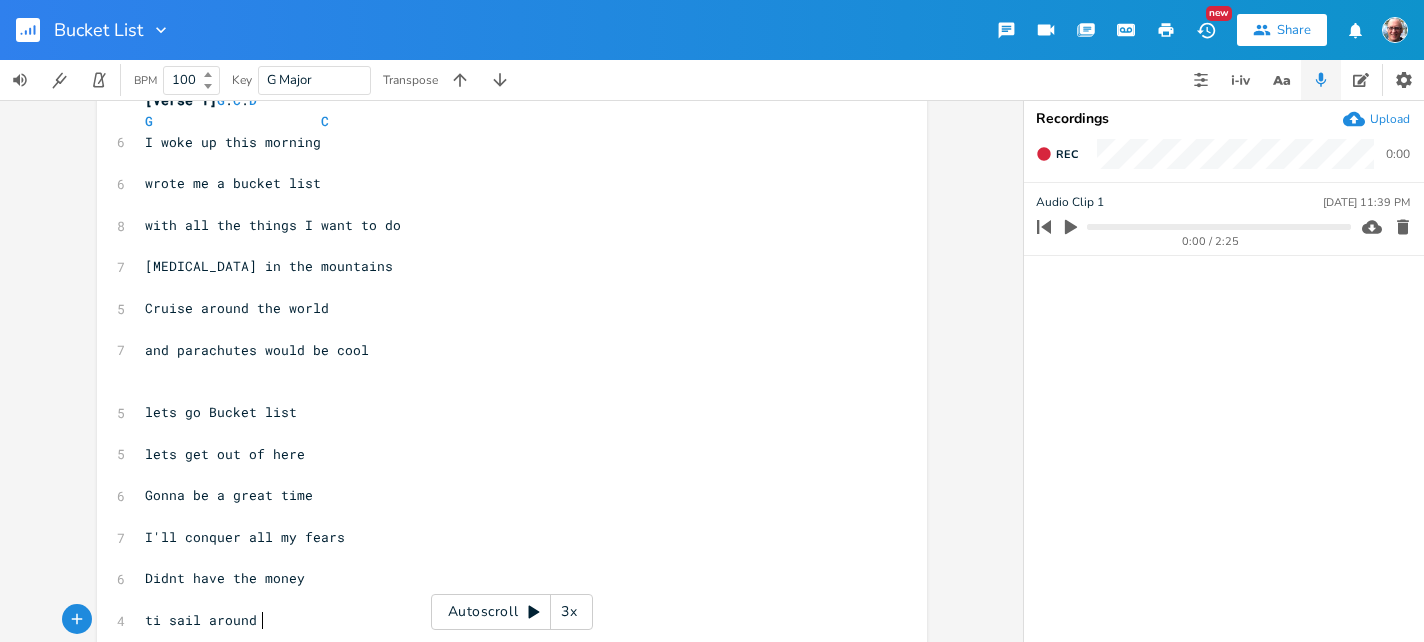 click on "​" at bounding box center [502, 558] 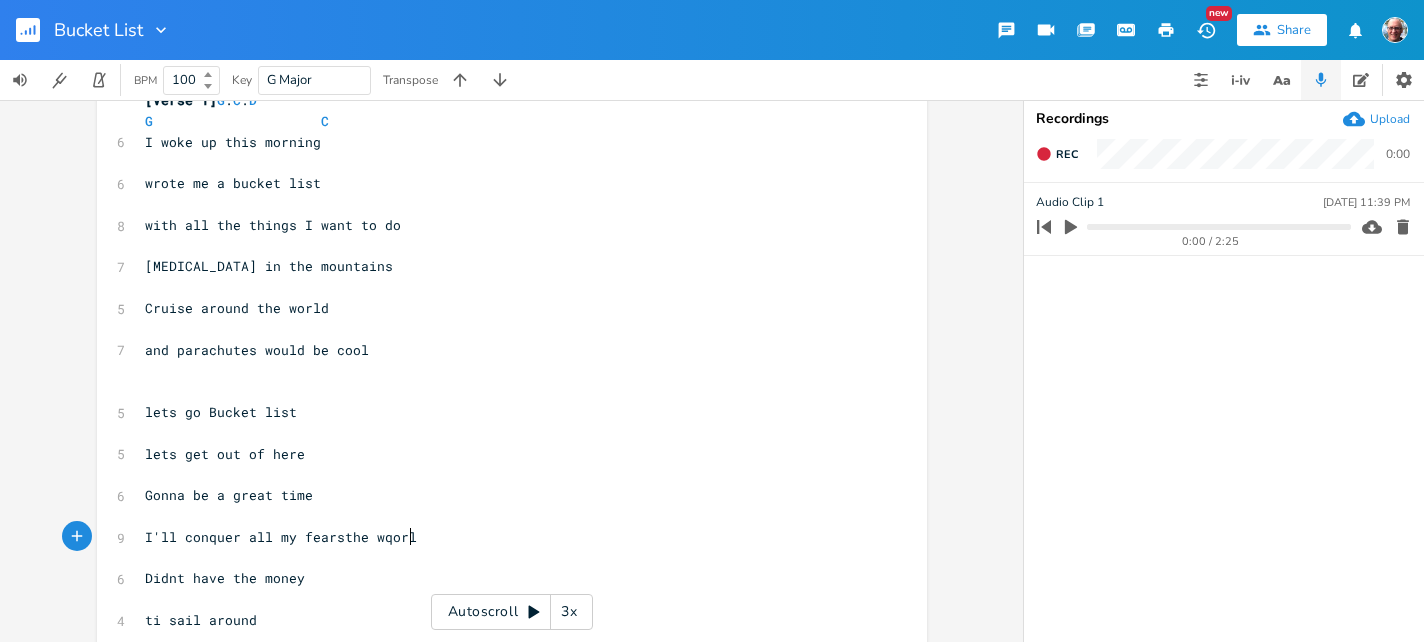 type on "the wqorld" 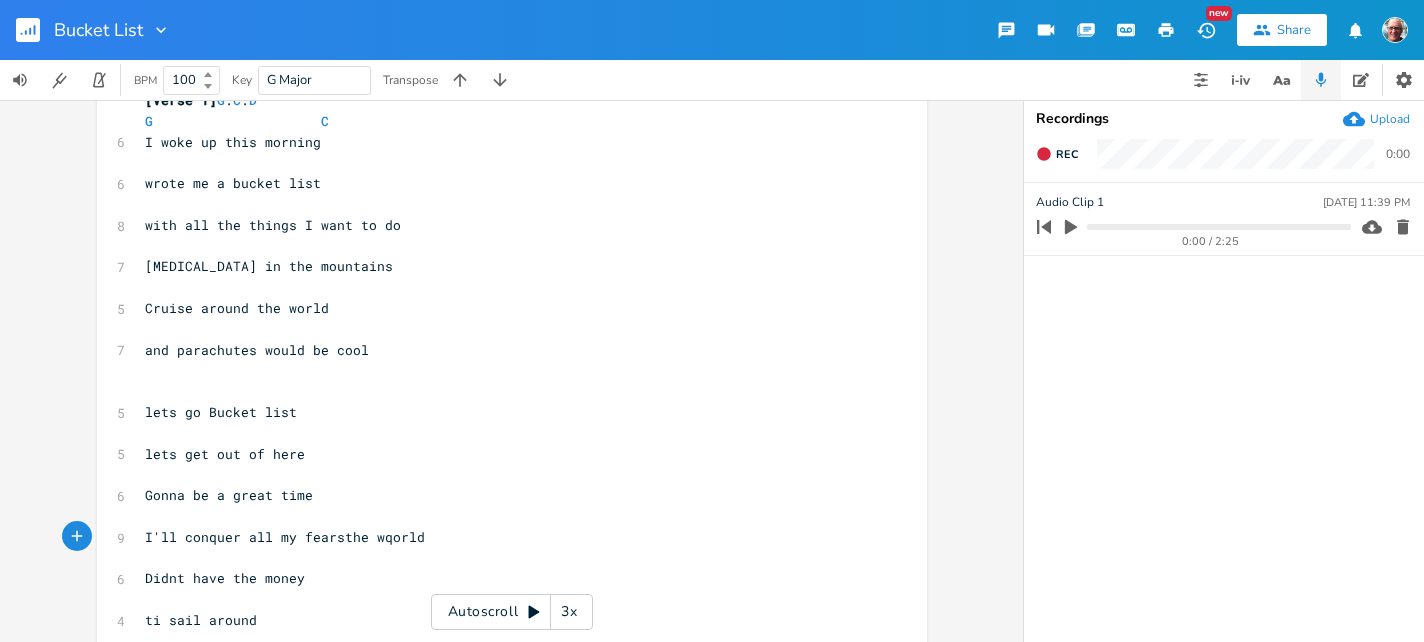 click on "I'll conquer all my fearsthe wqorld" at bounding box center [285, 537] 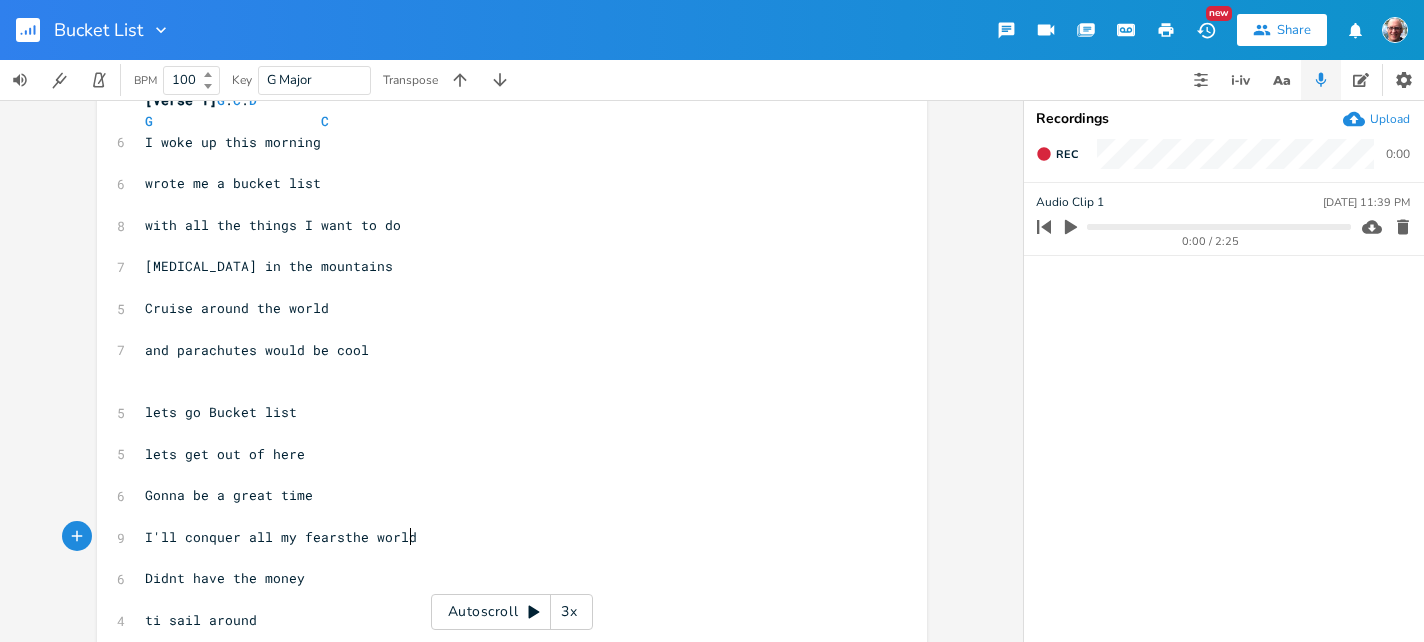 click on "I'll conquer all my fearsthe world" at bounding box center [502, 537] 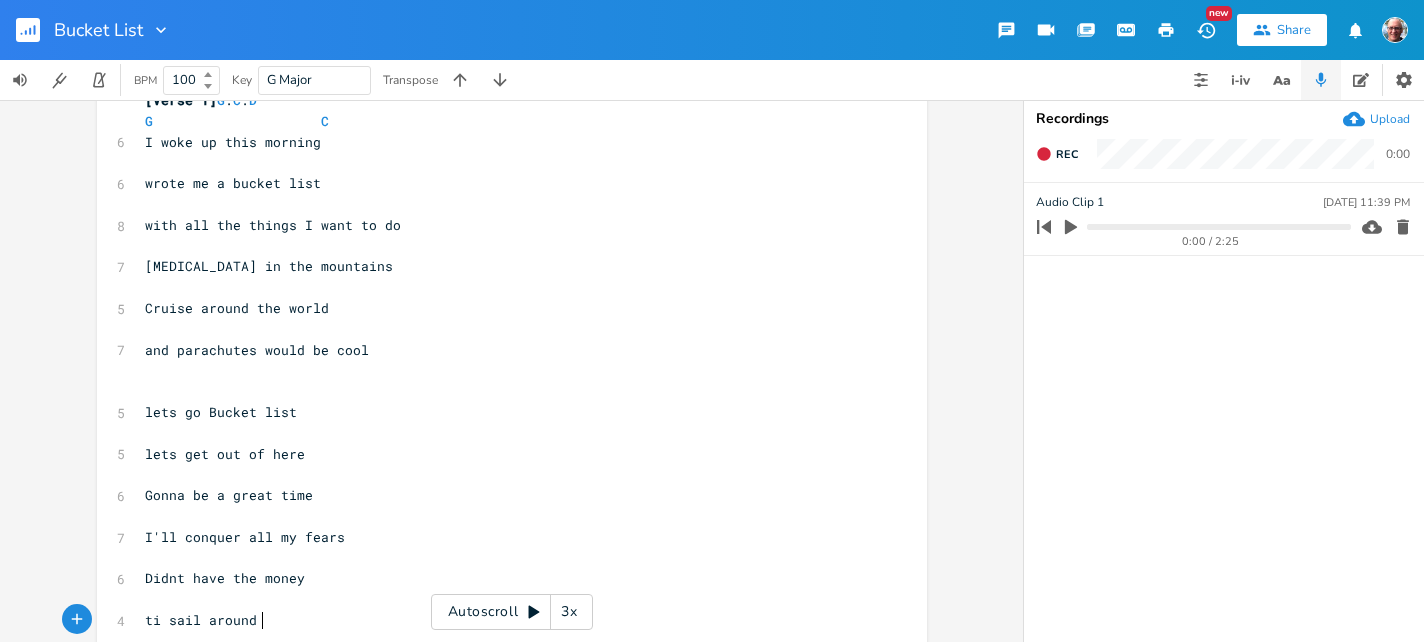 click on "ti sail around" at bounding box center [502, 620] 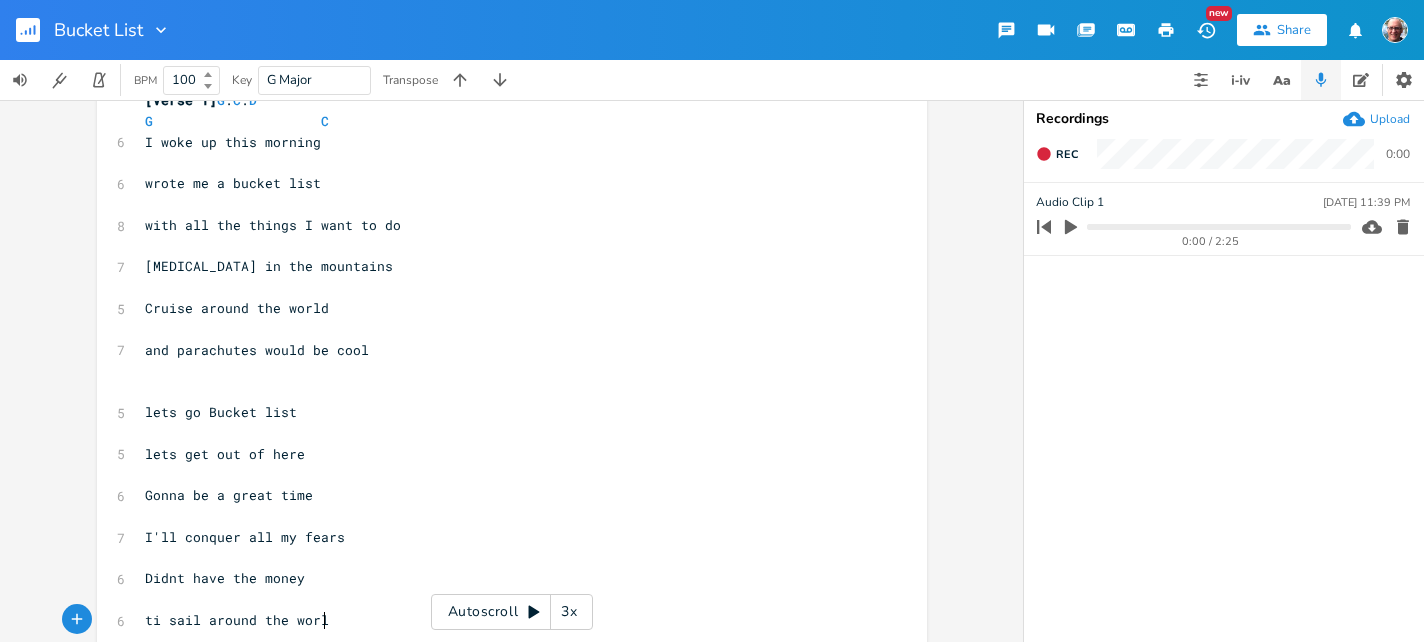type on "the world" 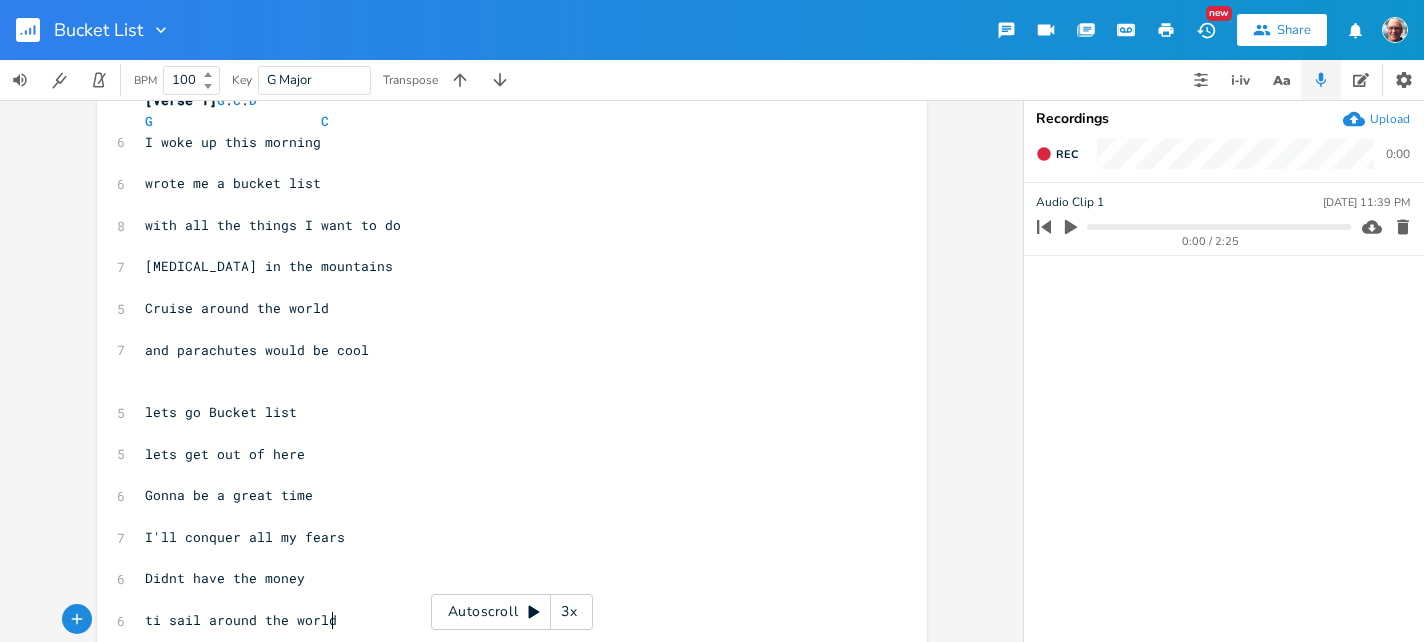 scroll, scrollTop: 0, scrollLeft: 74, axis: horizontal 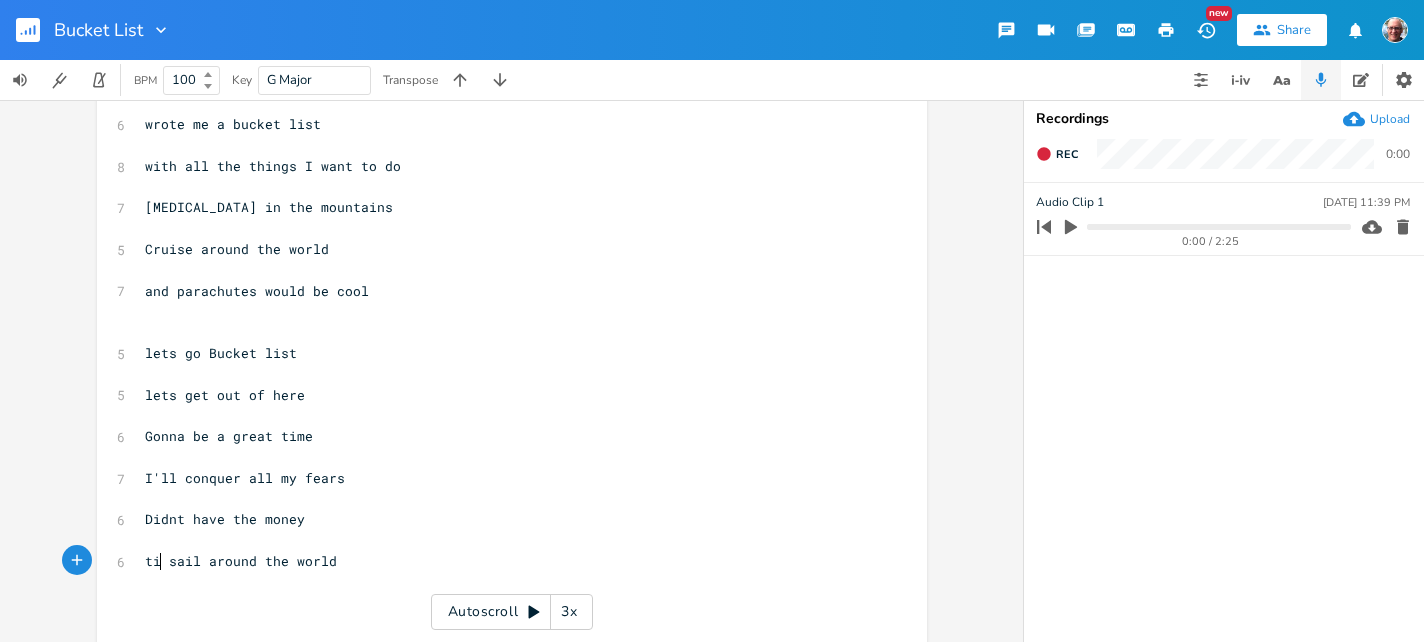 click on "ti sail around the world" at bounding box center [241, 561] 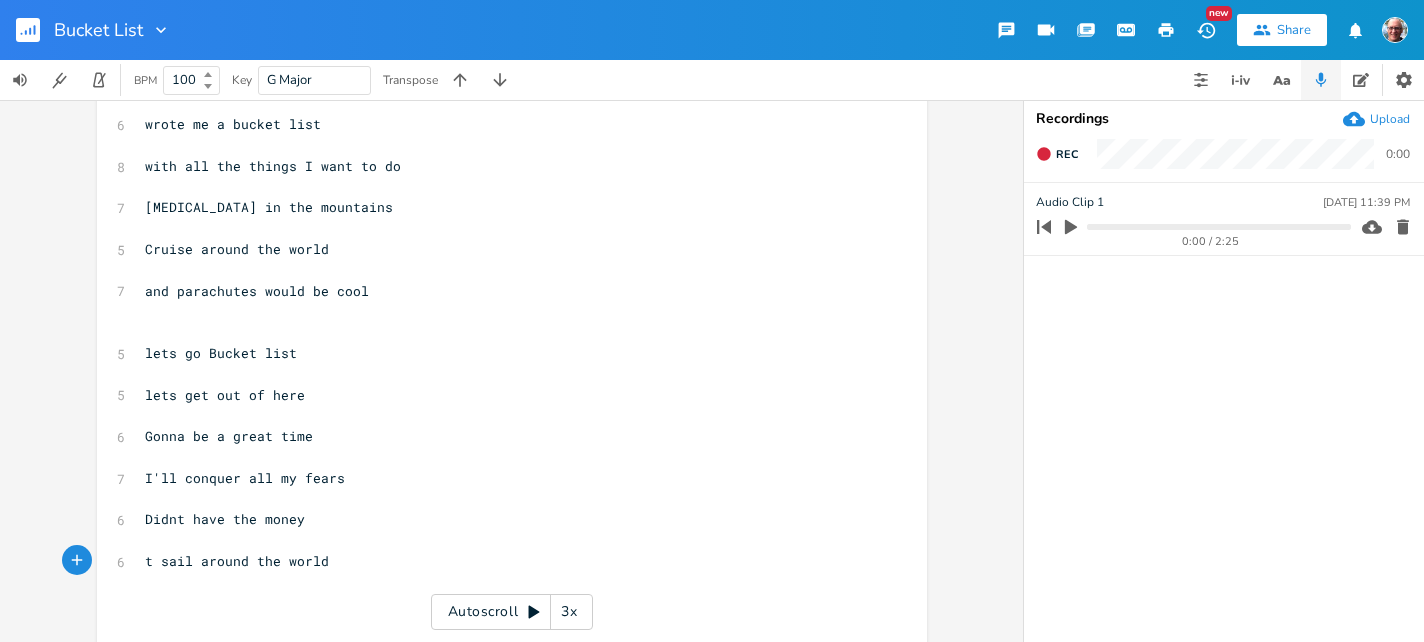 type on "o" 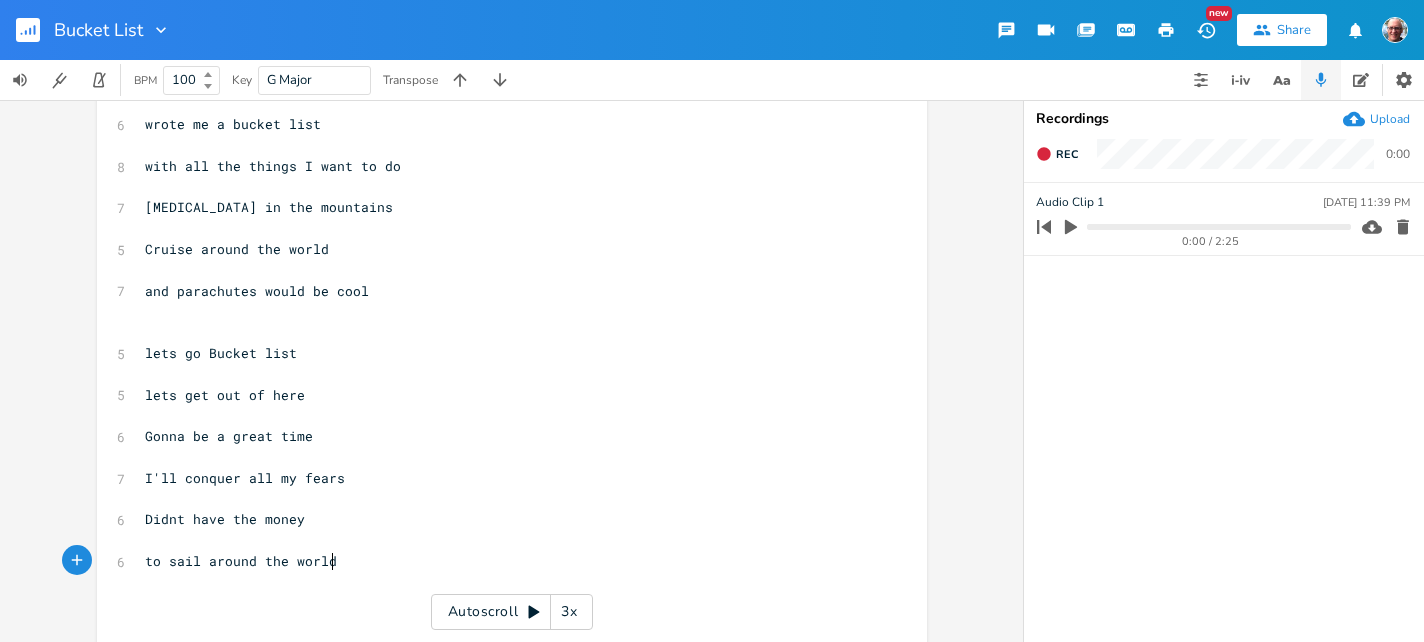 click on "to sail around the world" at bounding box center (502, 561) 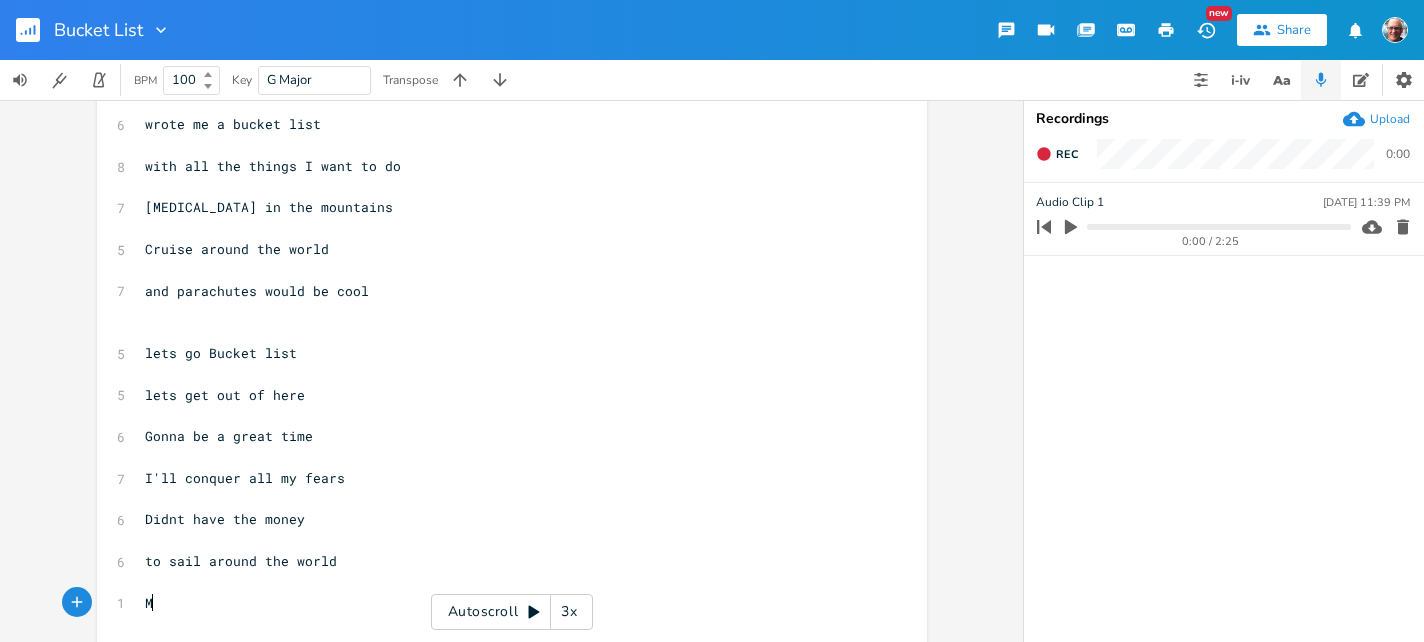 type on "Mo" 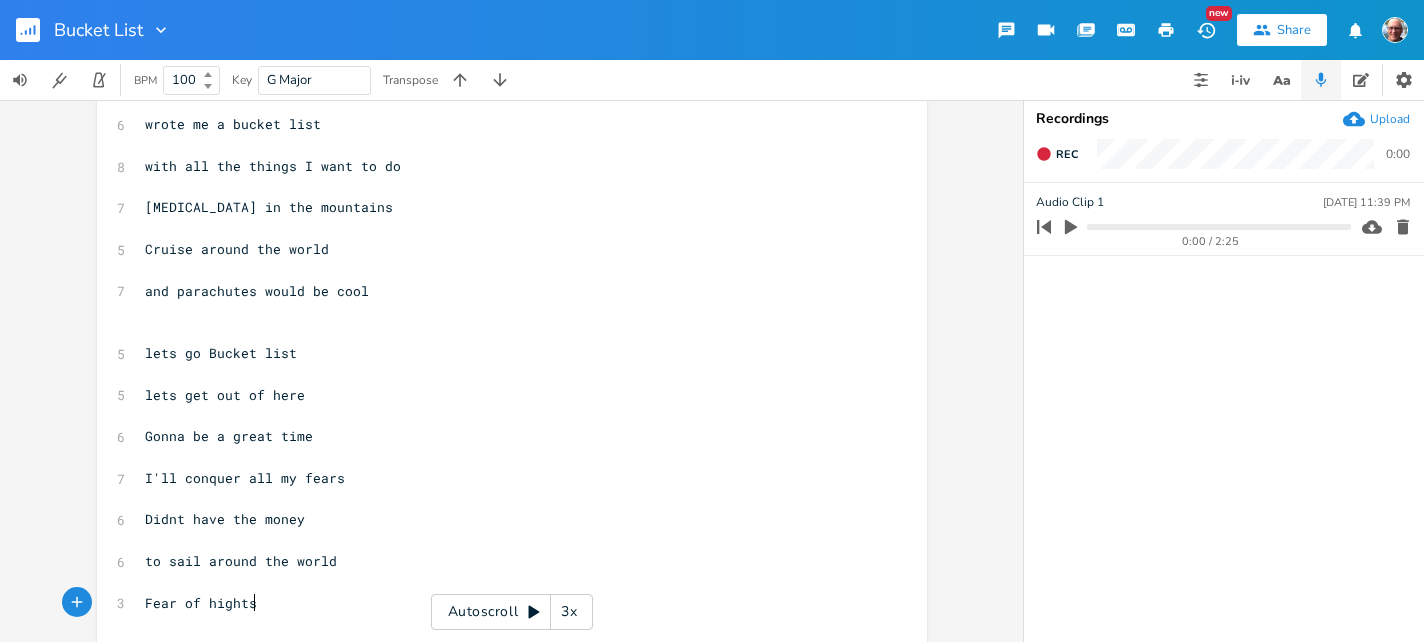 scroll, scrollTop: 0, scrollLeft: 110, axis: horizontal 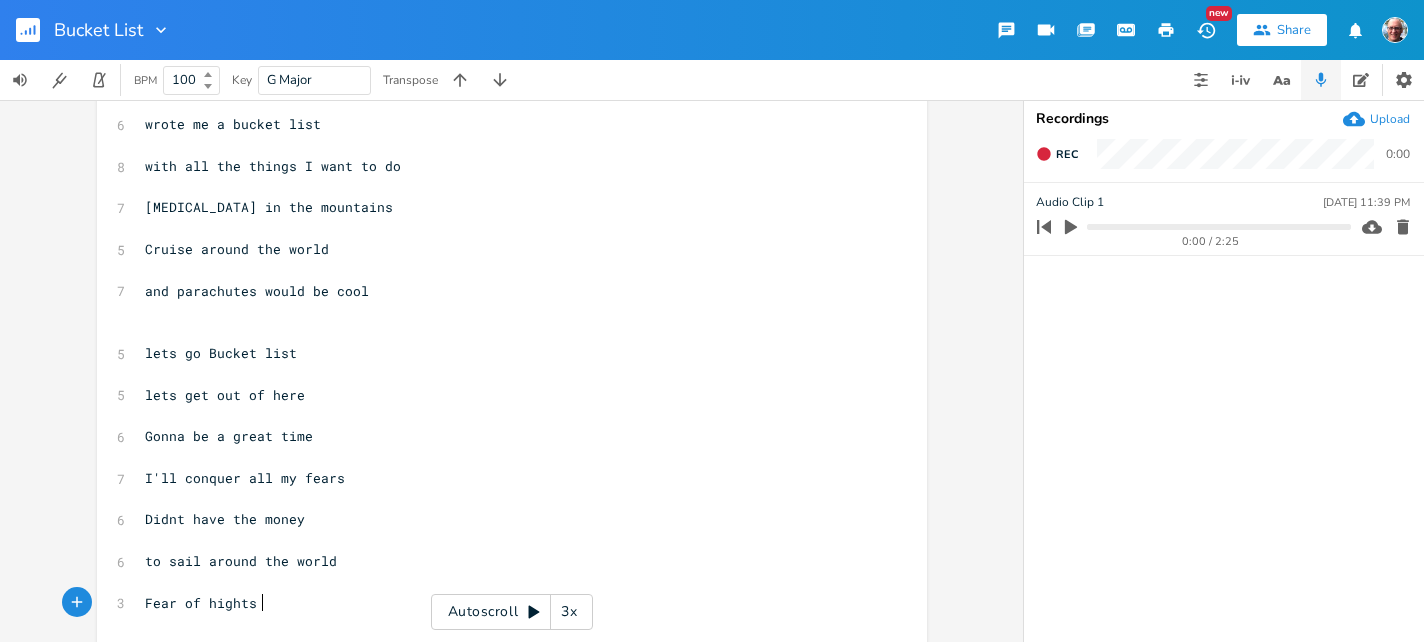 type on "Fear of hights h" 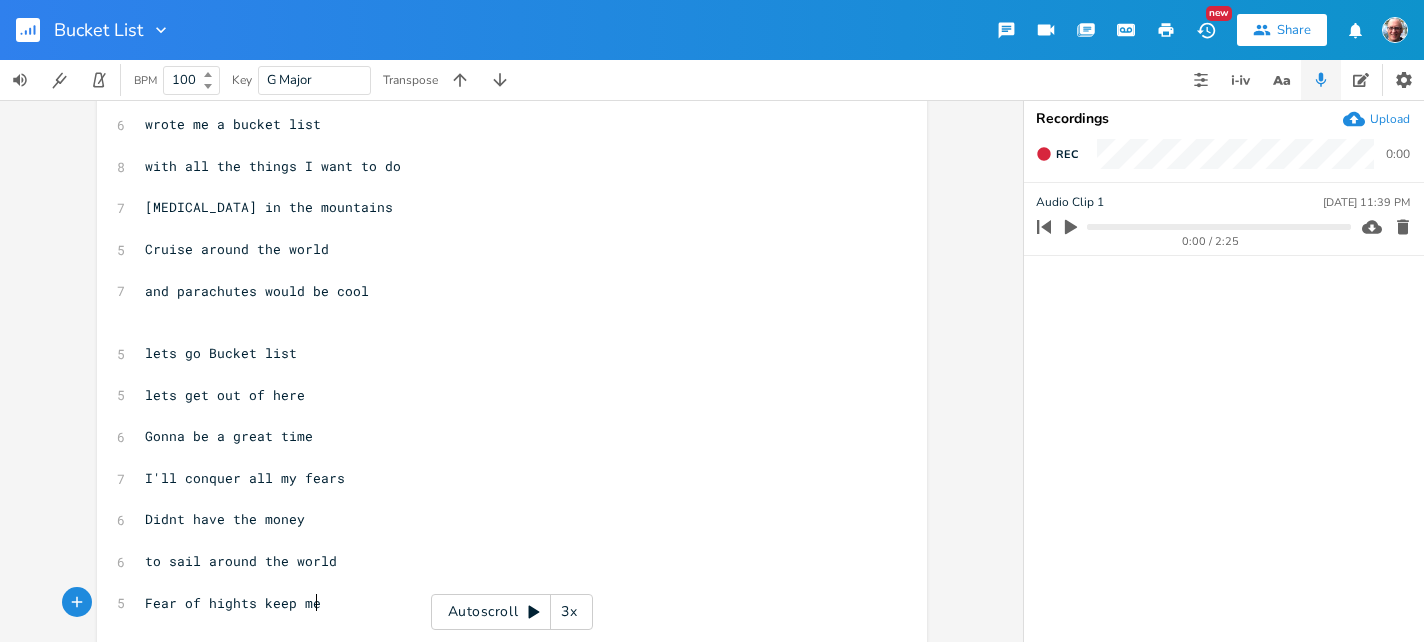 scroll, scrollTop: 0, scrollLeft: 68, axis: horizontal 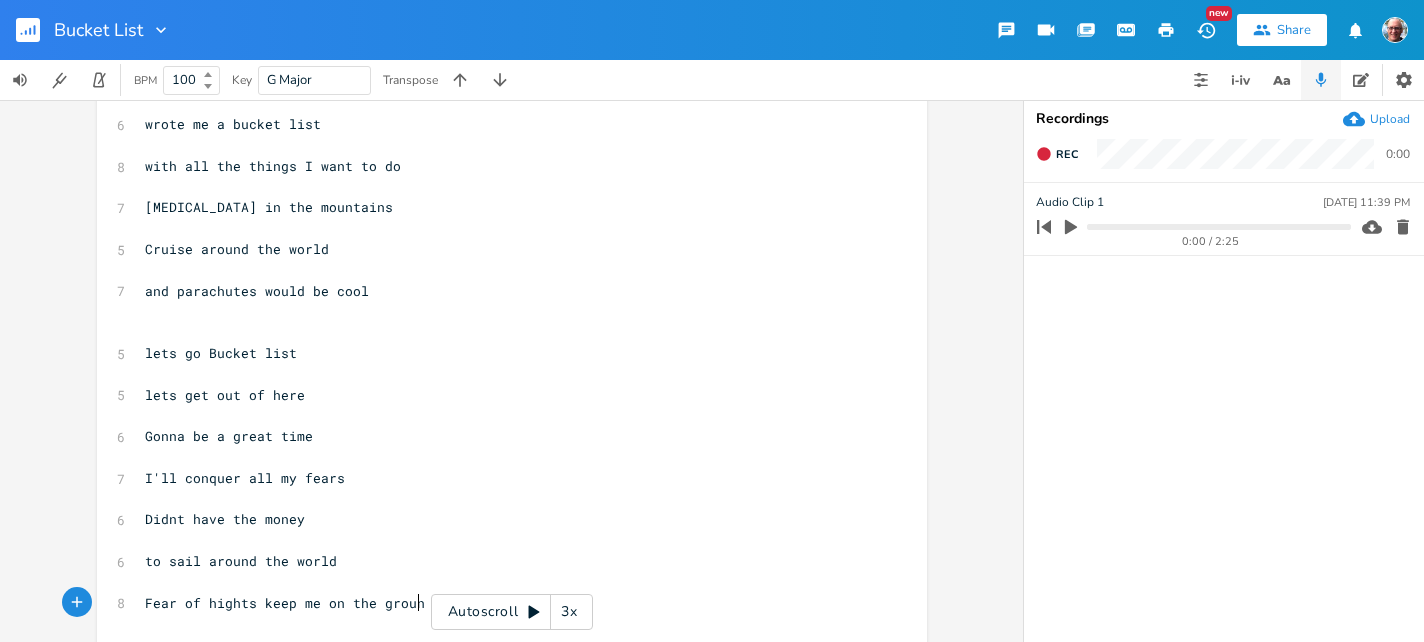type on "keep me on the ground" 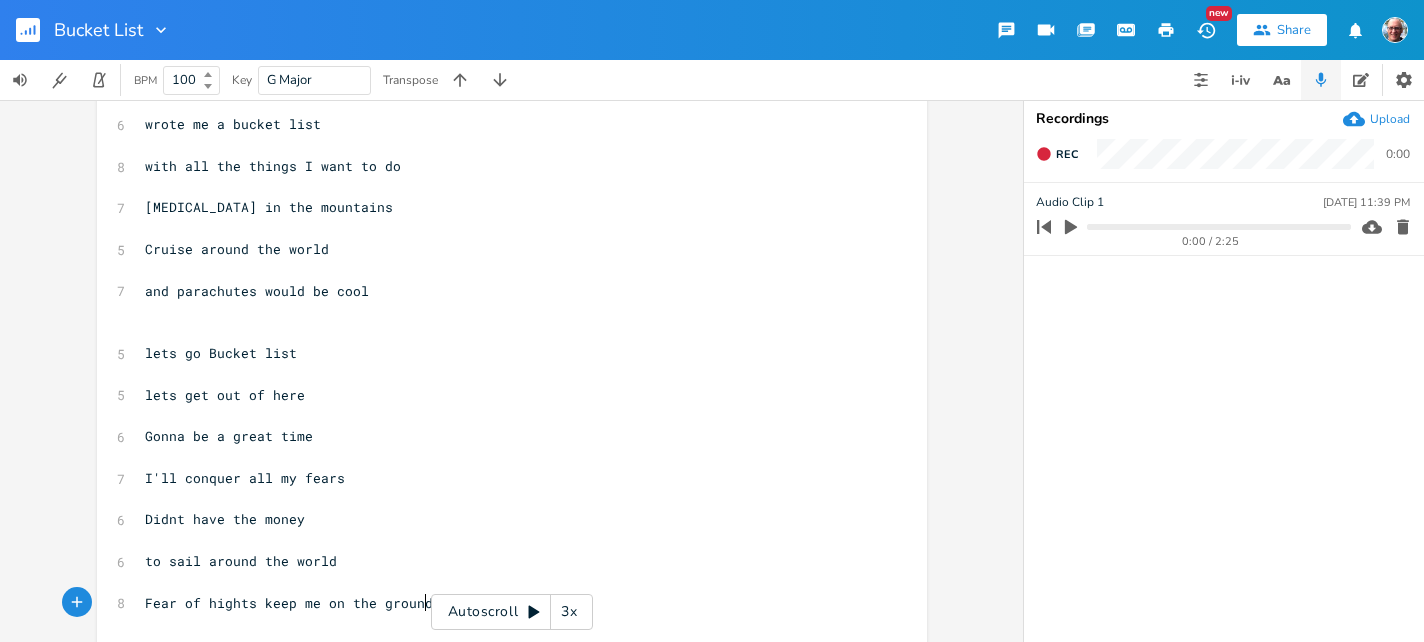 scroll, scrollTop: 0, scrollLeft: 177, axis: horizontal 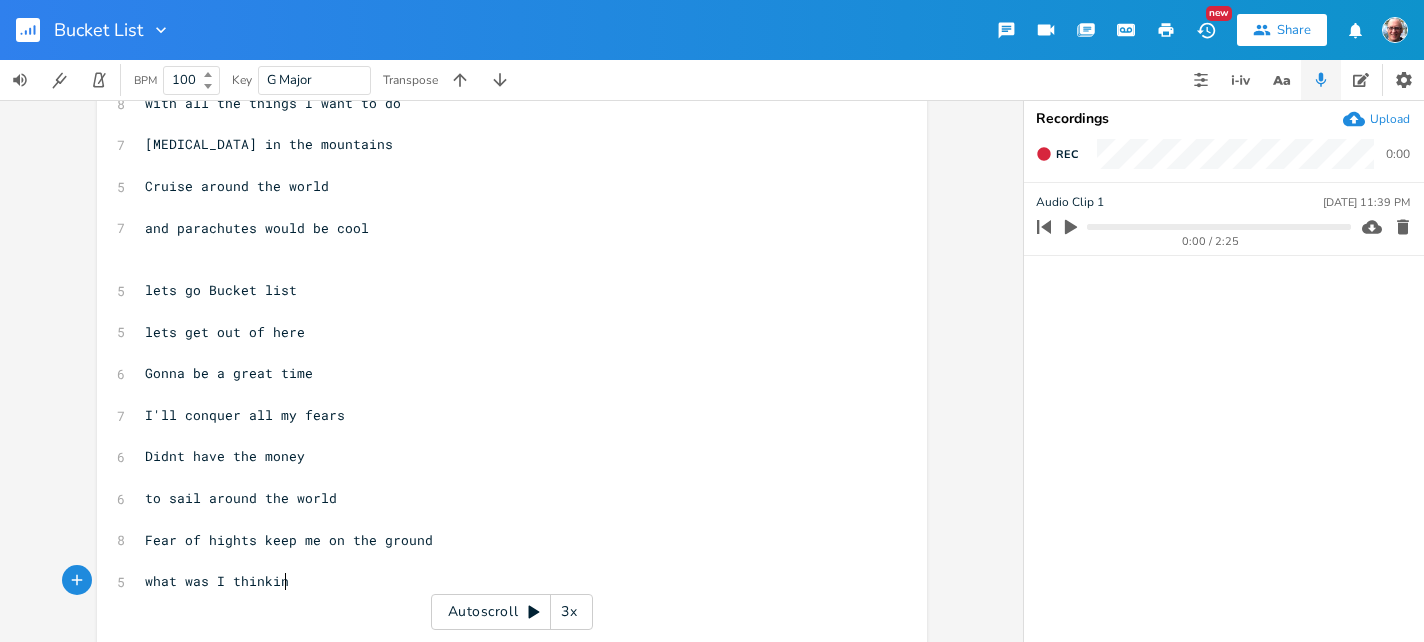 type on "what was I thinkinh" 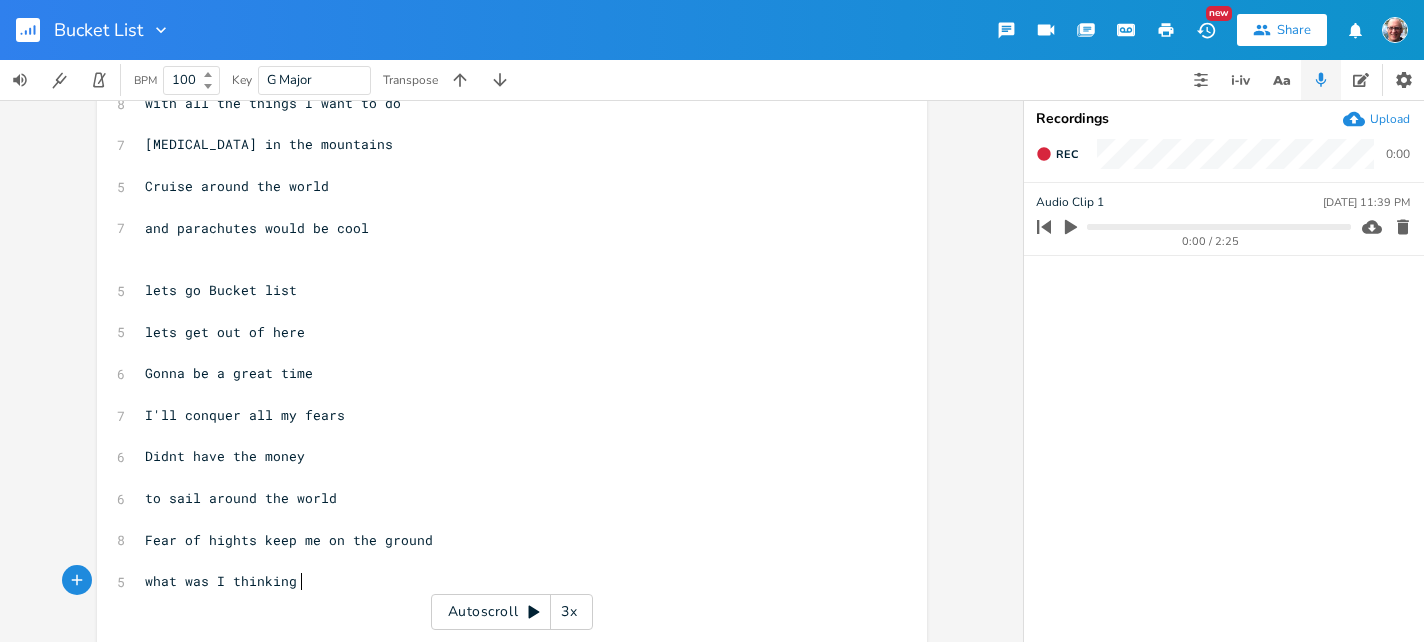scroll, scrollTop: 0, scrollLeft: 13, axis: horizontal 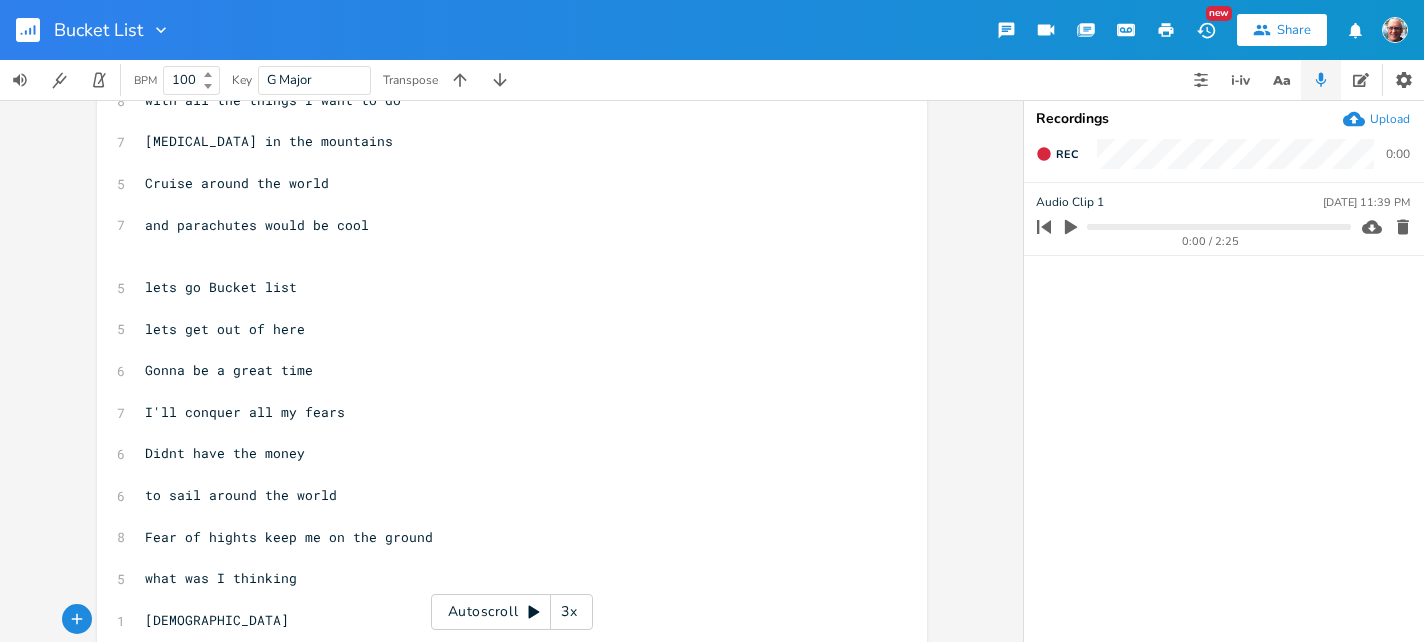 type on "Yhi" 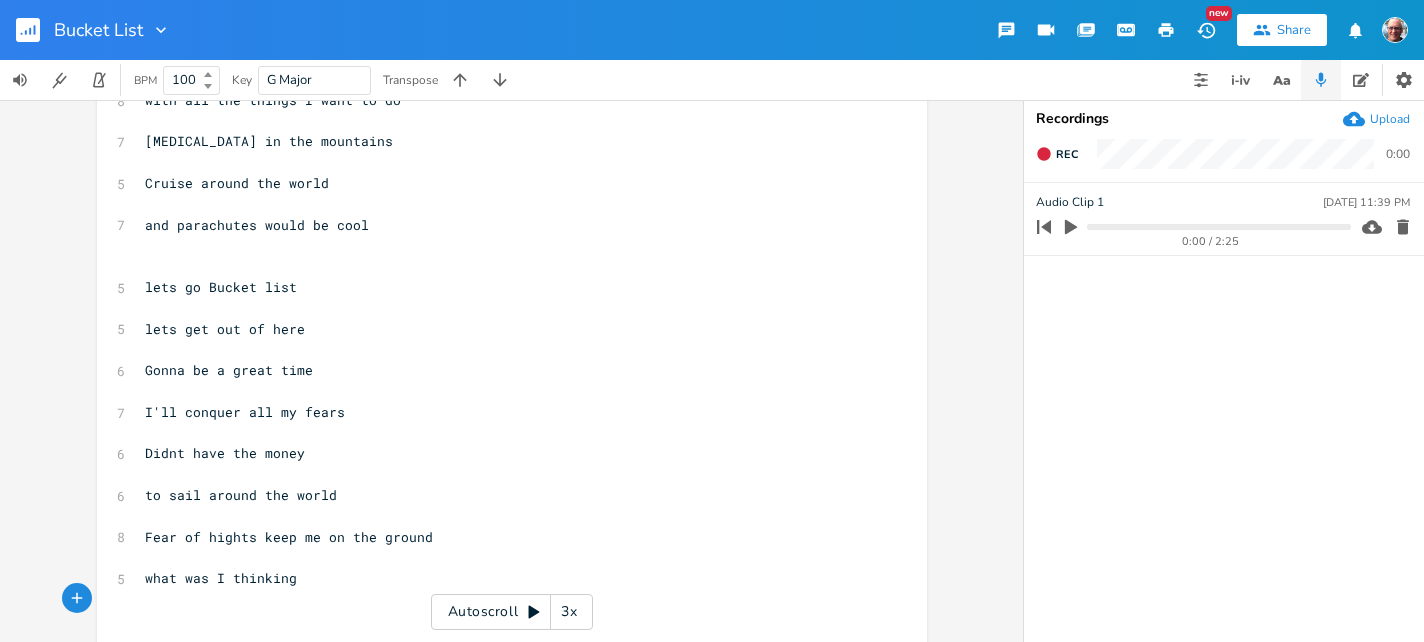 click on "what was I thinking" at bounding box center [502, 578] 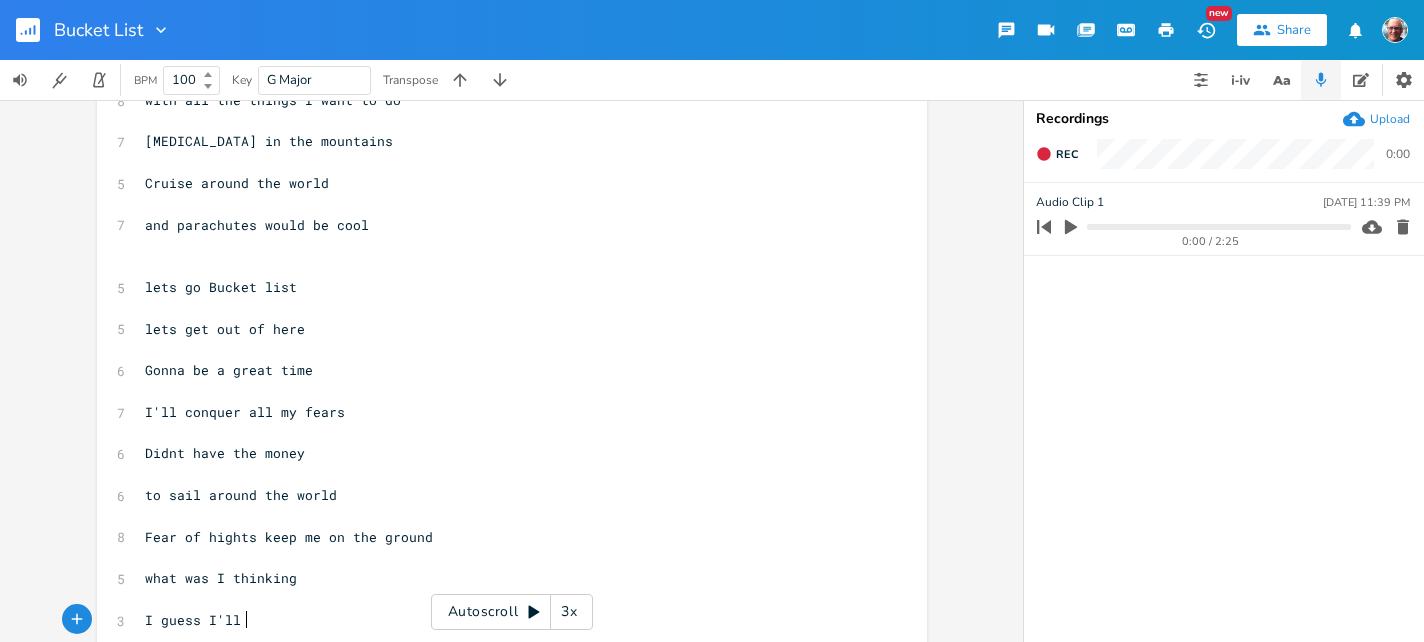 scroll, scrollTop: 0, scrollLeft: 80, axis: horizontal 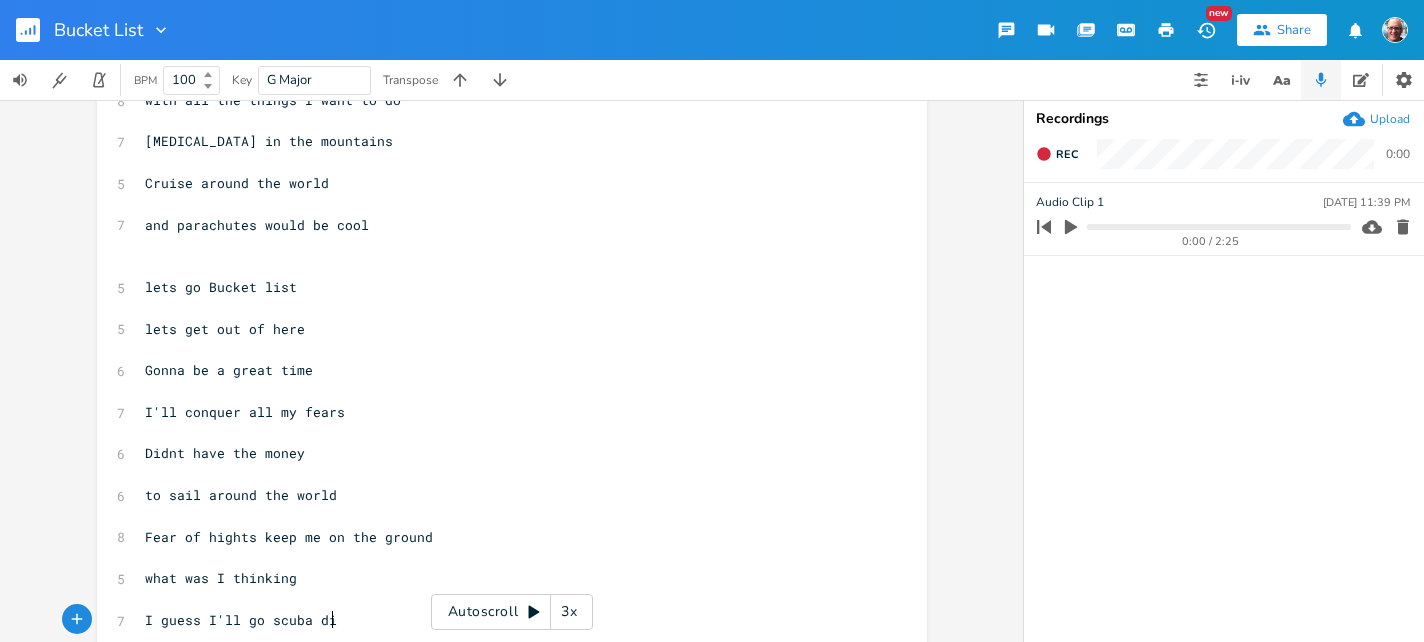 type on "I guess I'll go scuba dib" 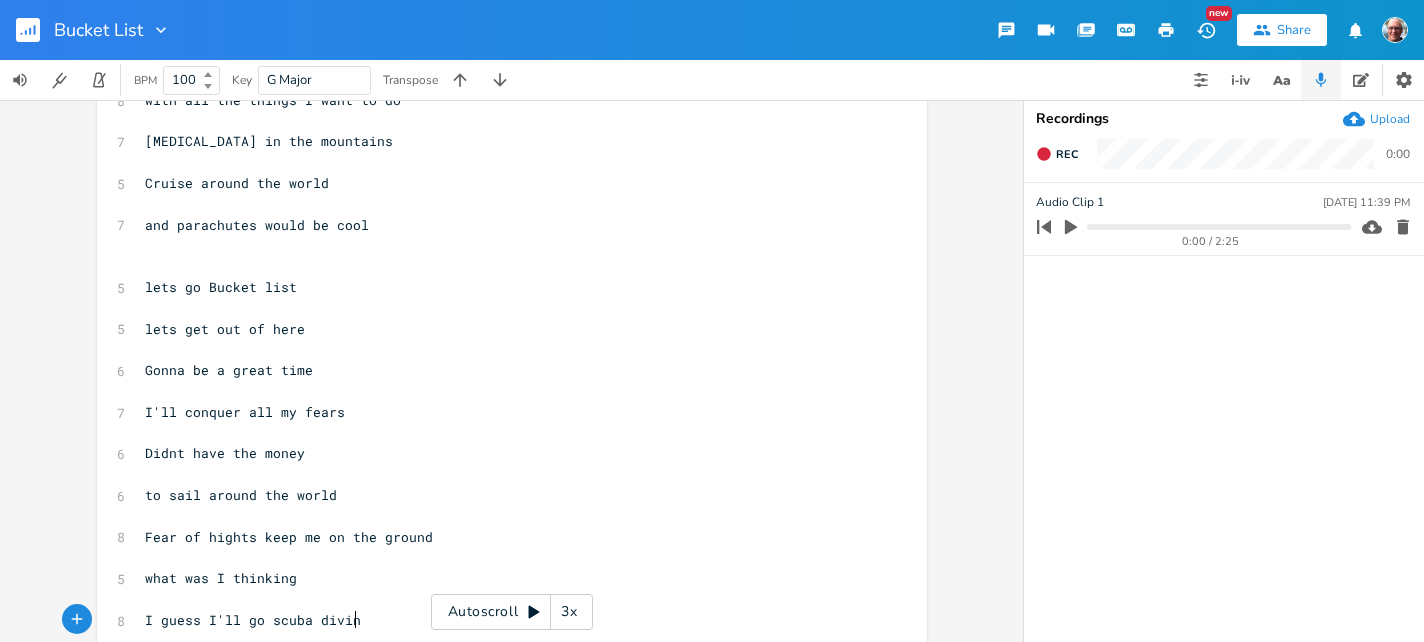type on "ving" 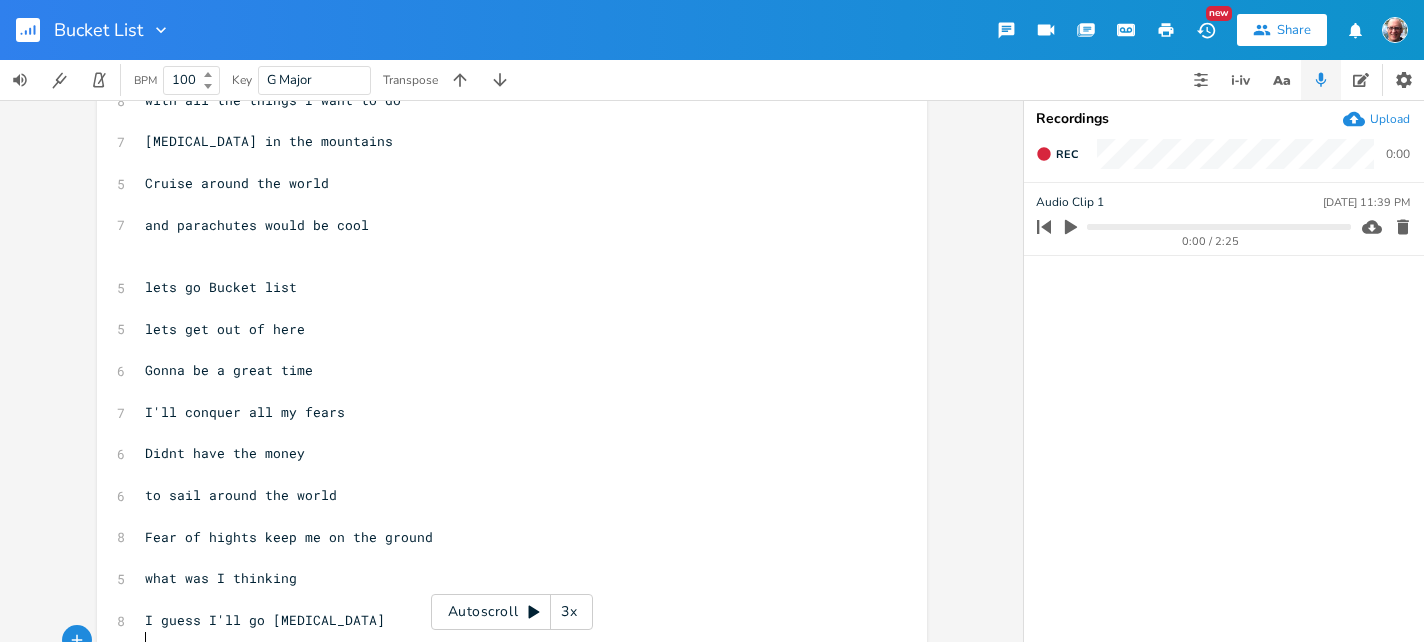 scroll, scrollTop: 242, scrollLeft: 0, axis: vertical 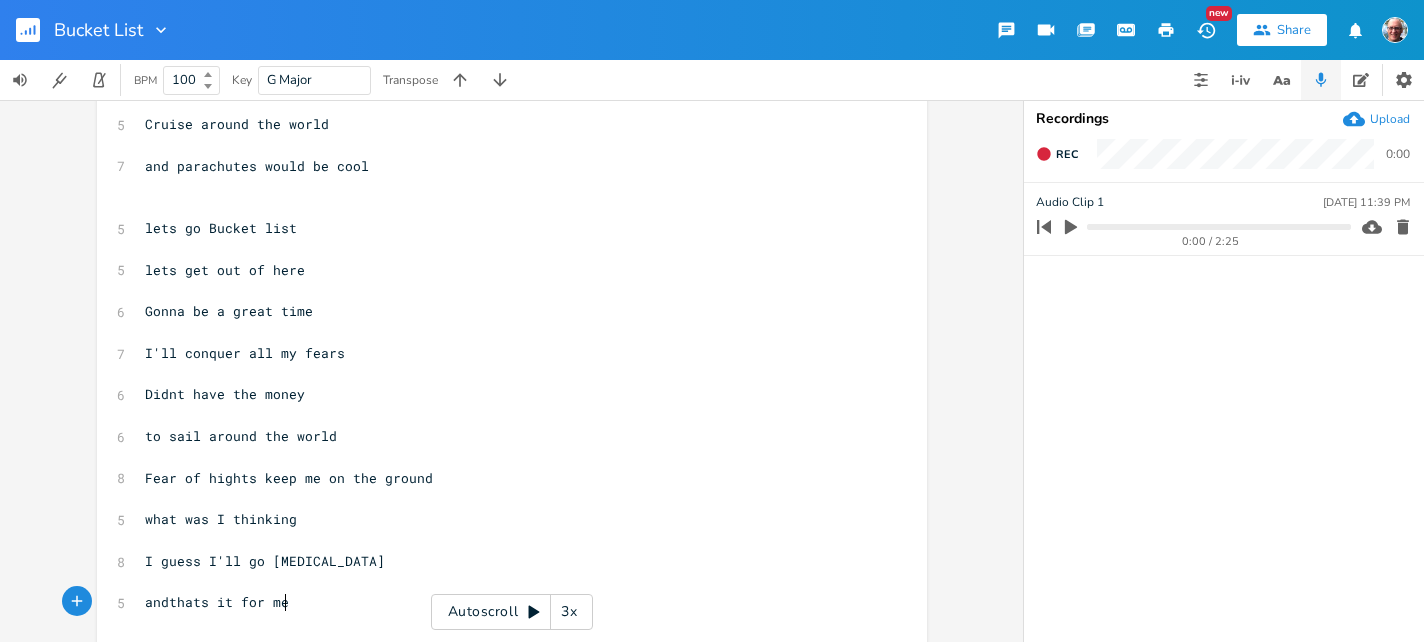type on "andthats it for me." 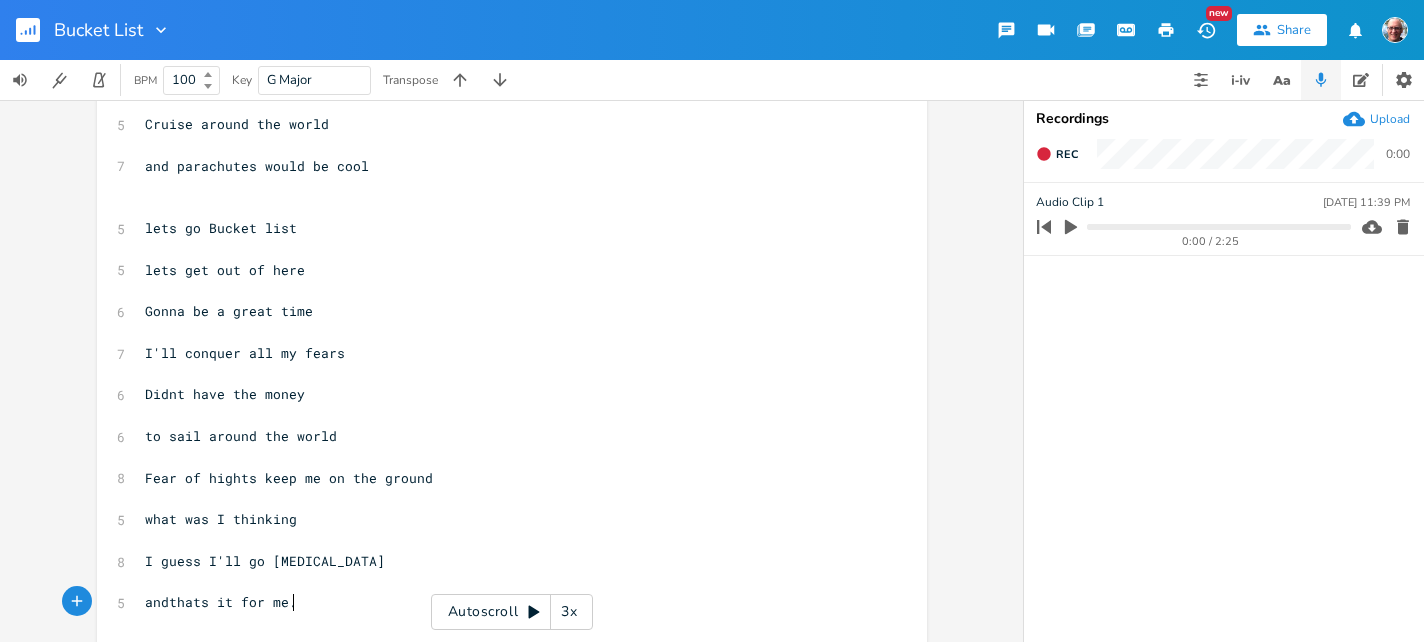 scroll, scrollTop: 0, scrollLeft: 140, axis: horizontal 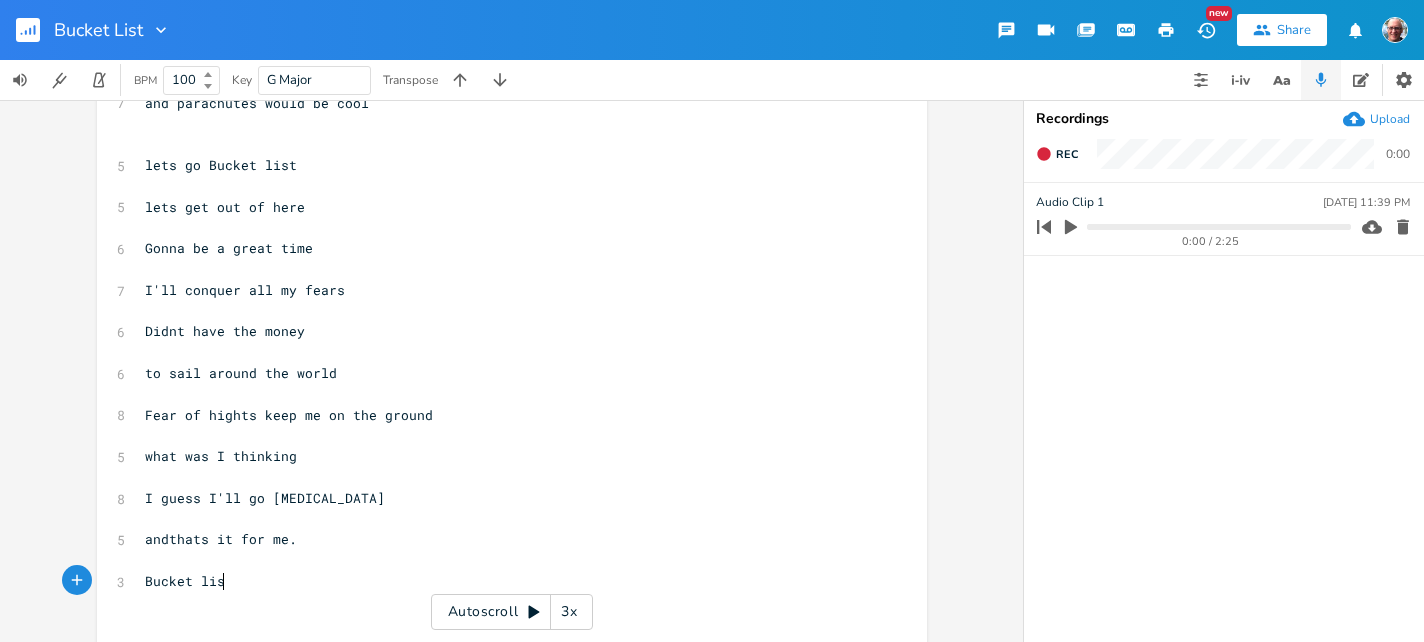 type on "Bucket list" 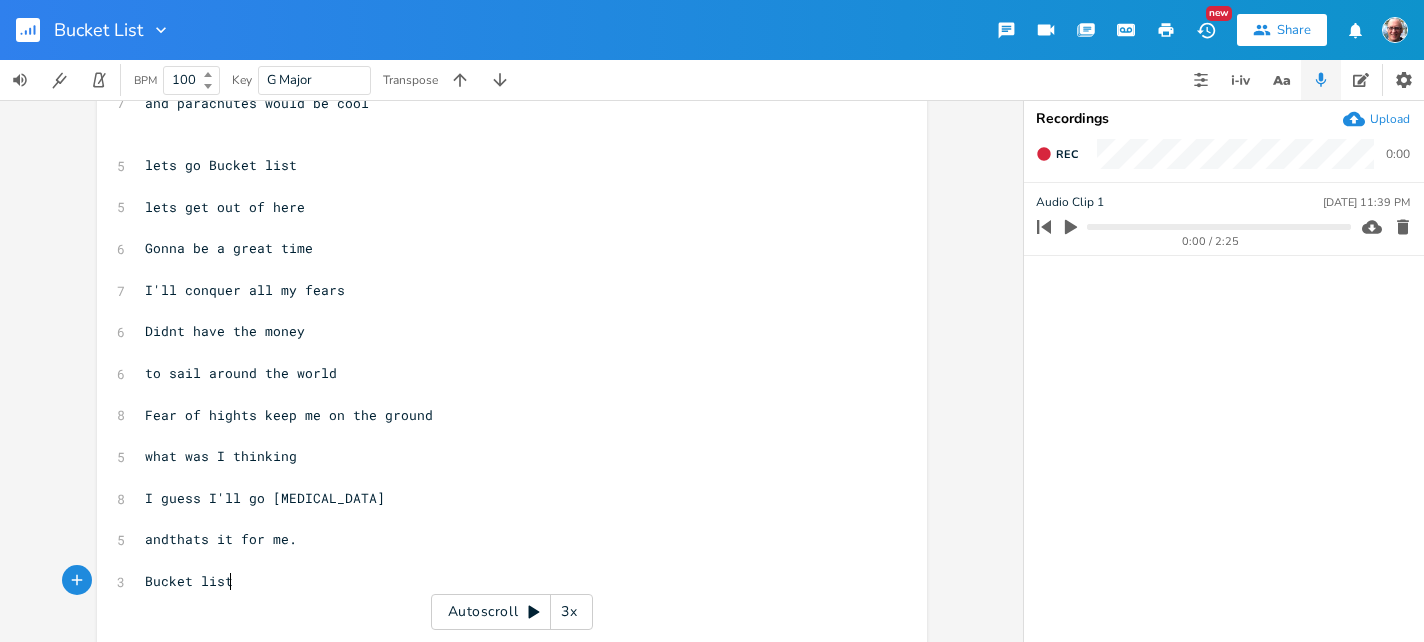 click on "Bucket list" at bounding box center [502, 581] 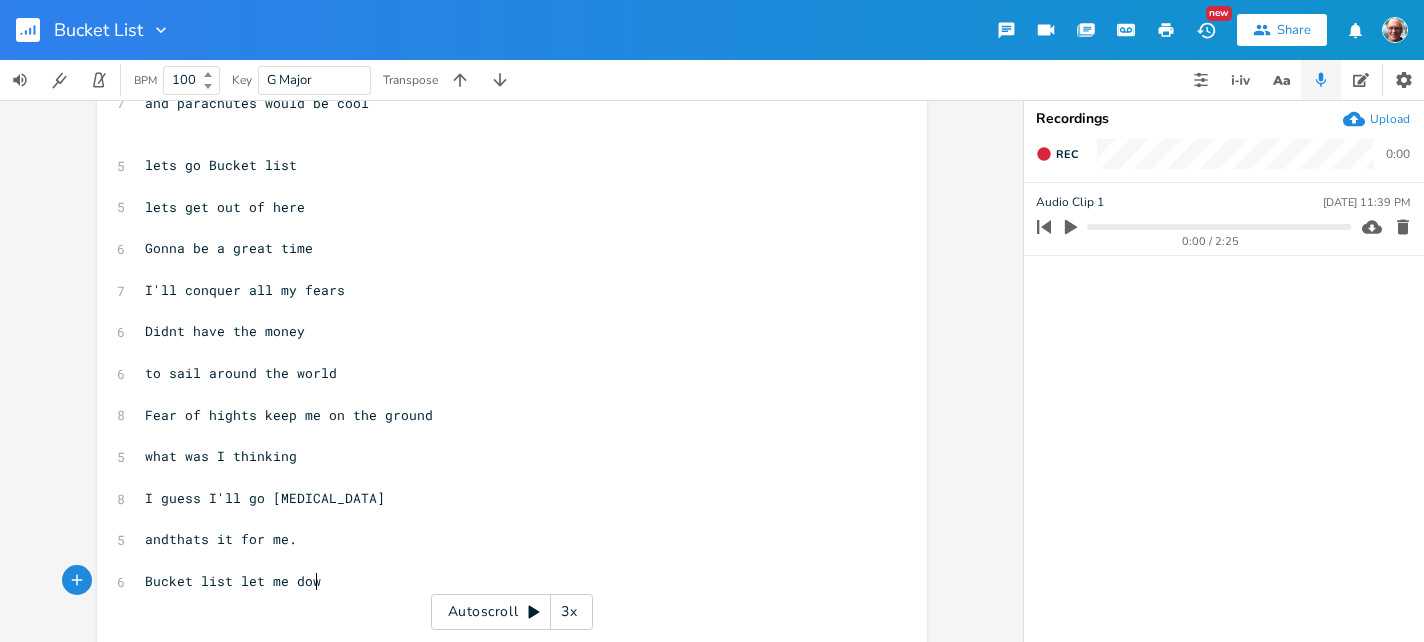 type on "let me down" 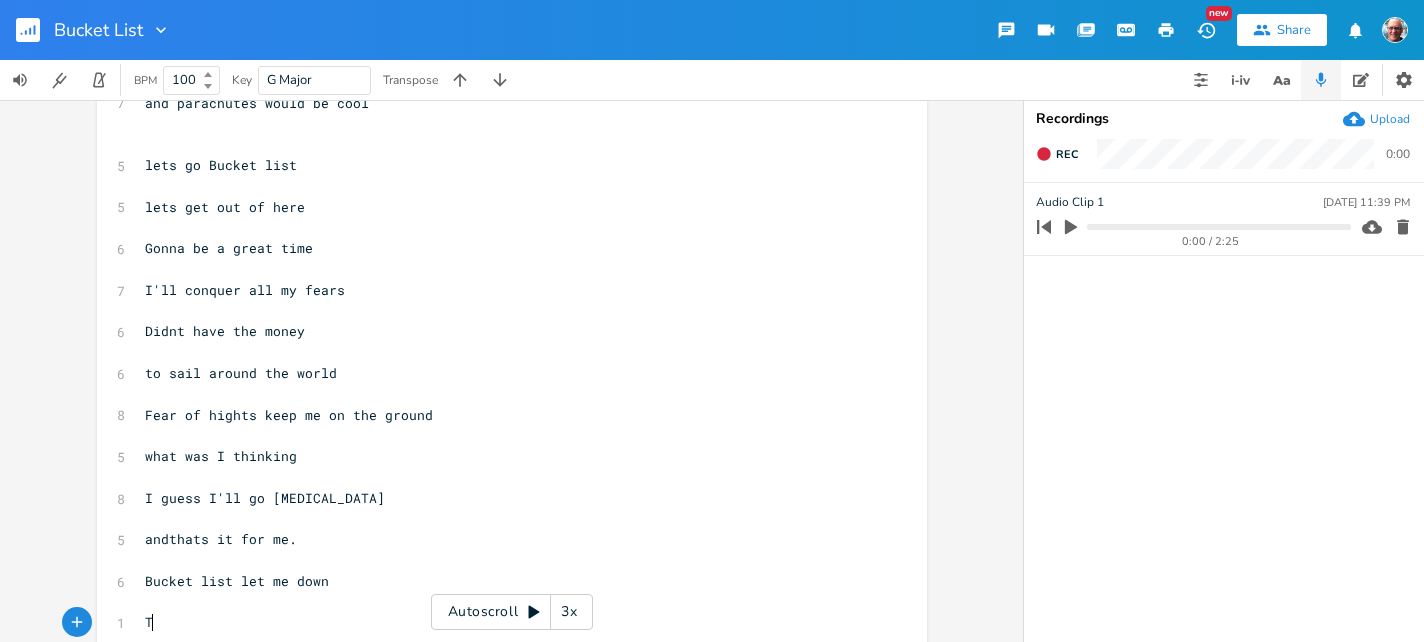 scroll, scrollTop: 0, scrollLeft: 10, axis: horizontal 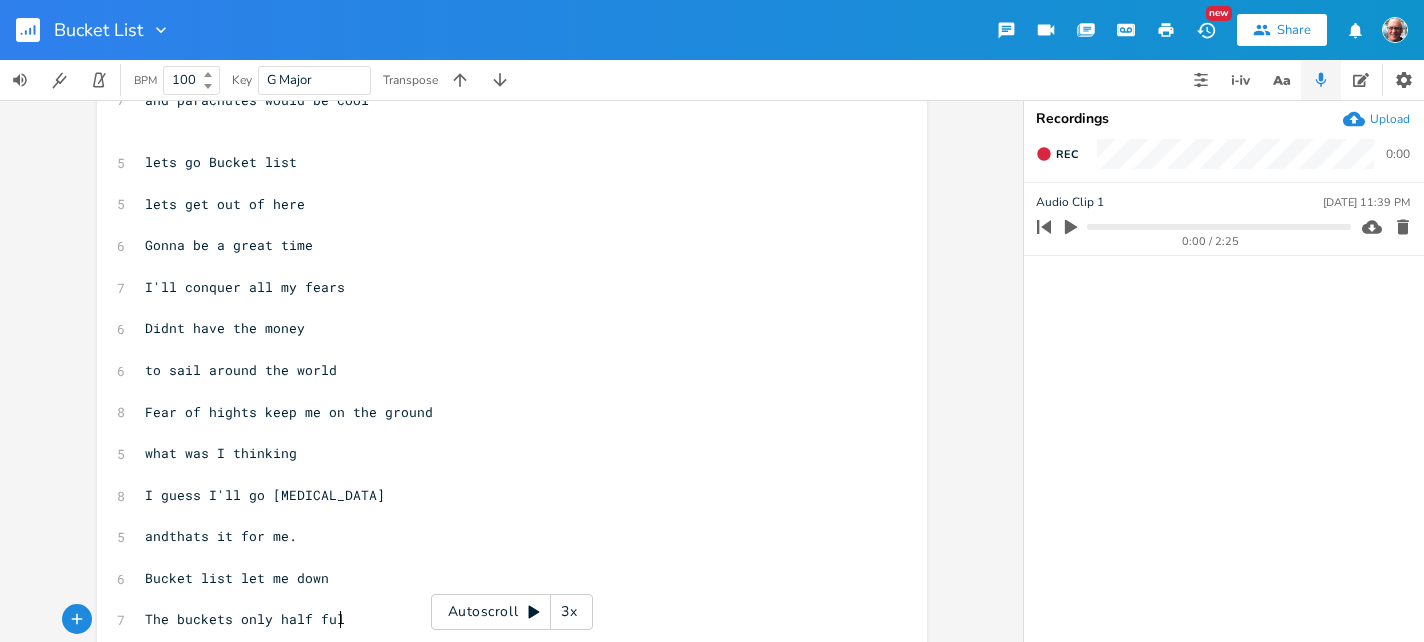type on "The buckets only half full" 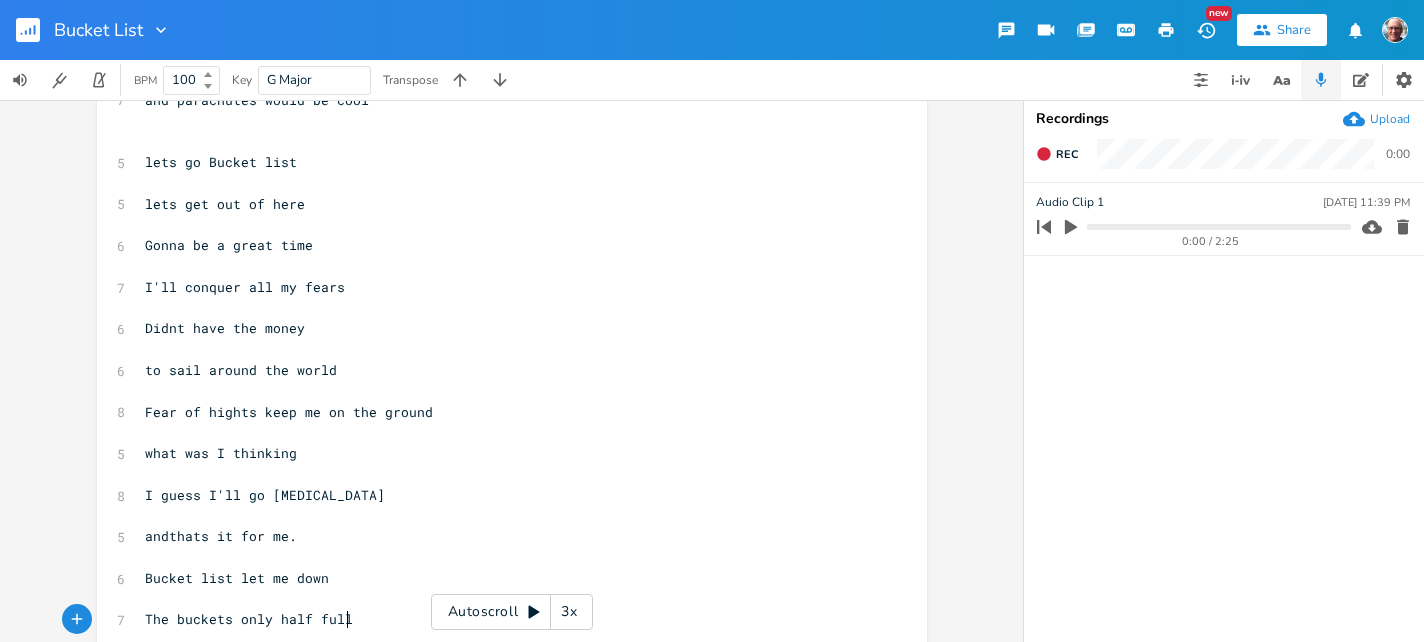 scroll, scrollTop: 0, scrollLeft: 195, axis: horizontal 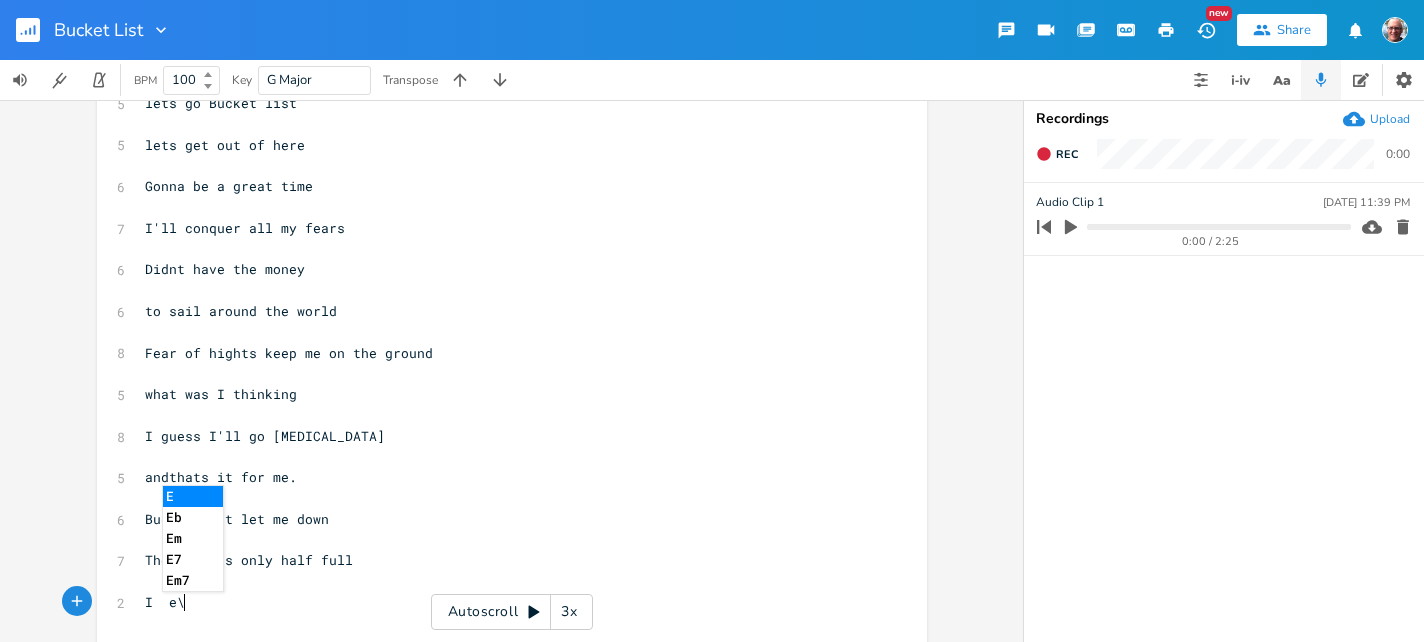 type on "I  e\r" 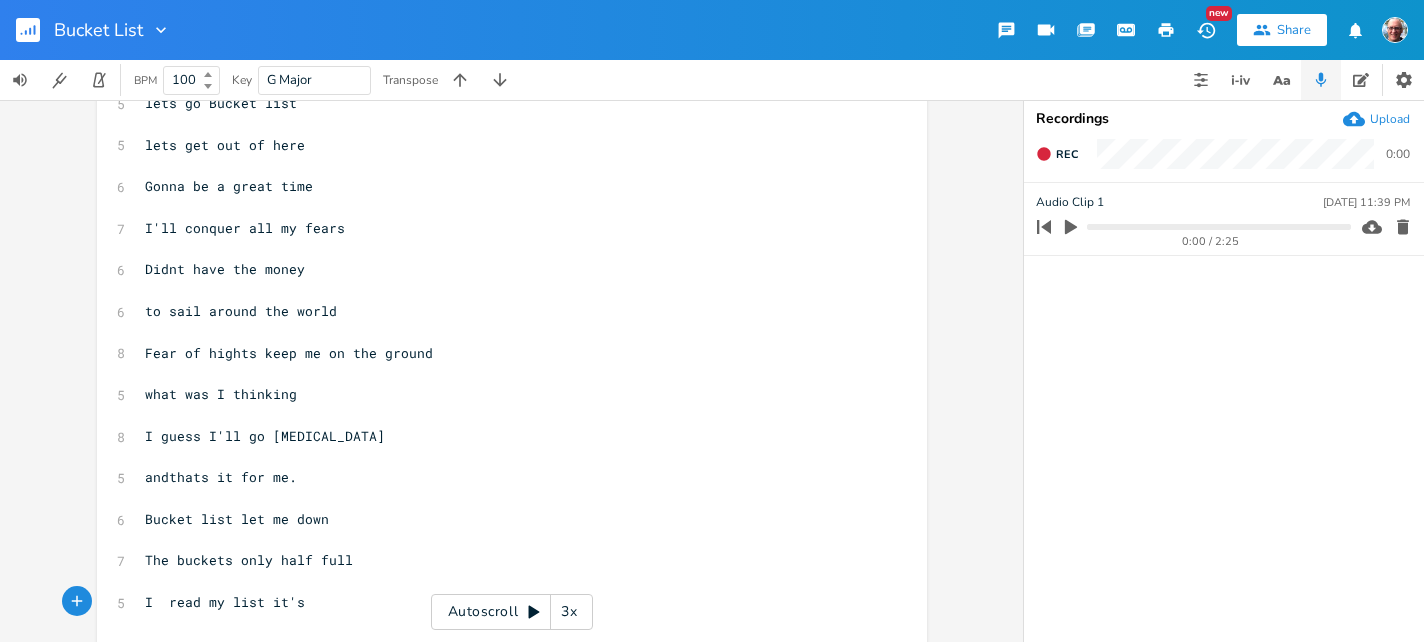 scroll, scrollTop: 0, scrollLeft: 120, axis: horizontal 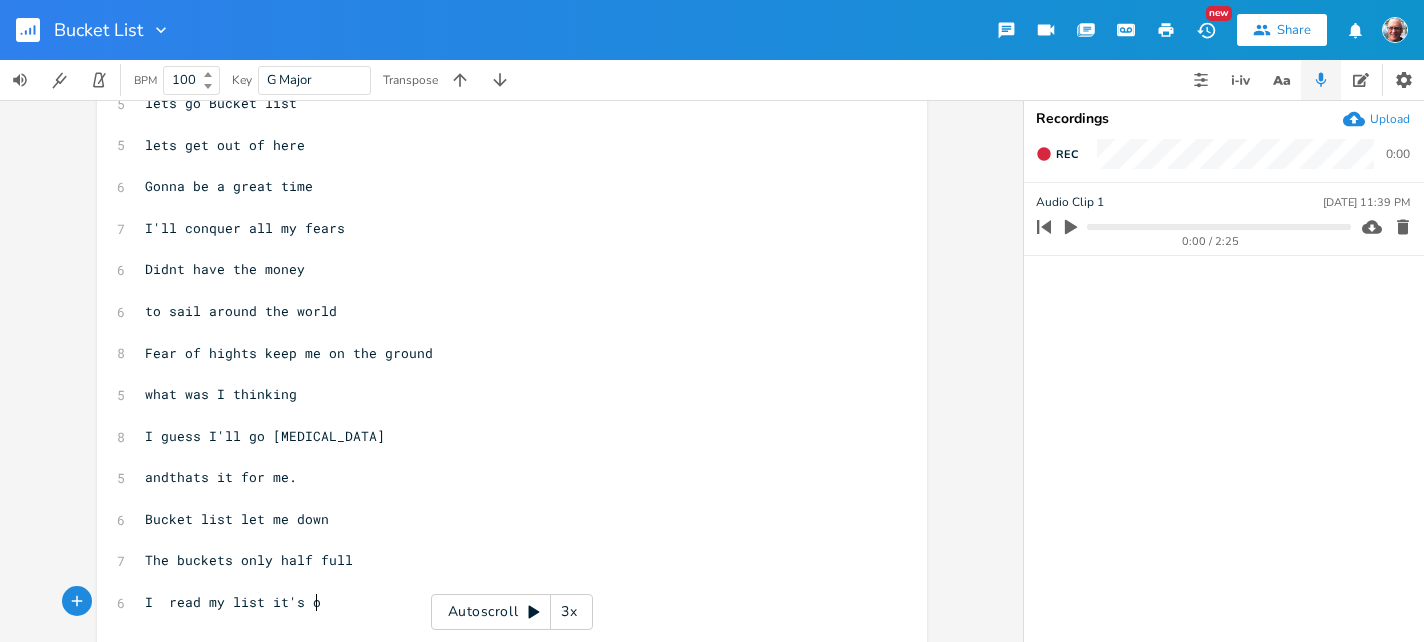 type on "read my list it's ok" 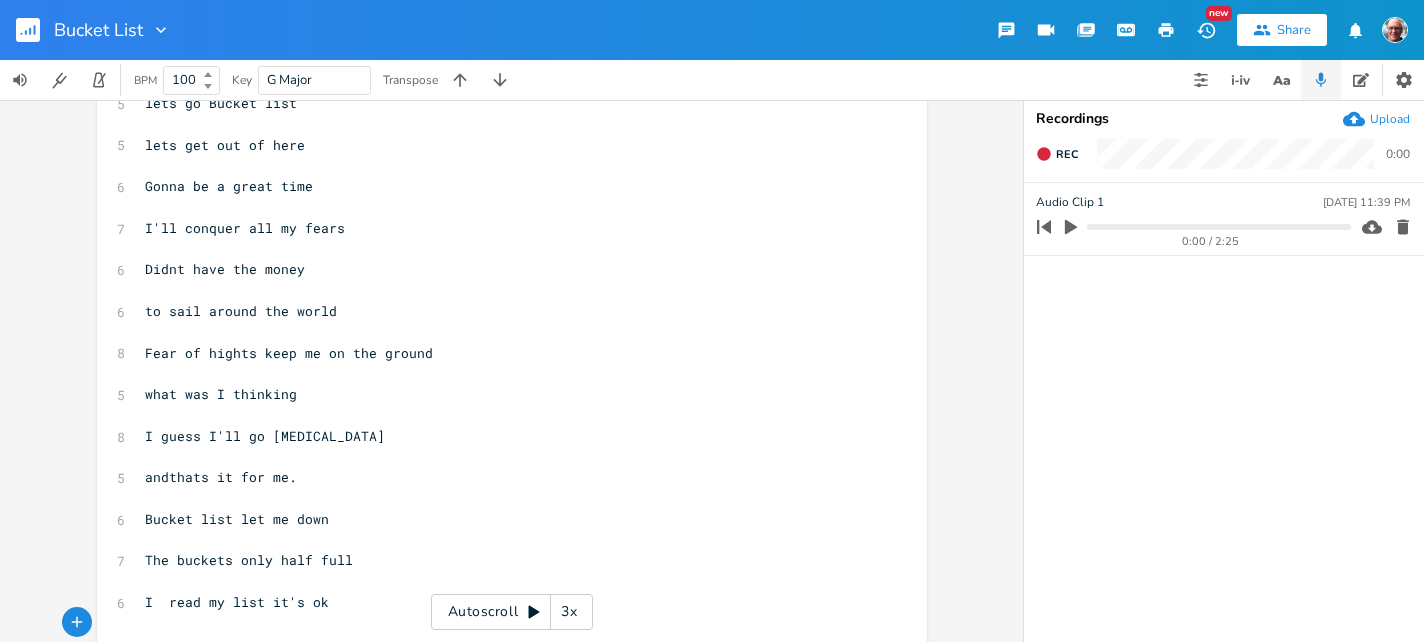 scroll, scrollTop: 0, scrollLeft: 10, axis: horizontal 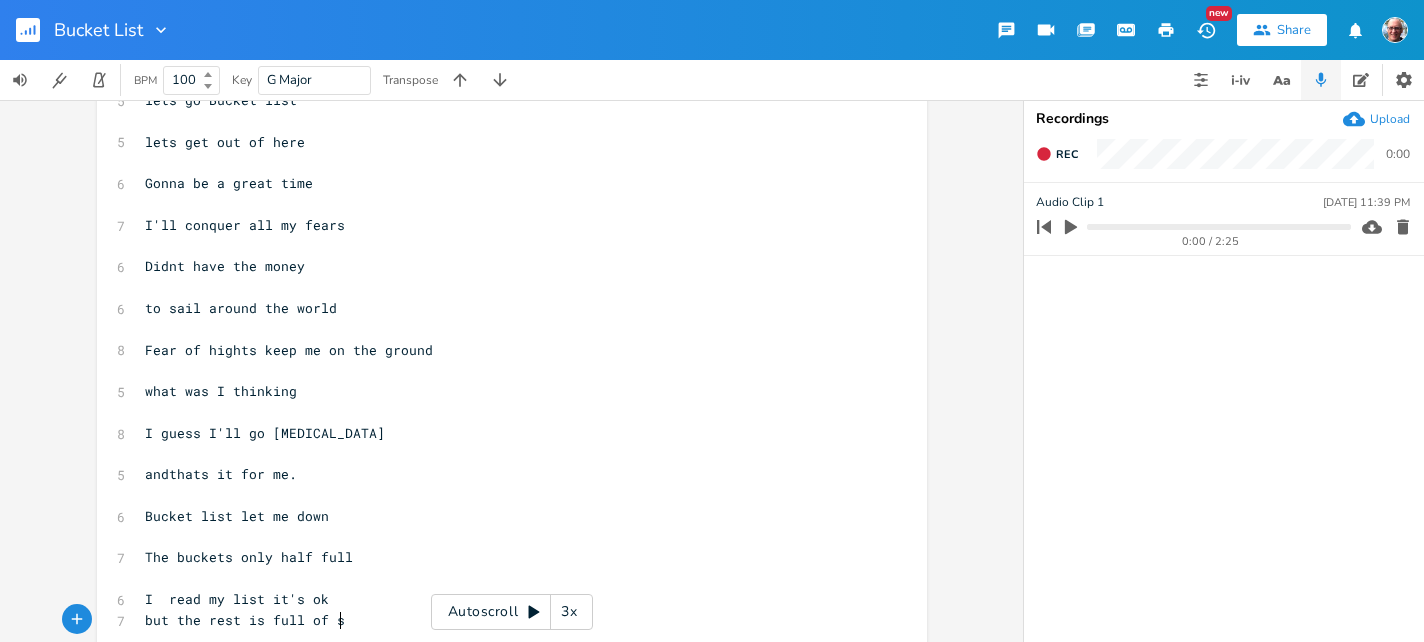 type on "but the rest is full of sg" 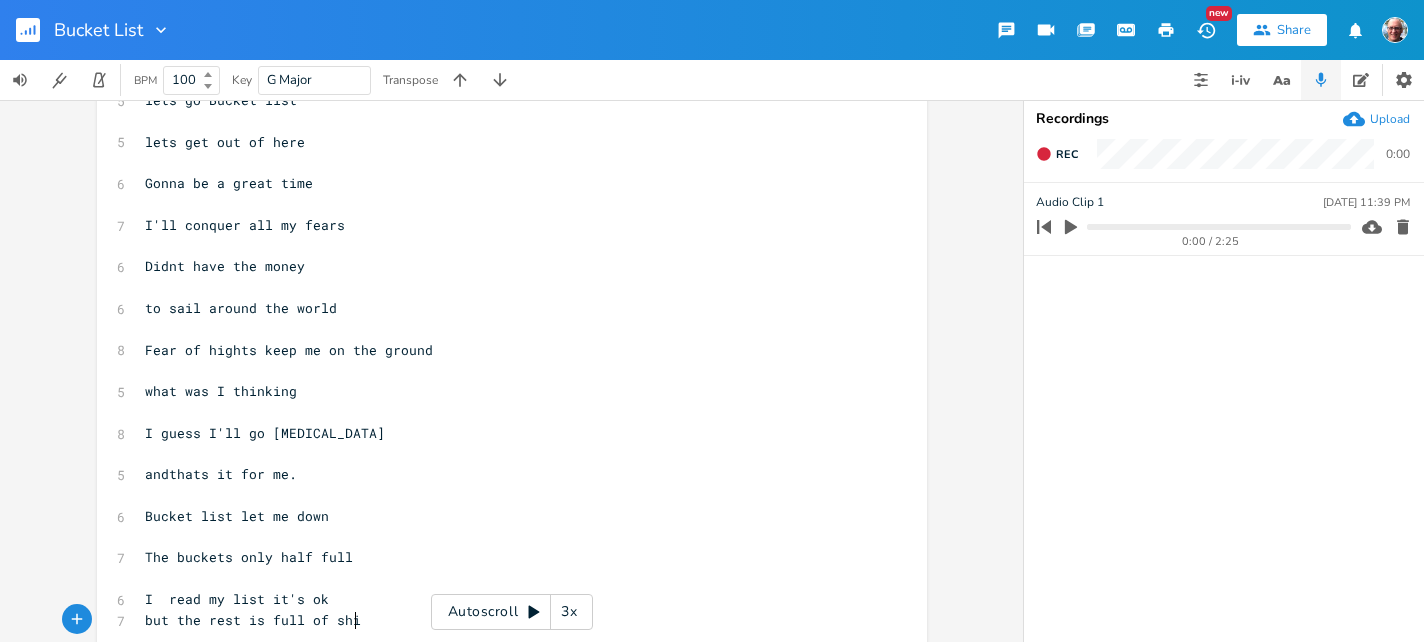 type on "hit" 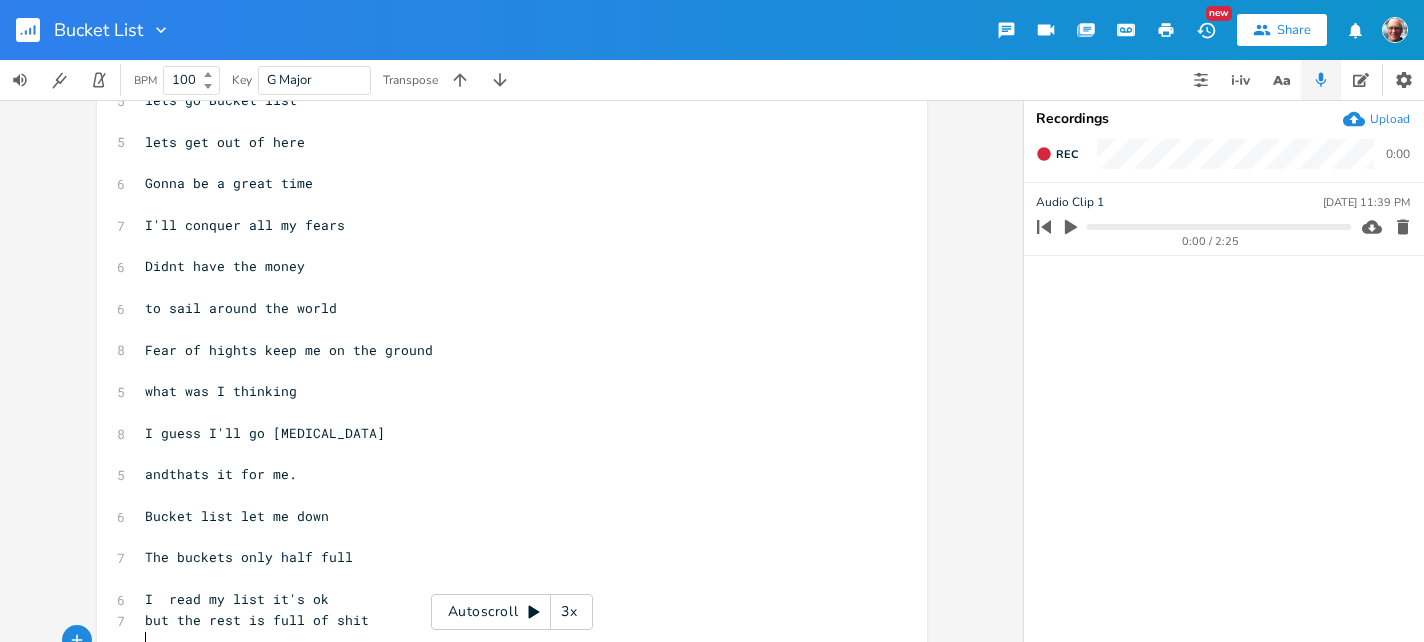 scroll, scrollTop: 429, scrollLeft: 0, axis: vertical 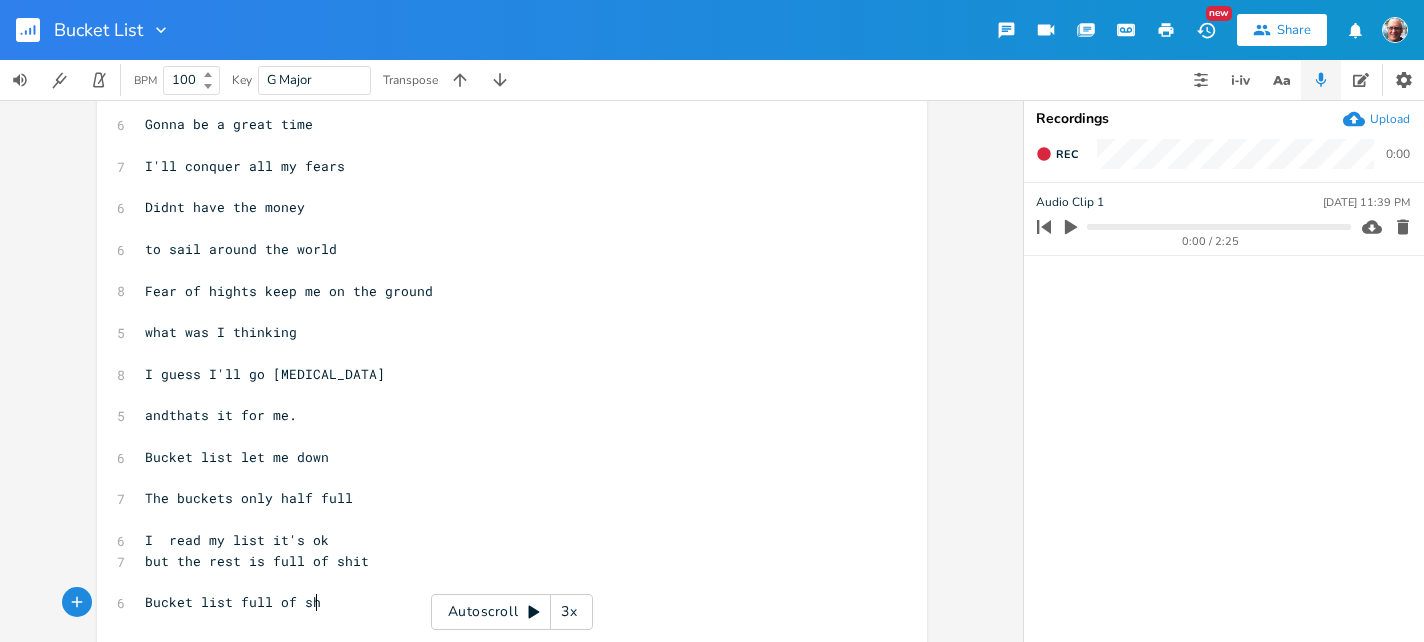 type on "Bucket list full of sho" 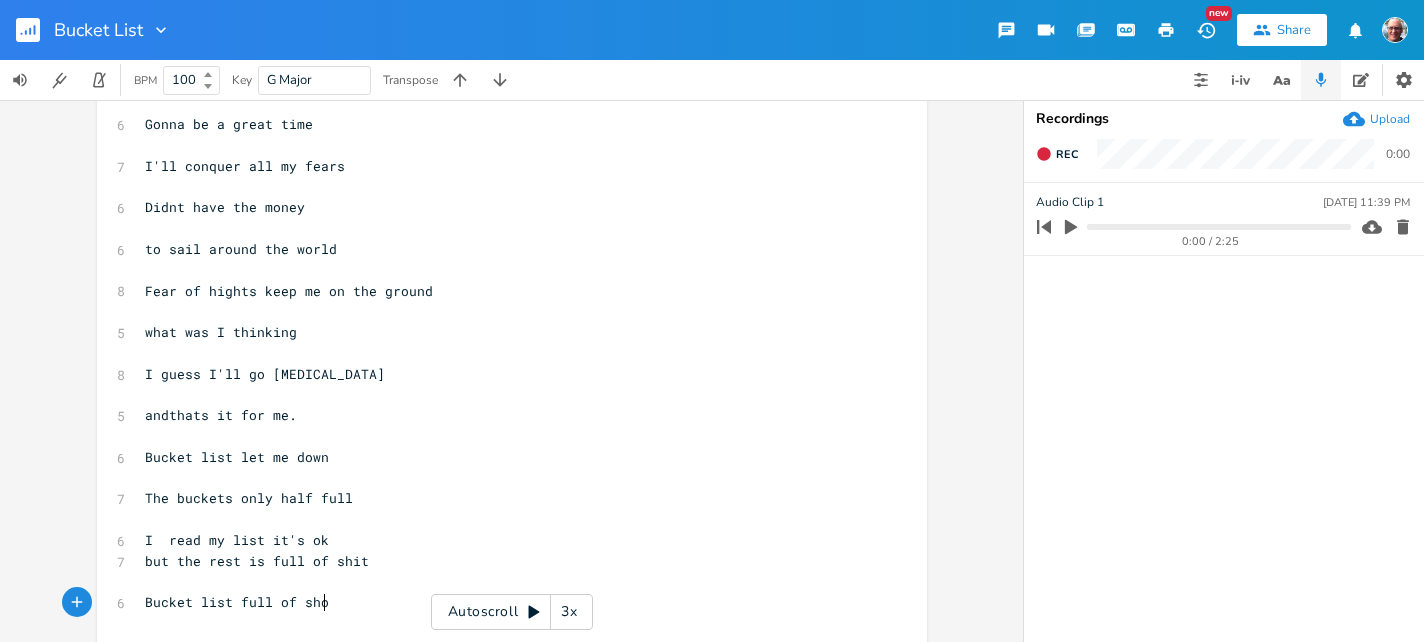 scroll, scrollTop: 0, scrollLeft: 162, axis: horizontal 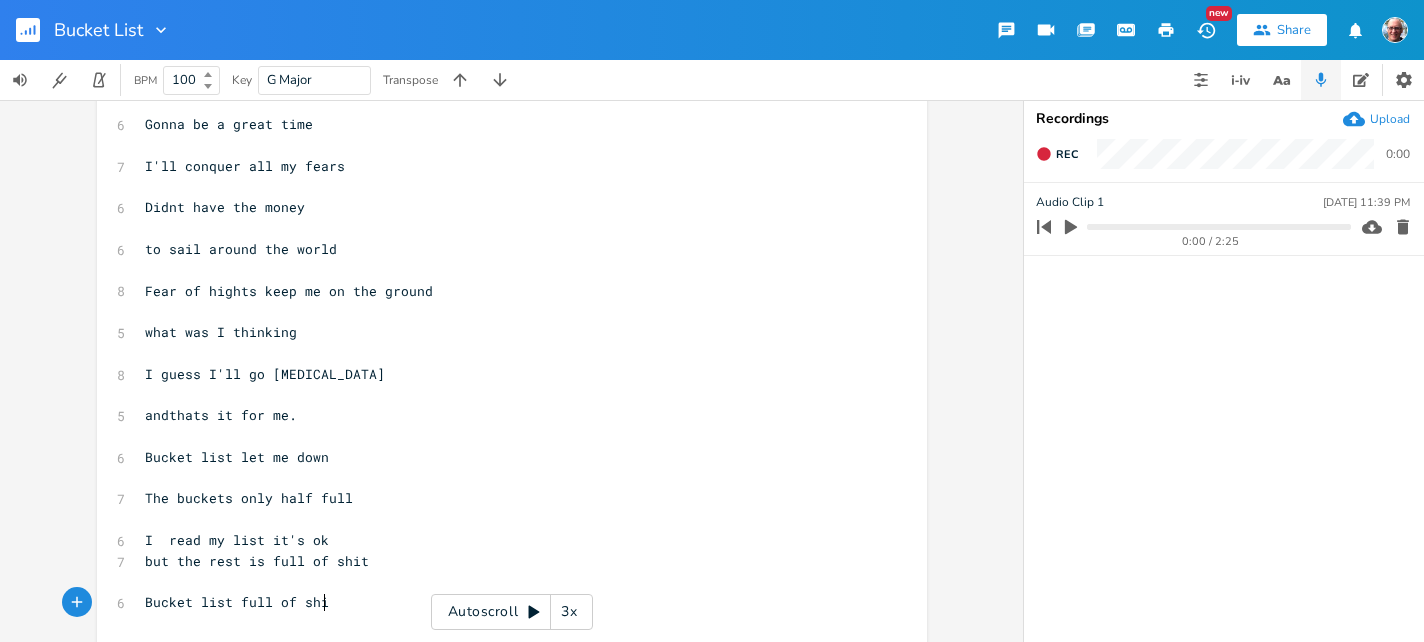 type on "it" 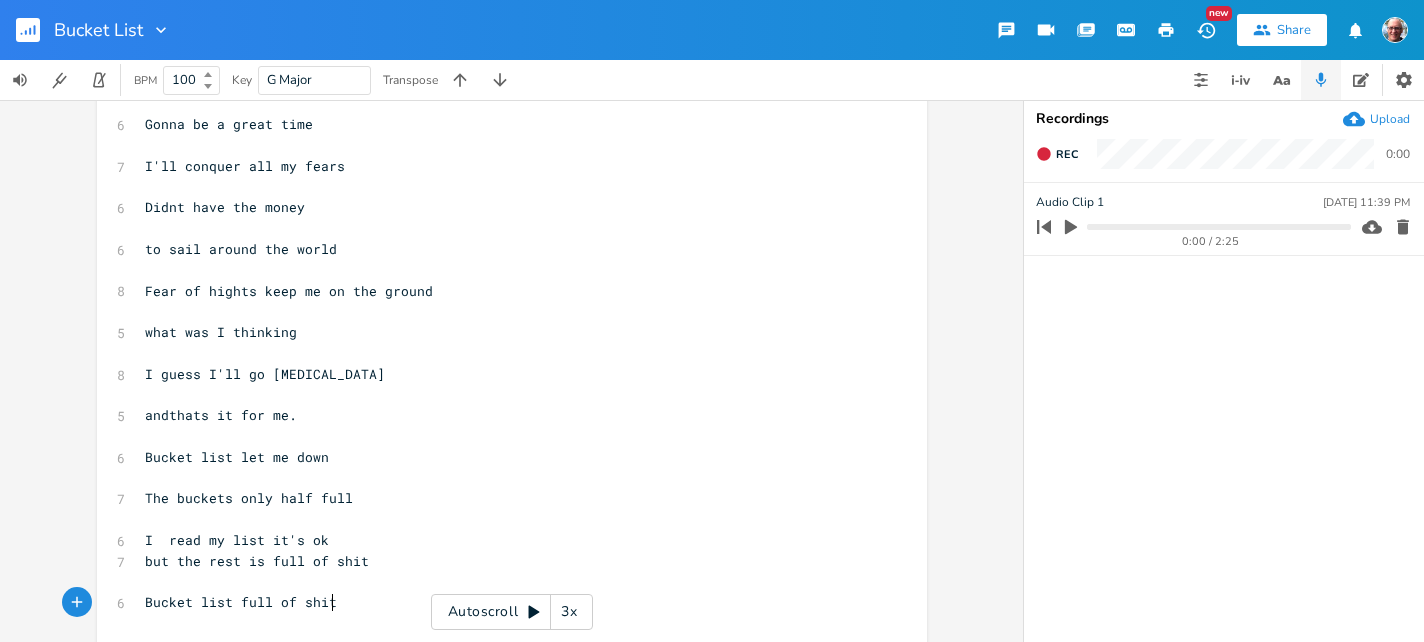 scroll, scrollTop: 0, scrollLeft: 9, axis: horizontal 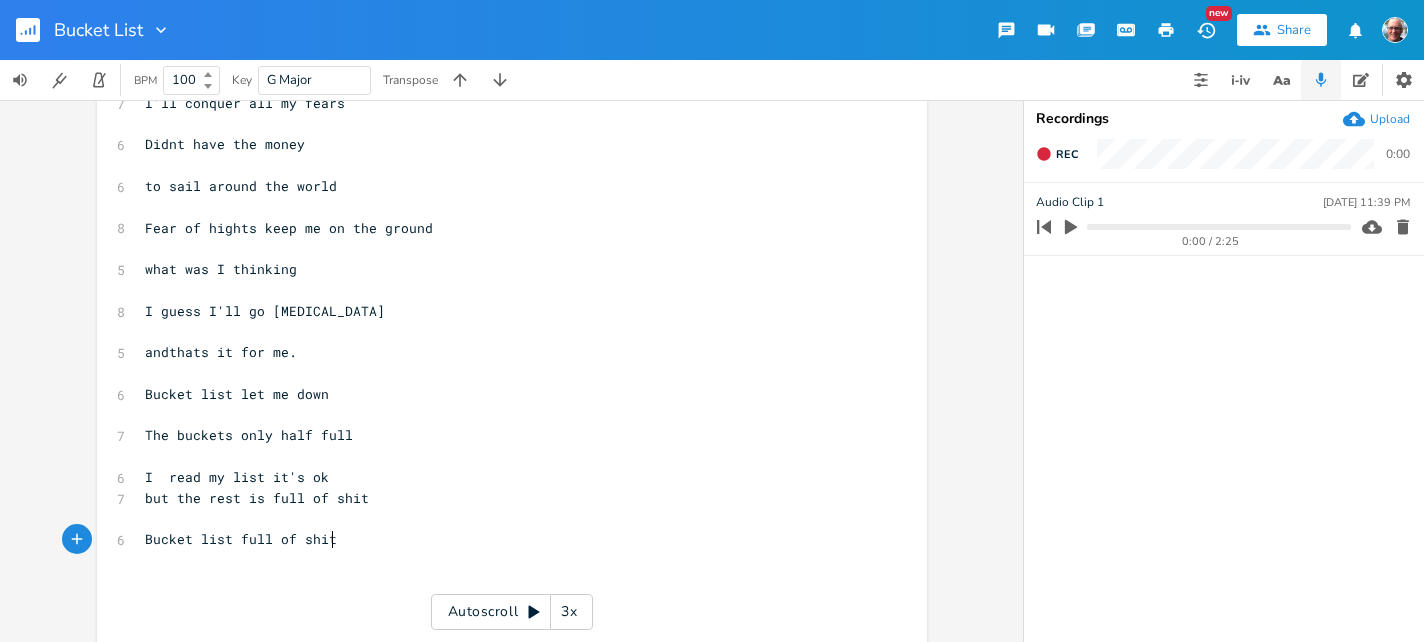 click on "Bucket list full of shit" at bounding box center [502, 539] 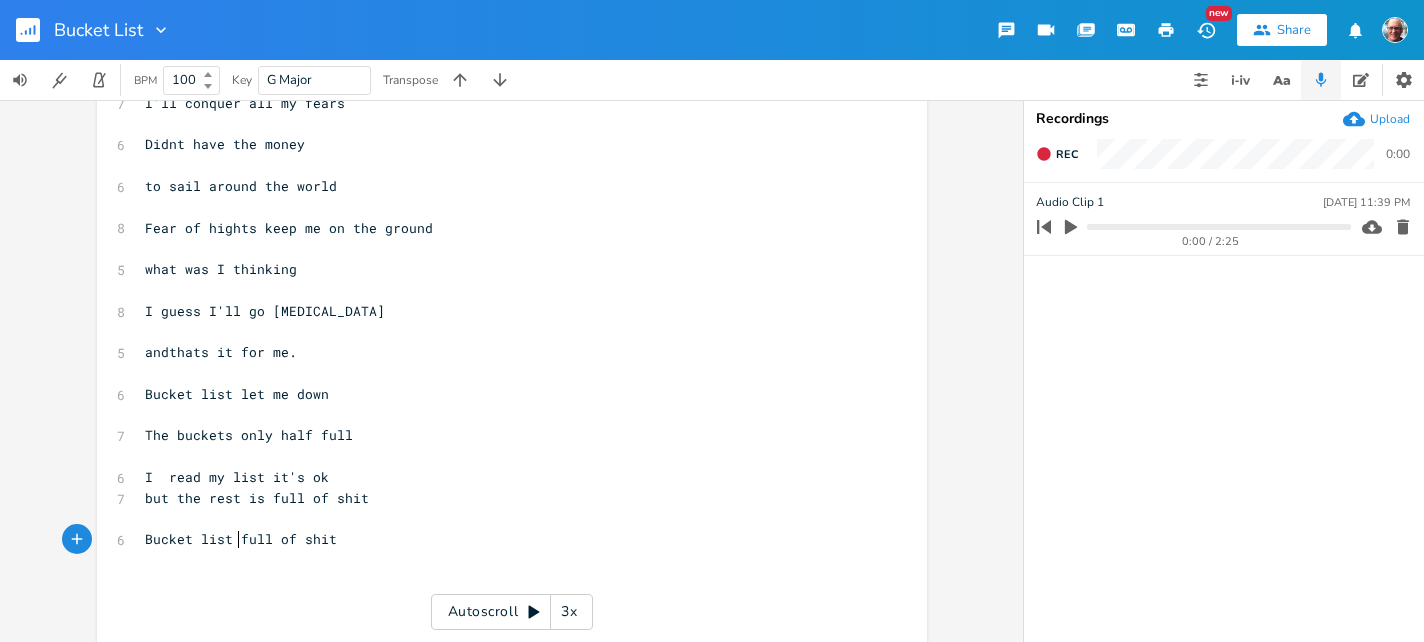 click on "Bucket list full of shit" at bounding box center [241, 539] 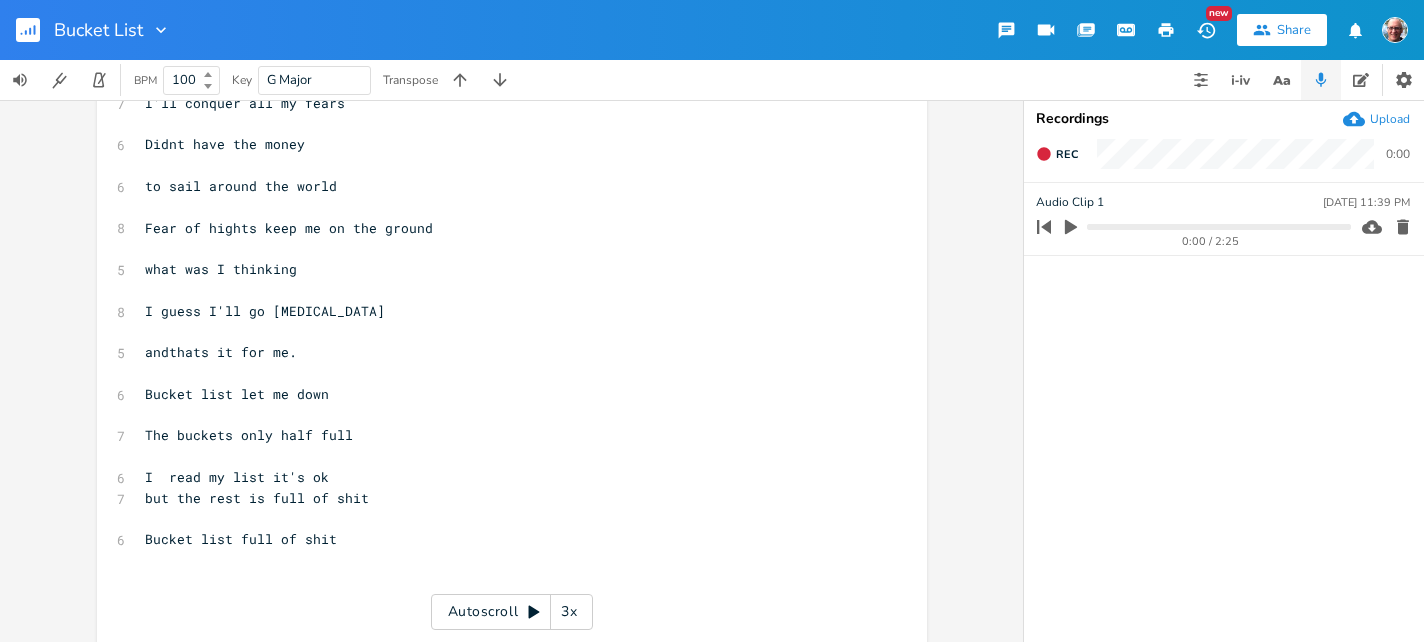 click on "x   [Verse 1] G .    C .    D G                       C 6 I woke up this morning ​ 6 wrote me a bucket list ​ 8 with all the things I want to do ​ 7 [MEDICAL_DATA] in the mountains ​ 5 Cruise around the world ​ 7 and parachutes would be cool ​ ​ 5 lets go Bucket list ​ 5 lets get out of here ​ 6 Gonna be a great time ​ 7 I'll conquer all my fears ​ 6 Didnt have the money ​ 6 to sail around the world ​ 8 Fear of hights keep me on the ground ​ 5 what was I thinking  ​ 8 I guess I'll go [MEDICAL_DATA] ​ 5 andthats it for me. ​ 6 Bucket list let me down ​ 7 The buckets only half full ​ 6 I  read my list it's ok 7 but the rest is full of shit ​ 6 Bucket list full of shit ​ ​ ​ ​ ​ ​ ​ ​ ​   ​ ​ ​ ​ ​ ​ ​ ​ ​ ​ ​ ​ ​ ​ ​ ​           ​" at bounding box center (512, 390) 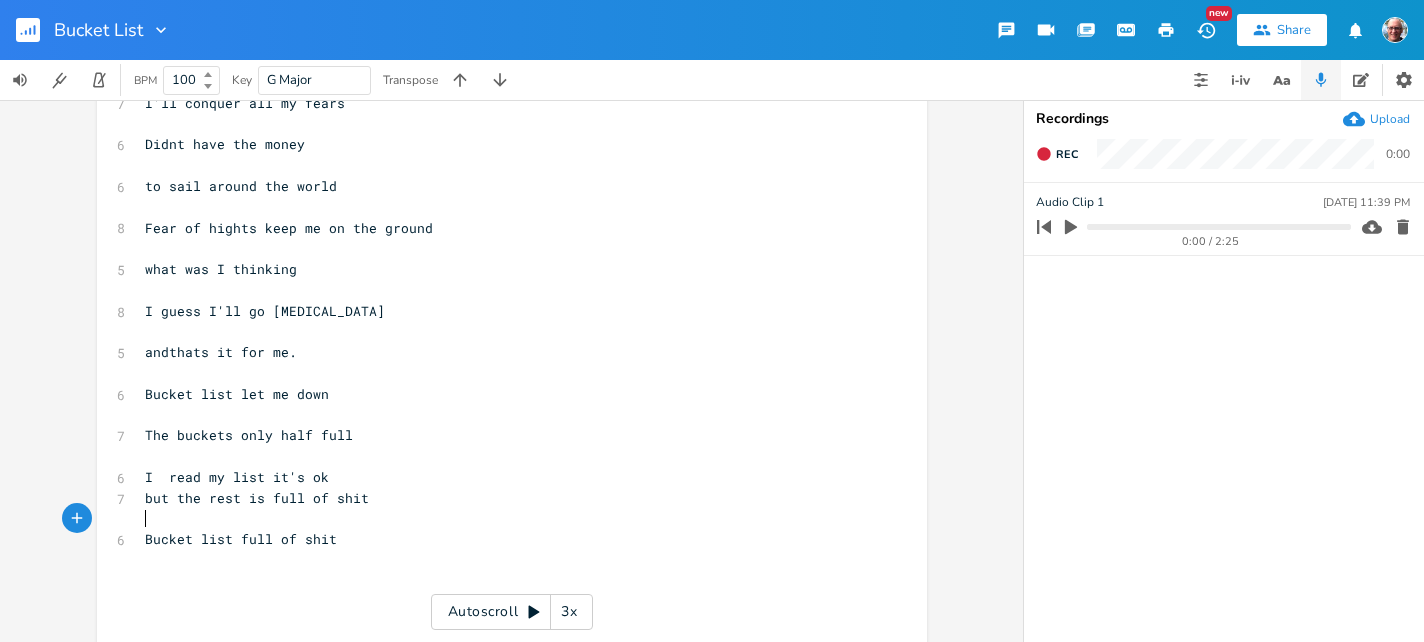 click on "​" at bounding box center [502, 519] 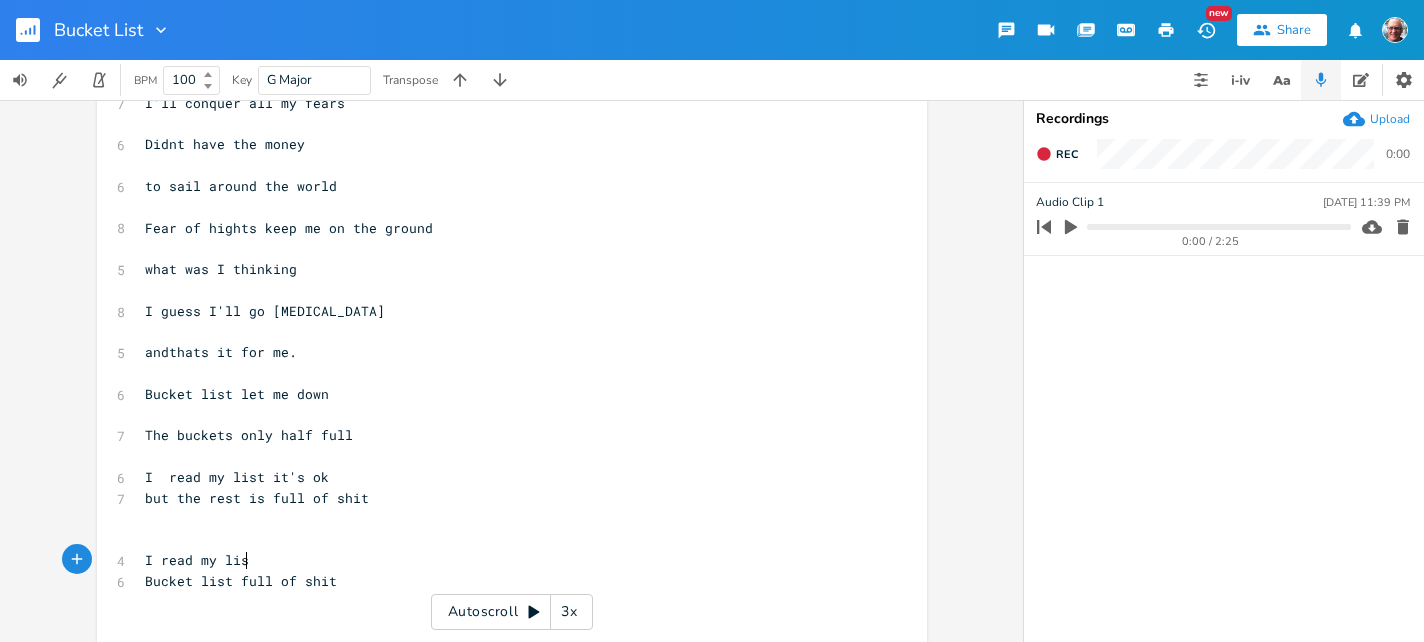 type on "I read my list" 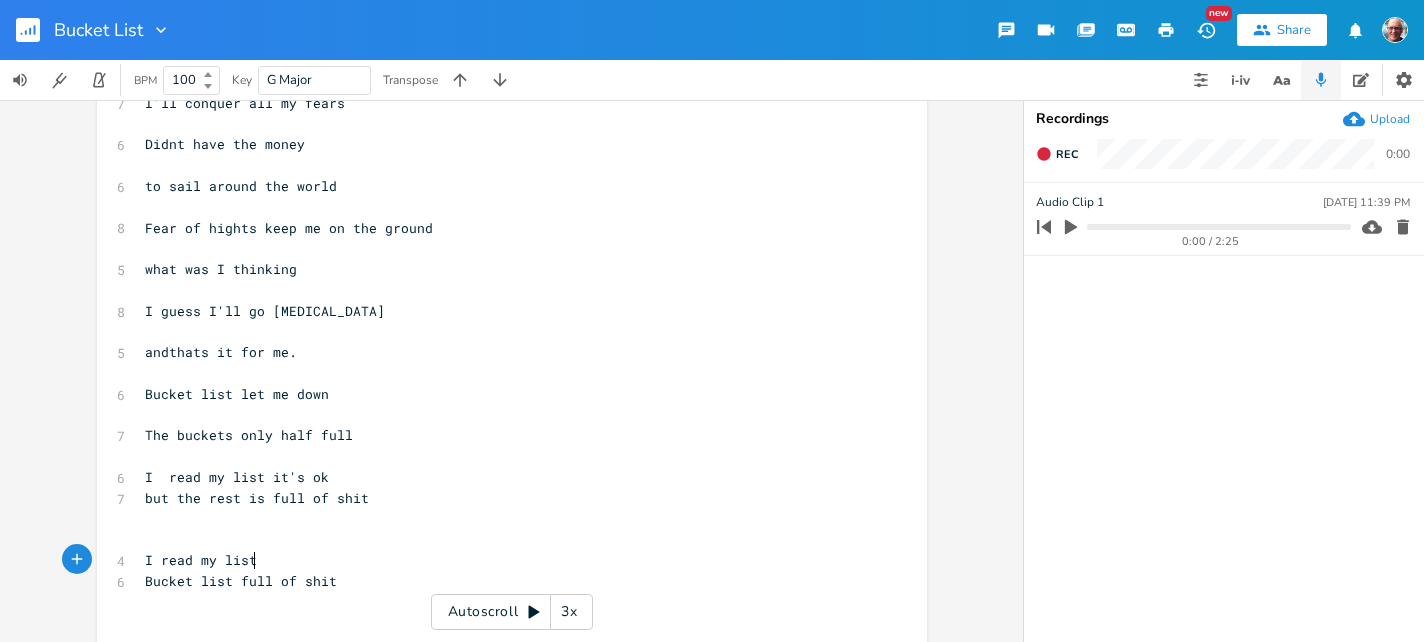 scroll, scrollTop: 0, scrollLeft: 98, axis: horizontal 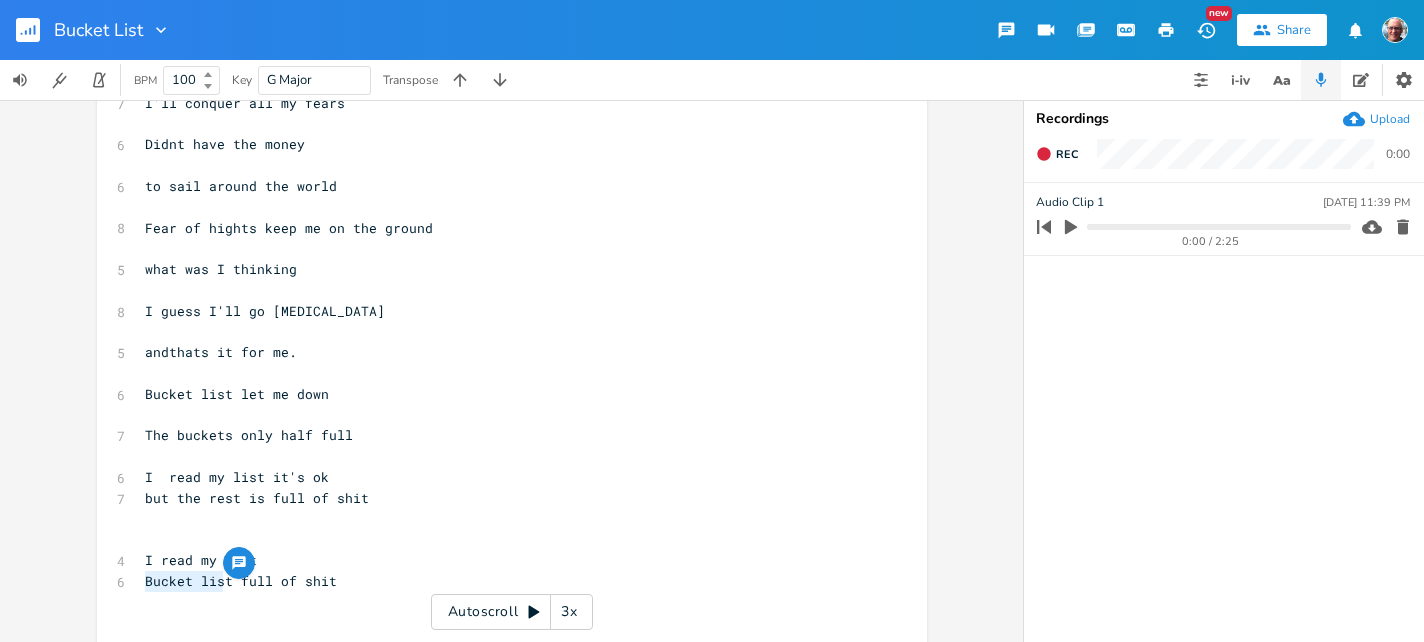 drag, startPoint x: 219, startPoint y: 582, endPoint x: 124, endPoint y: 583, distance: 95.005264 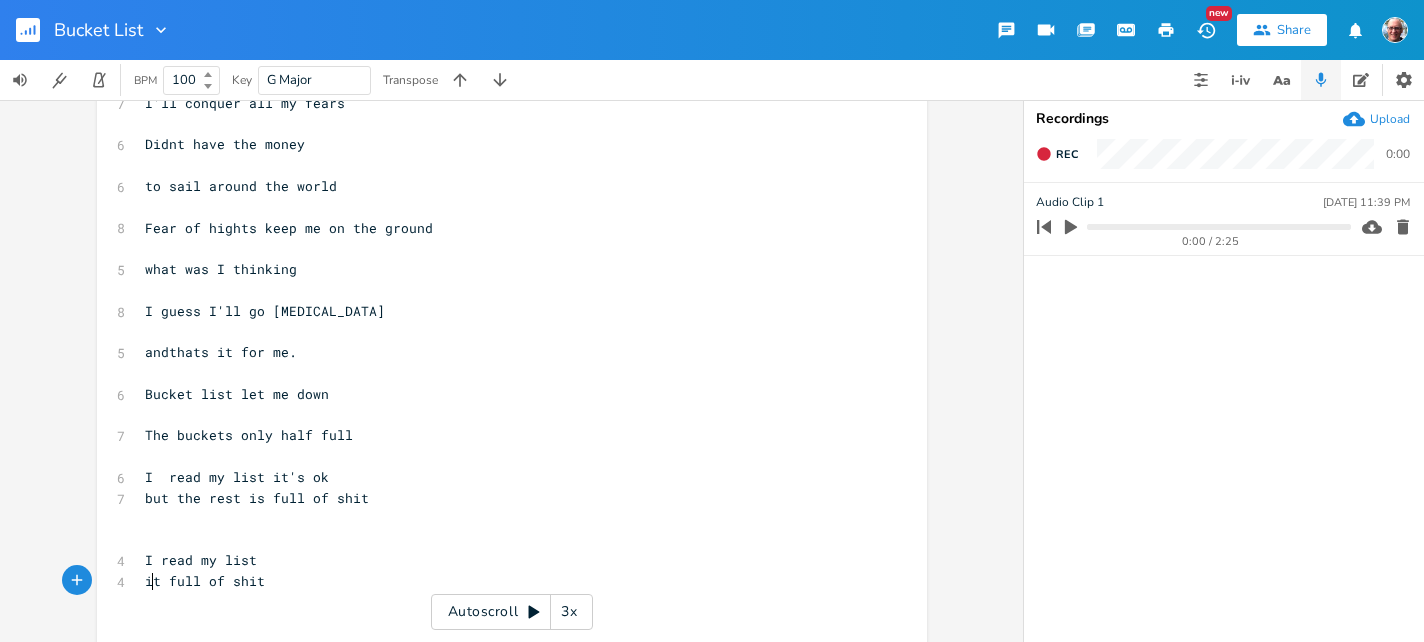 type on "iy" 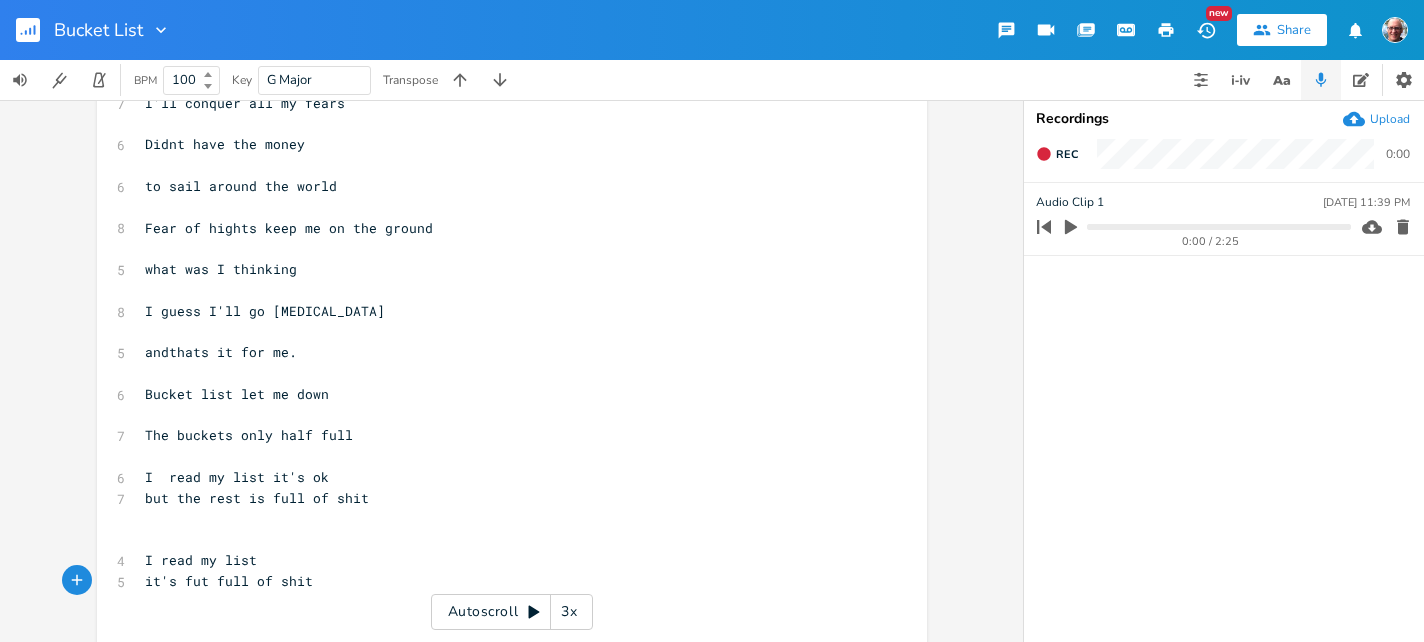 type on "t's full" 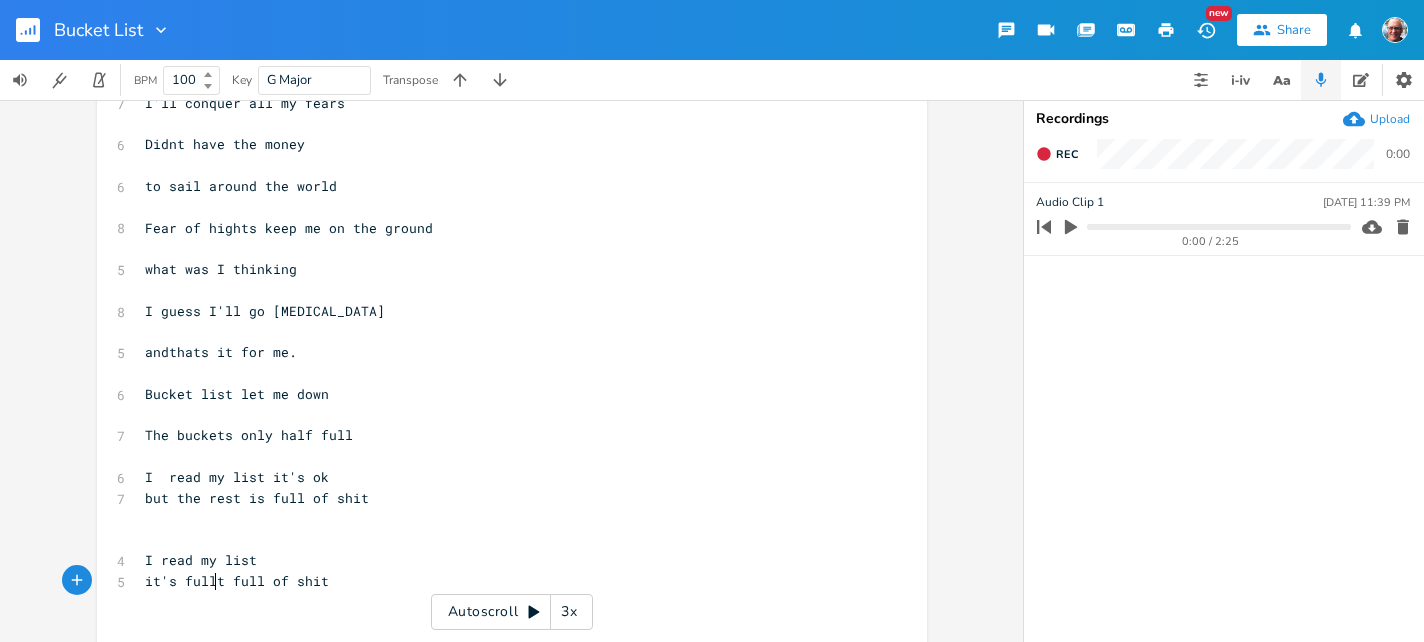 scroll, scrollTop: 0, scrollLeft: 47, axis: horizontal 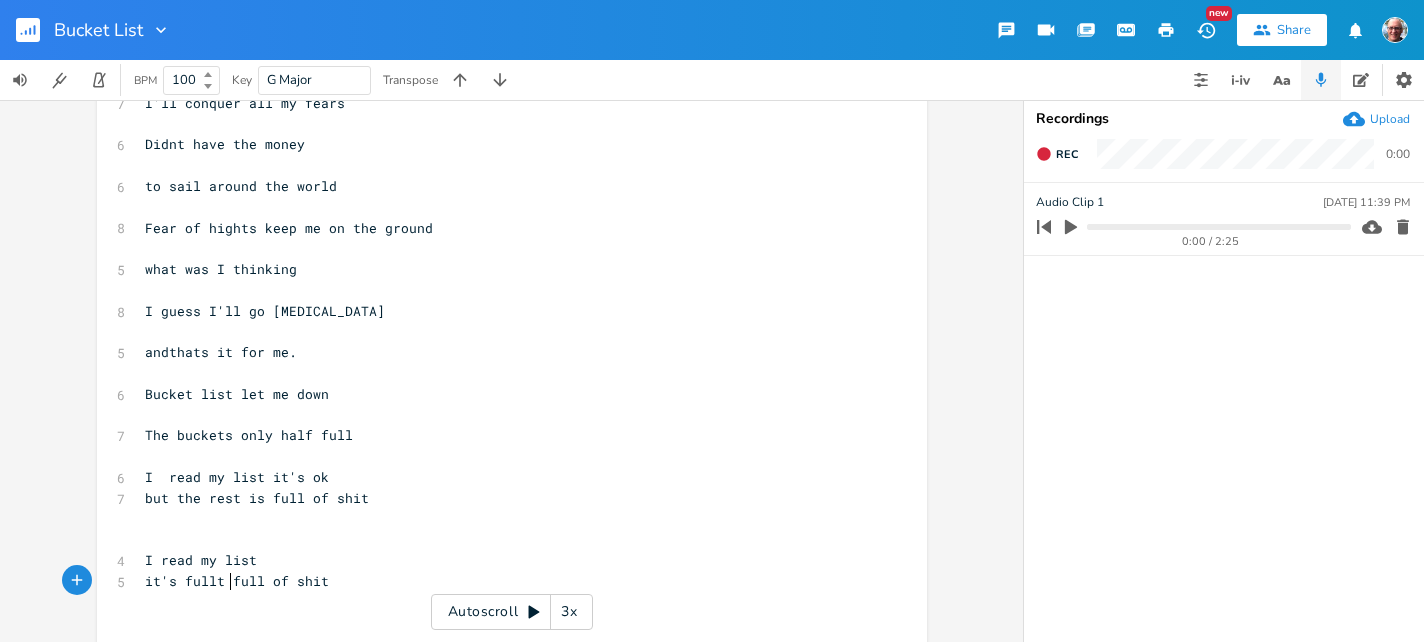 click on "it's fullt full of shit" at bounding box center [237, 581] 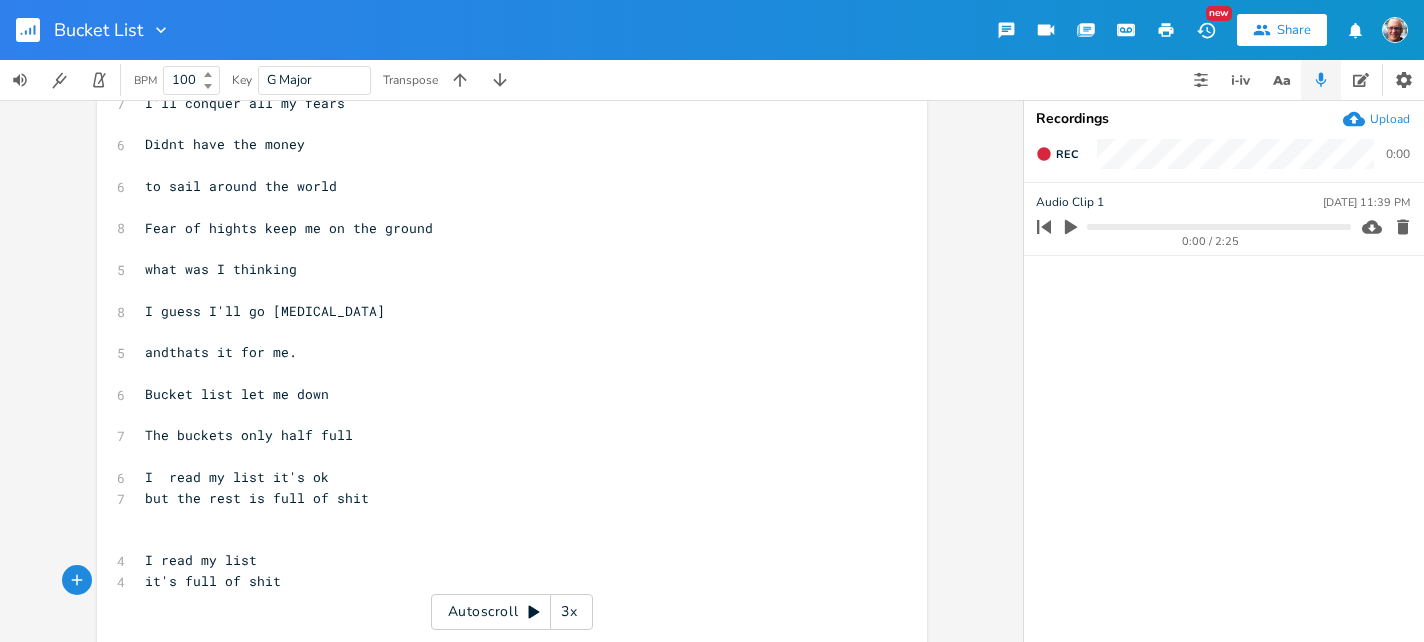 click on "it's full of shit" at bounding box center [502, 581] 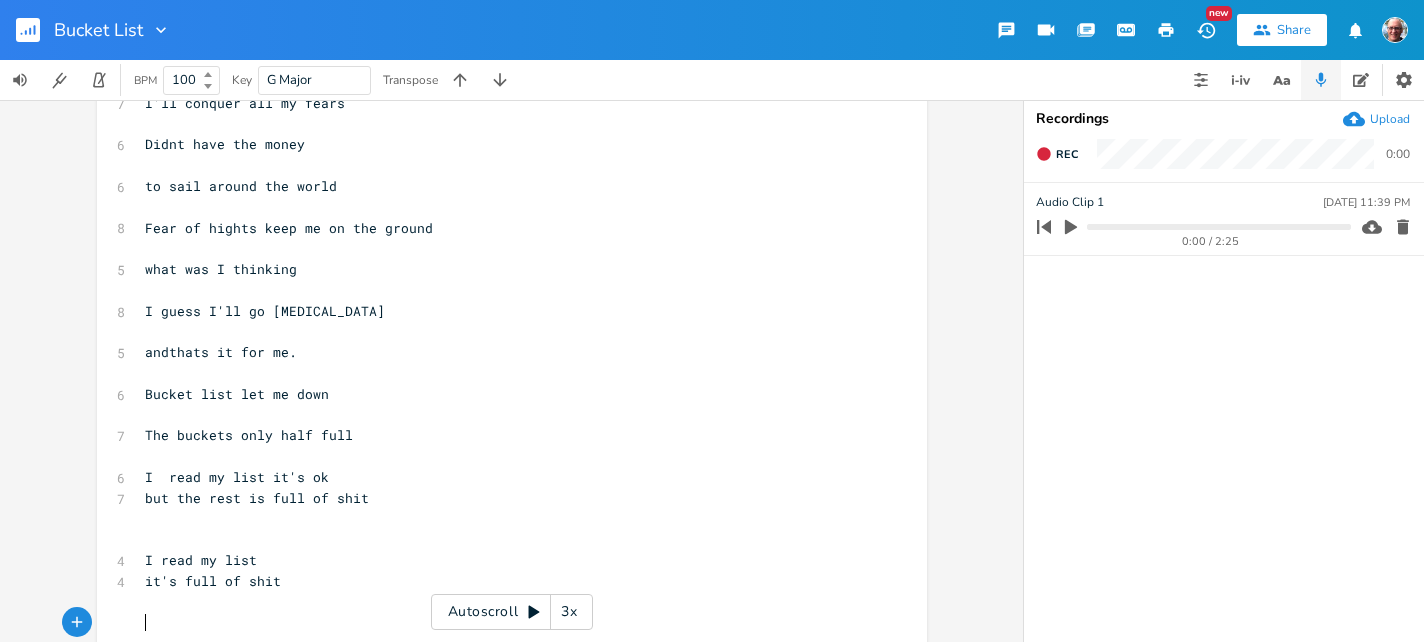 scroll, scrollTop: 0, scrollLeft: 14, axis: horizontal 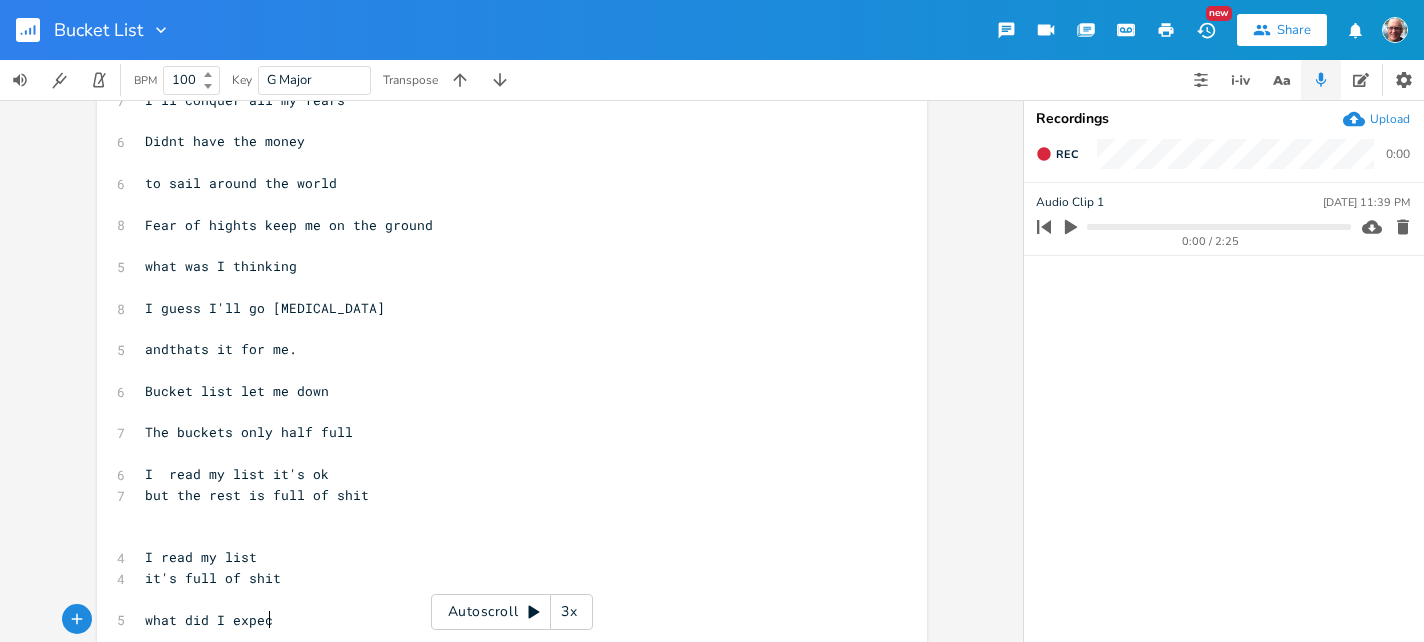 type on "what did I expect" 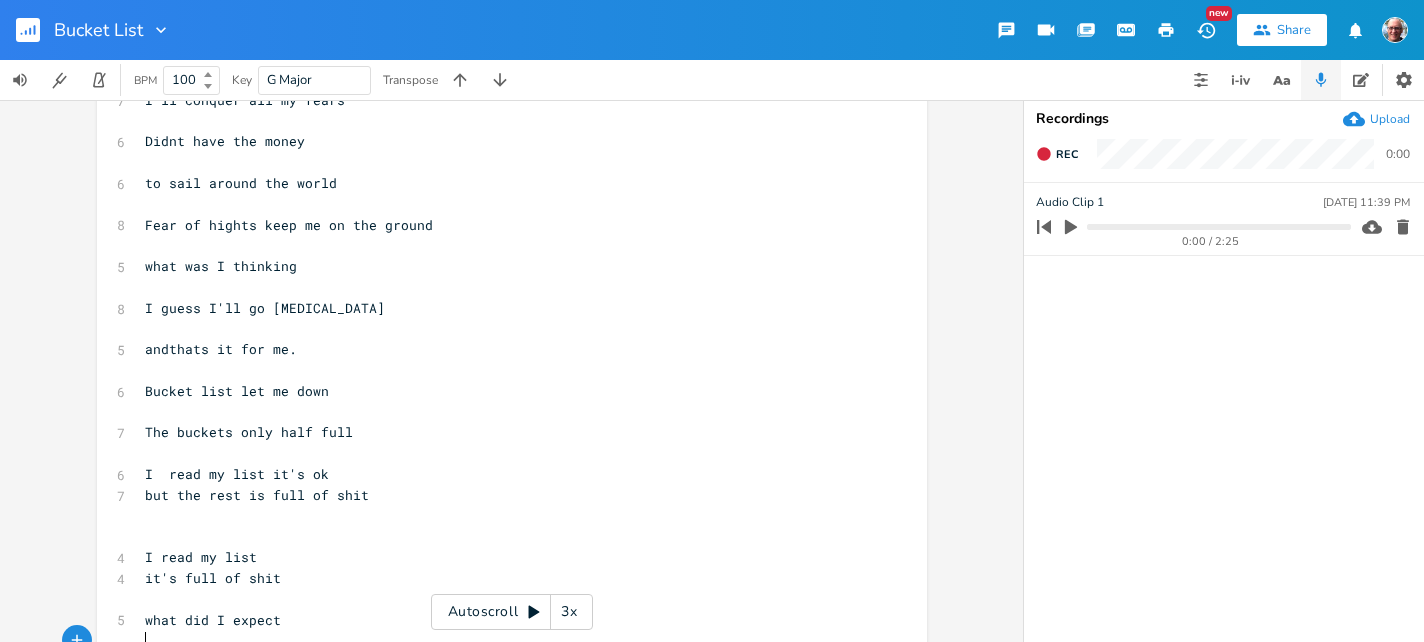 scroll, scrollTop: 554, scrollLeft: 0, axis: vertical 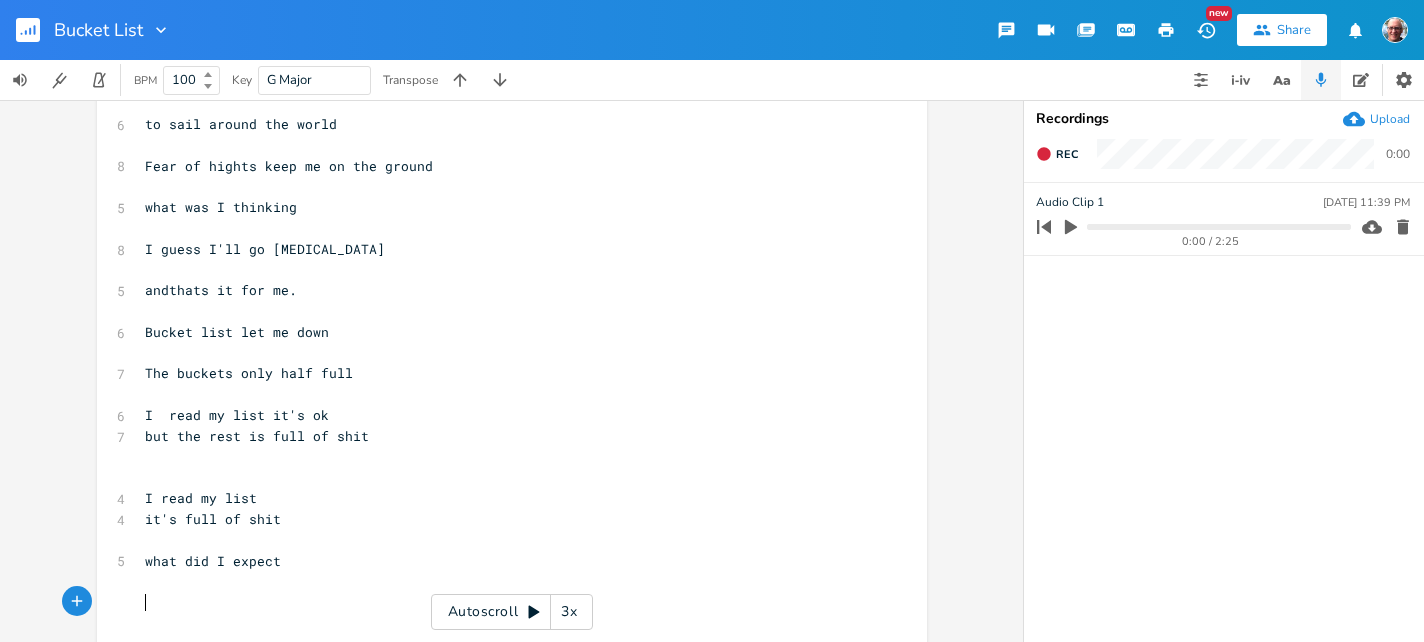 click on "what did I expect" at bounding box center (502, 561) 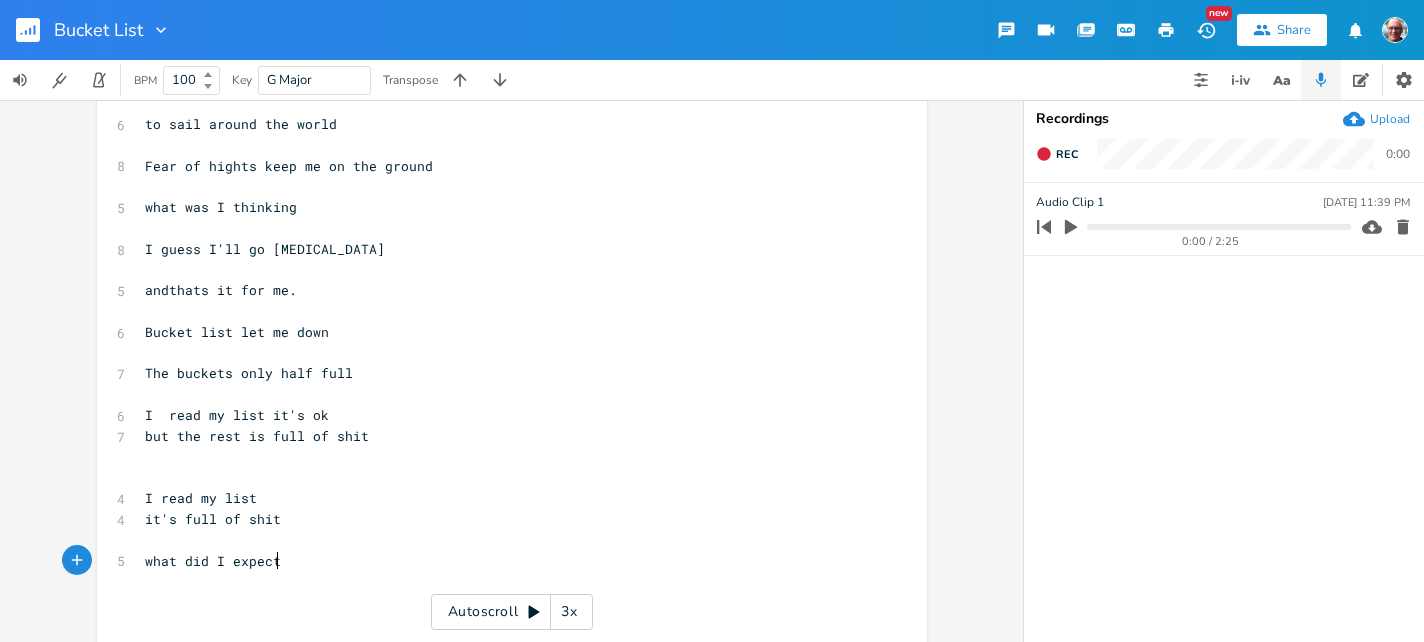 click on "what did I expect" at bounding box center [502, 561] 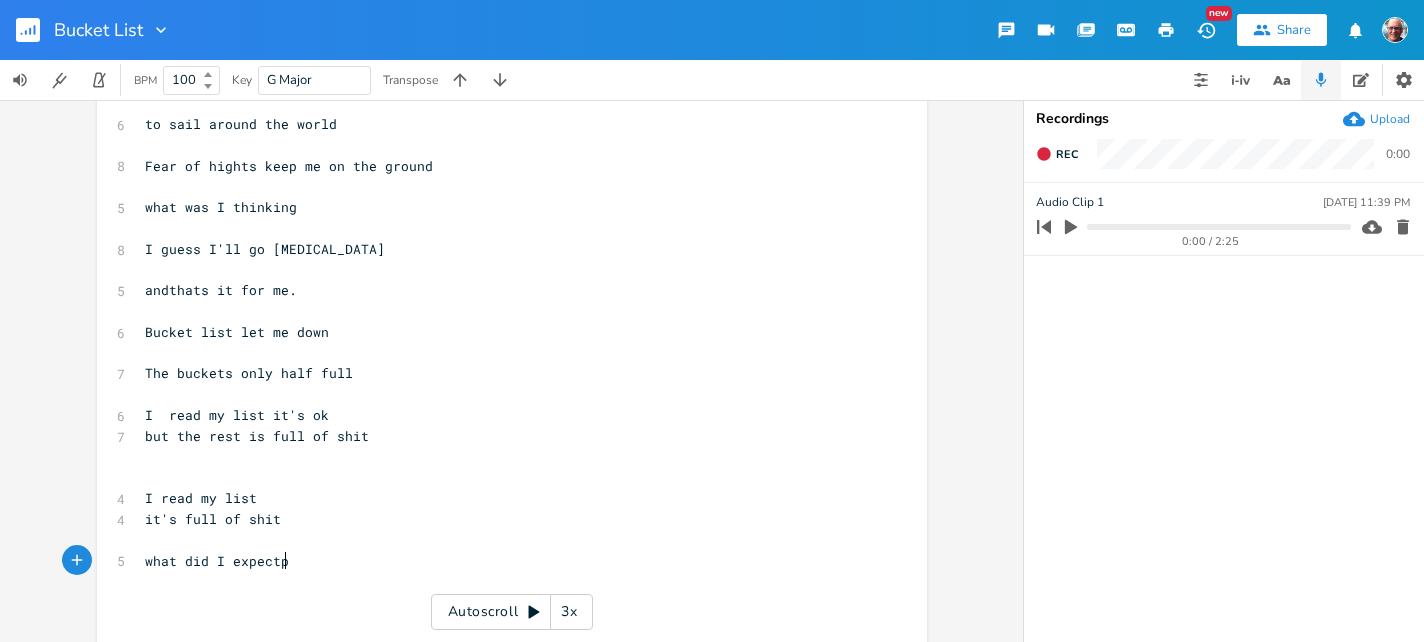 scroll, scrollTop: 0, scrollLeft: 10, axis: horizontal 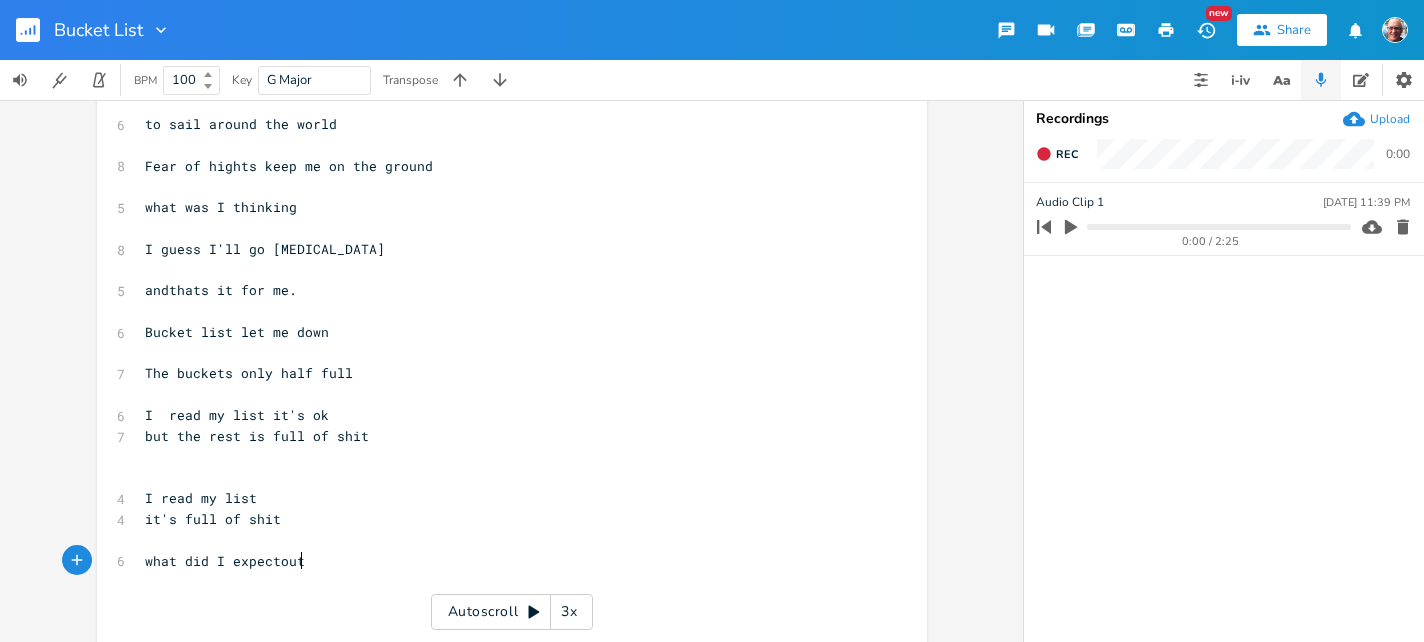 type on "out" 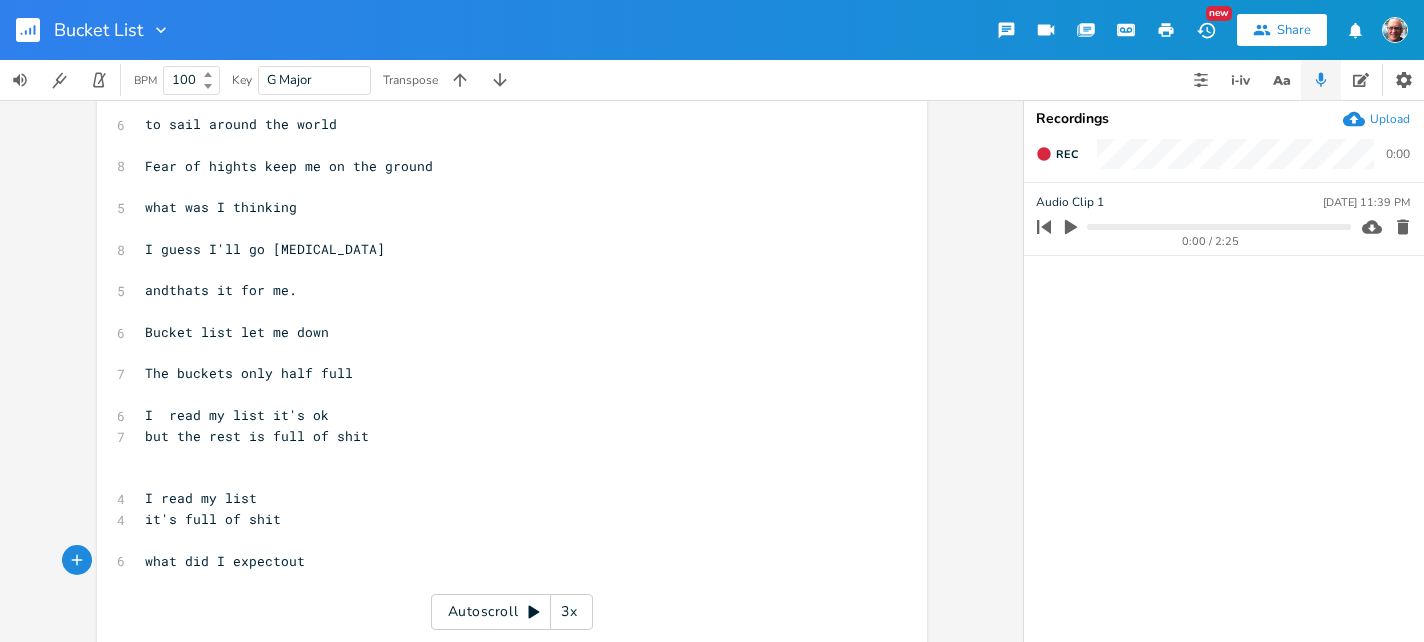 click on "what did I expectout" at bounding box center (225, 561) 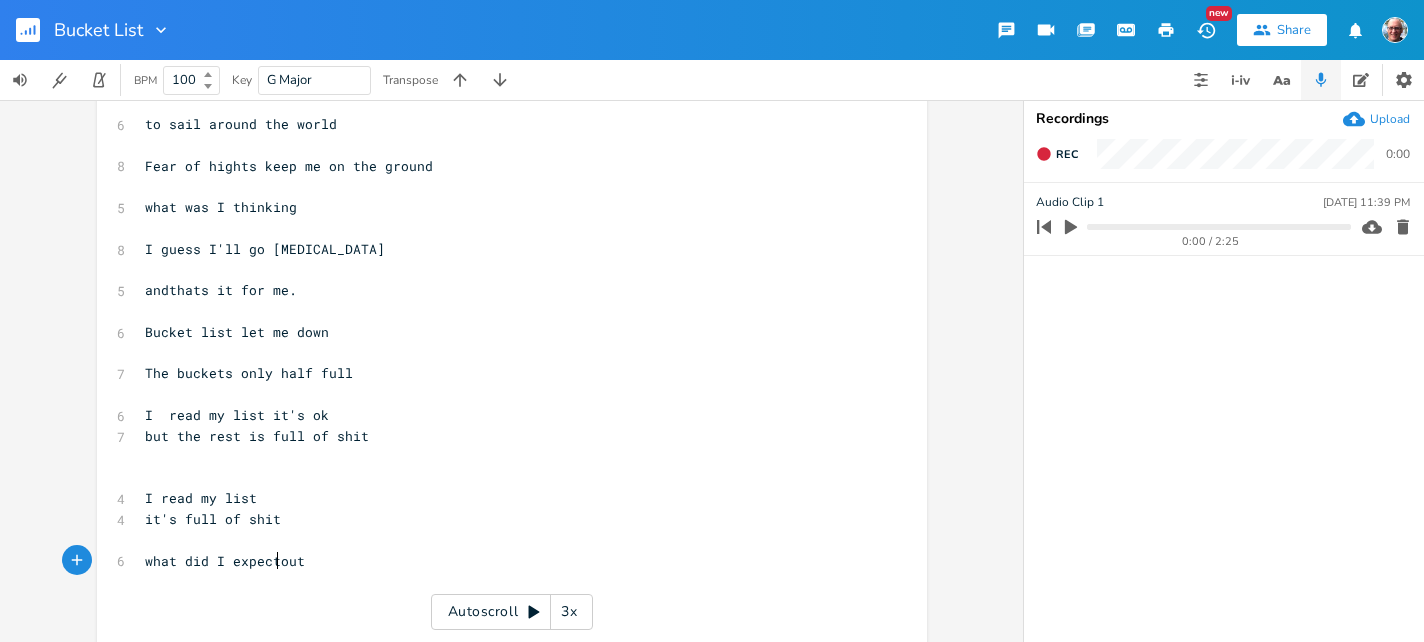 scroll, scrollTop: 0, scrollLeft: 4, axis: horizontal 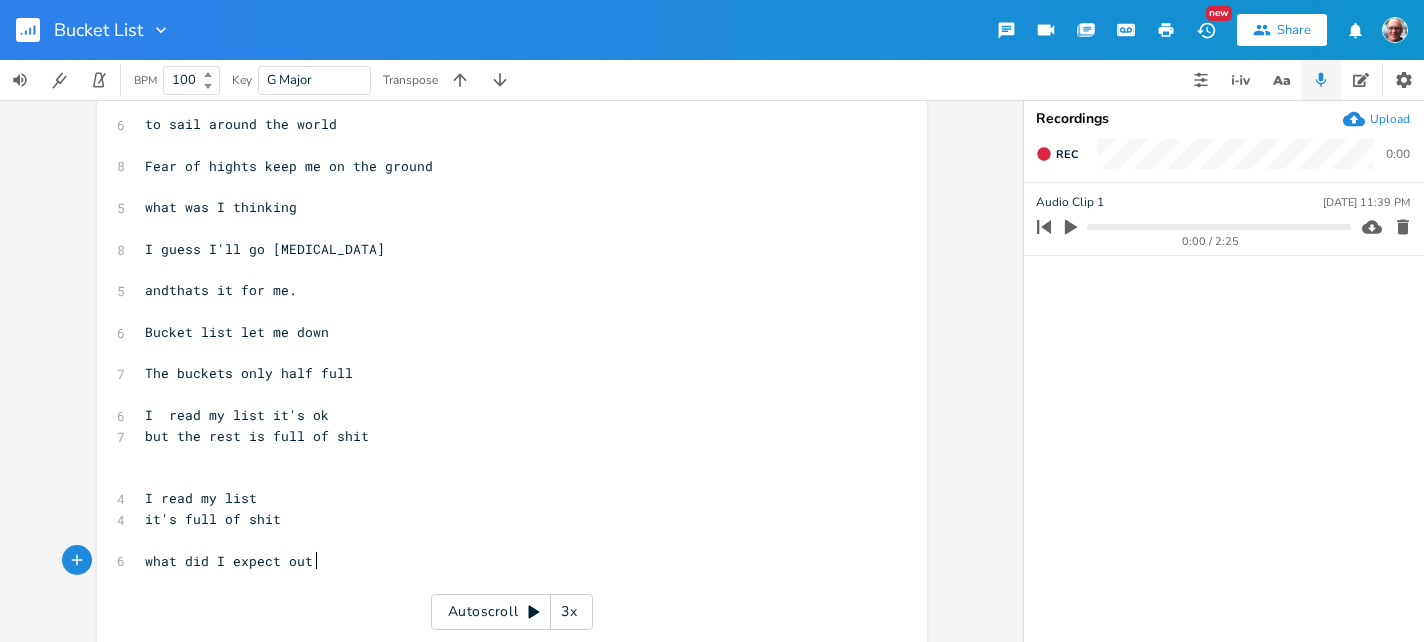 click on "what did I expect out" at bounding box center (502, 561) 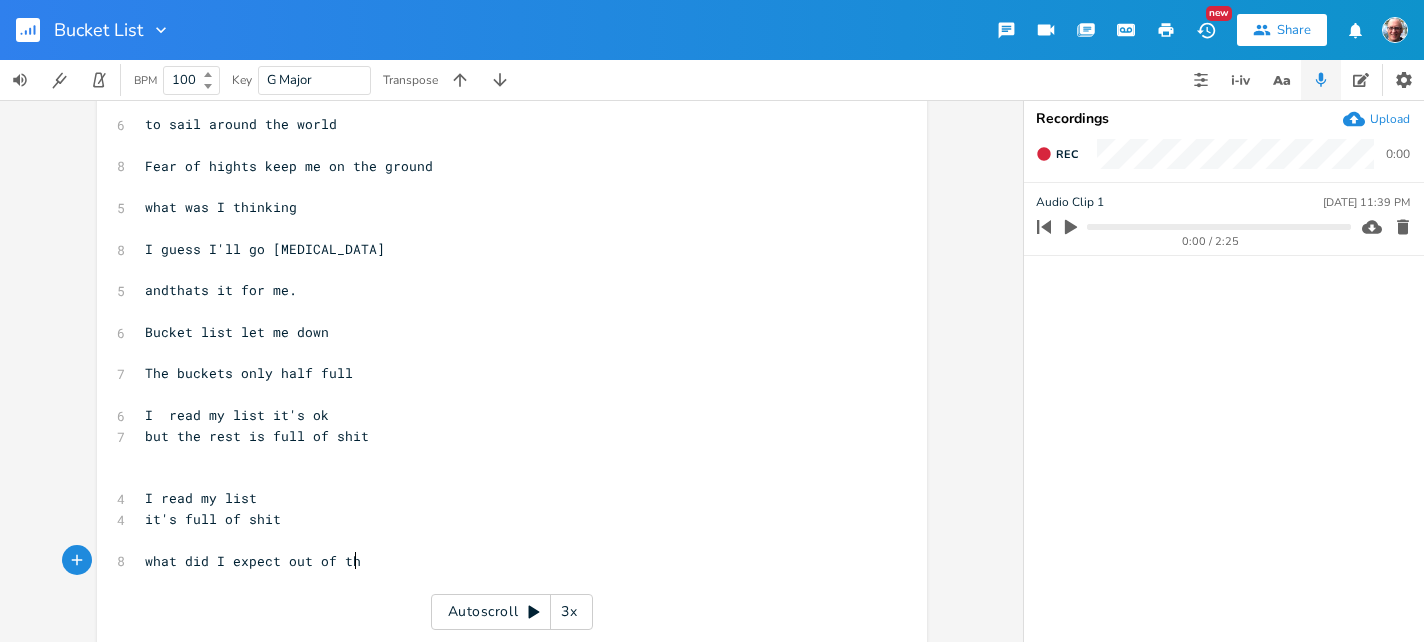 scroll, scrollTop: 0, scrollLeft: 35, axis: horizontal 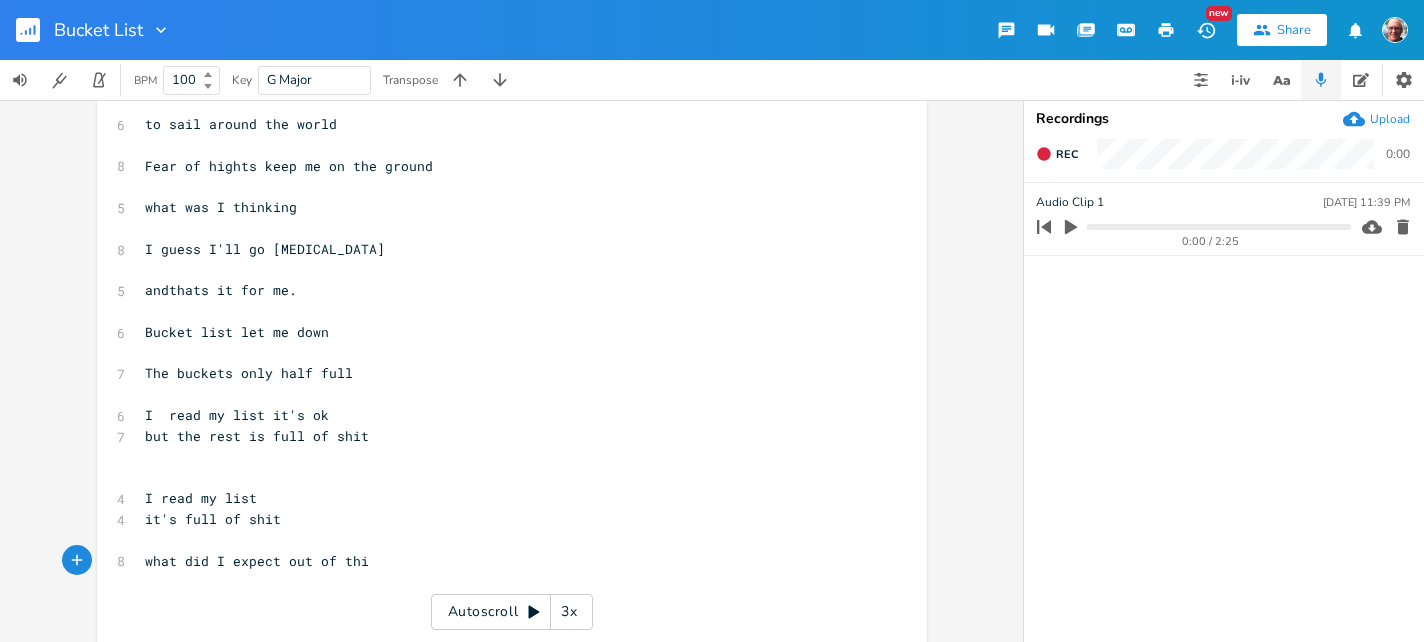 type on "of this" 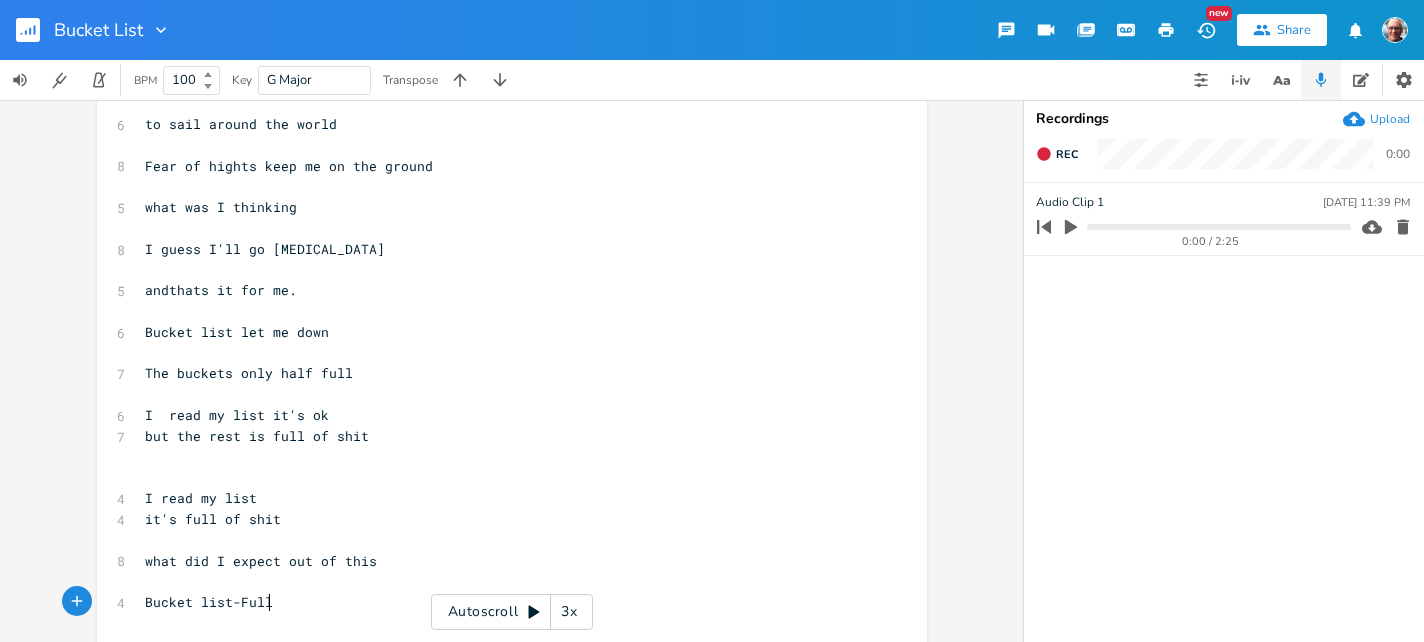 scroll, scrollTop: 0, scrollLeft: 116, axis: horizontal 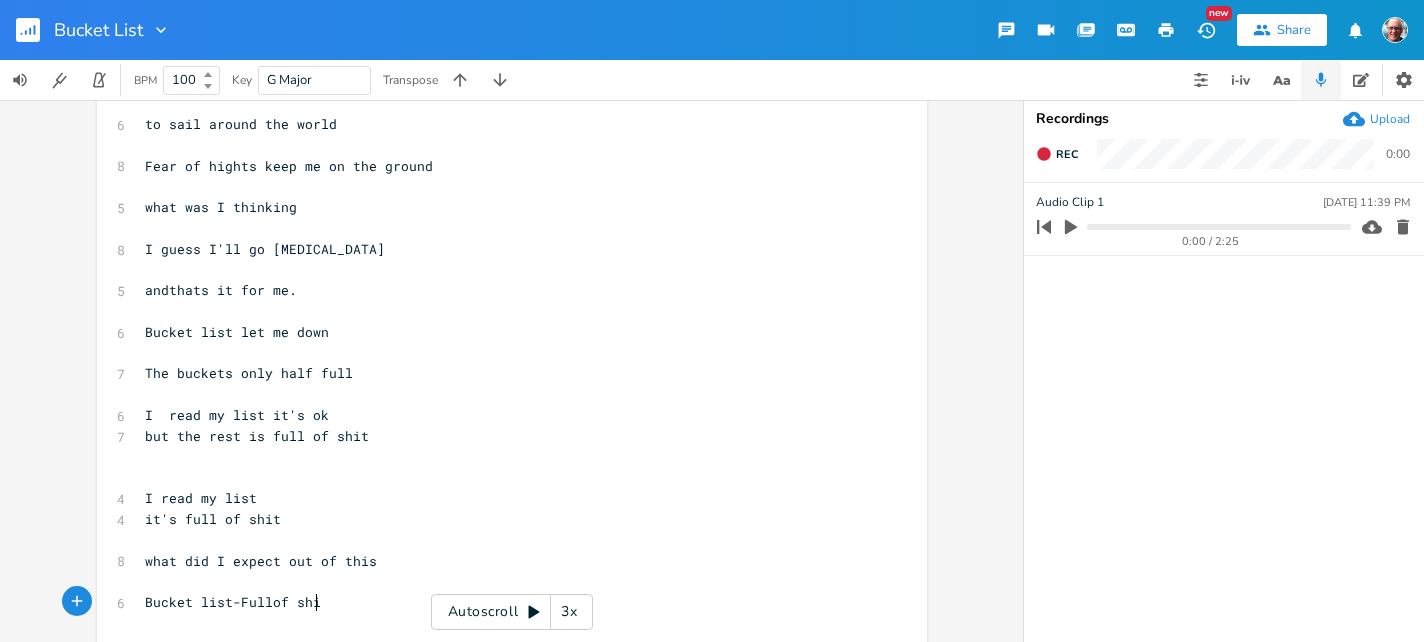 type on "Bucket list-Fullof shit" 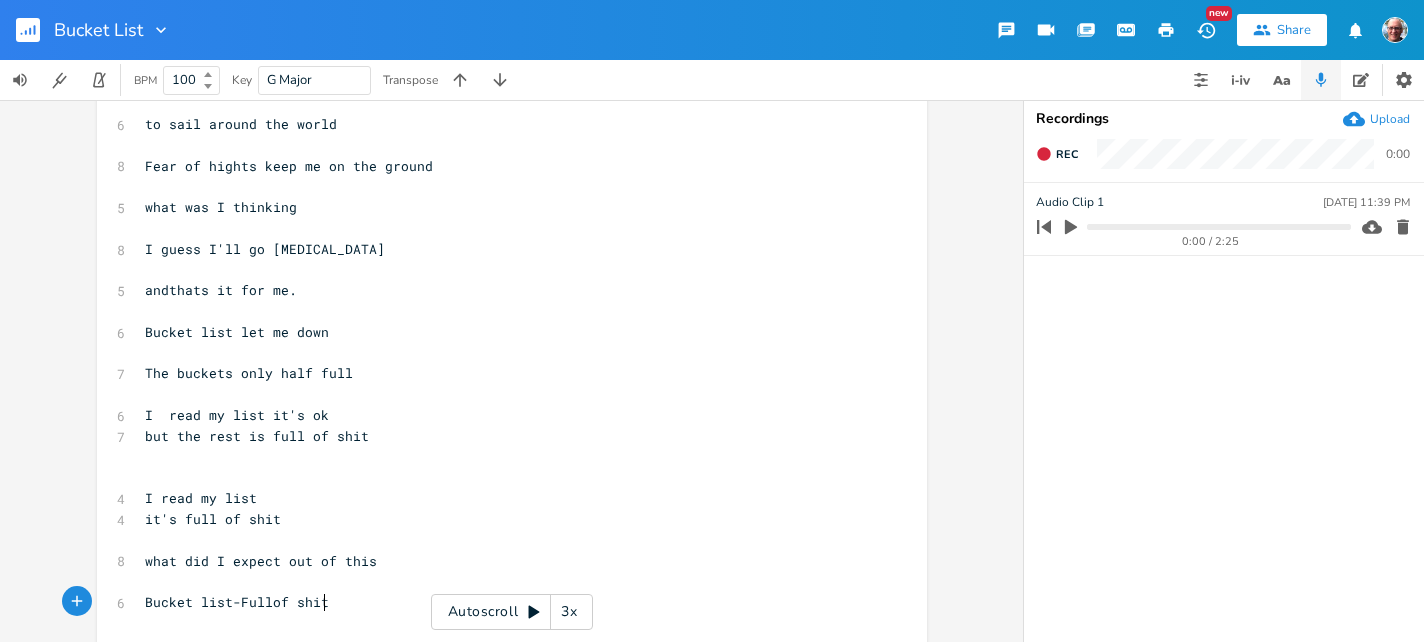 scroll, scrollTop: 0, scrollLeft: 164, axis: horizontal 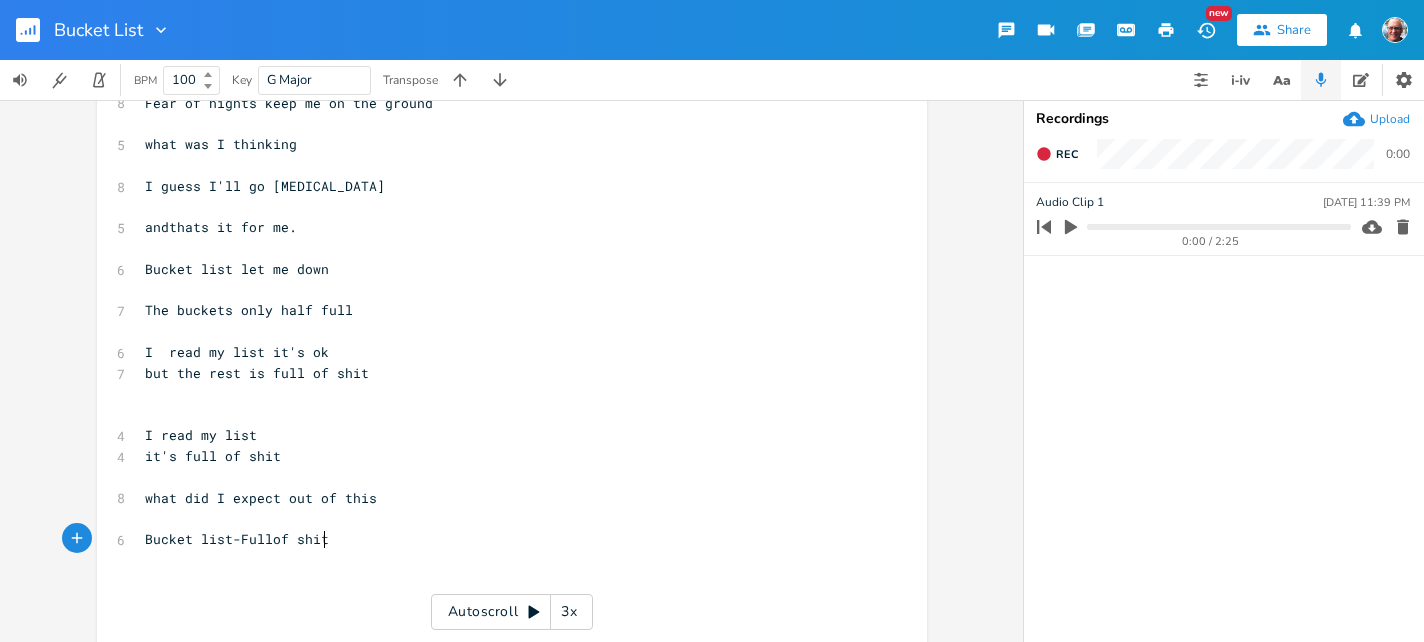 click on "Bucket list-Fullof shit" at bounding box center (502, 539) 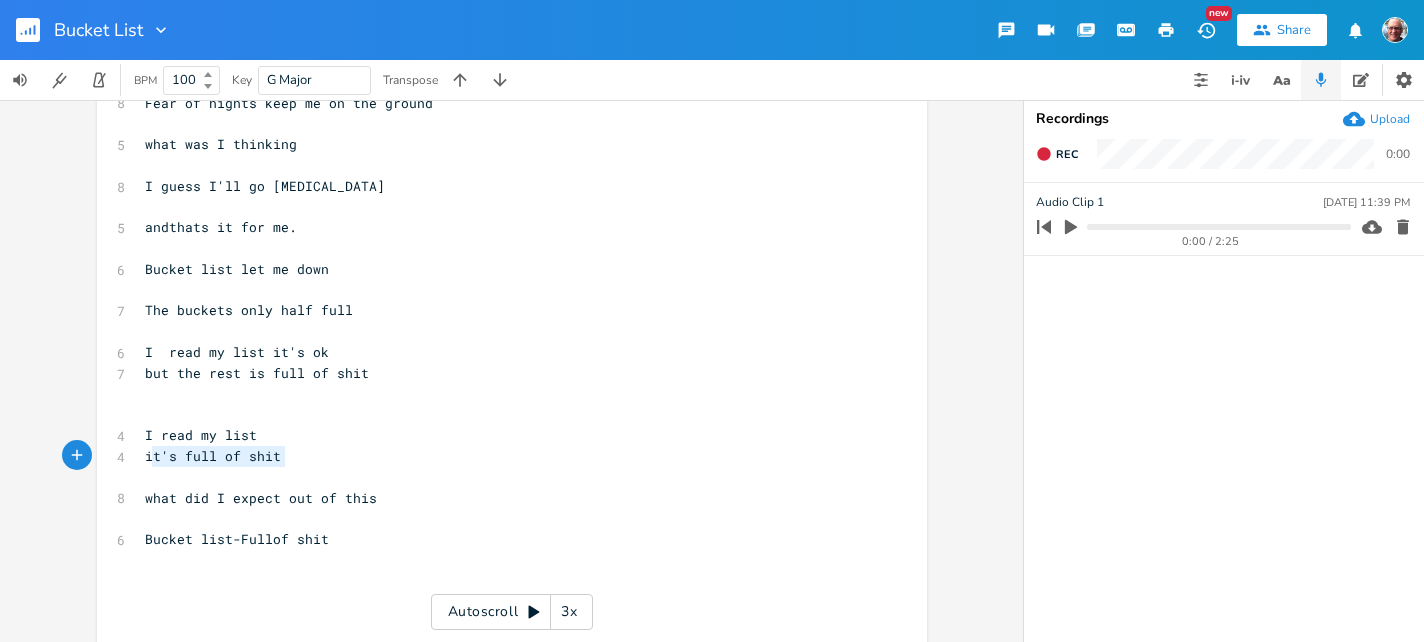 type on "it's full of shit" 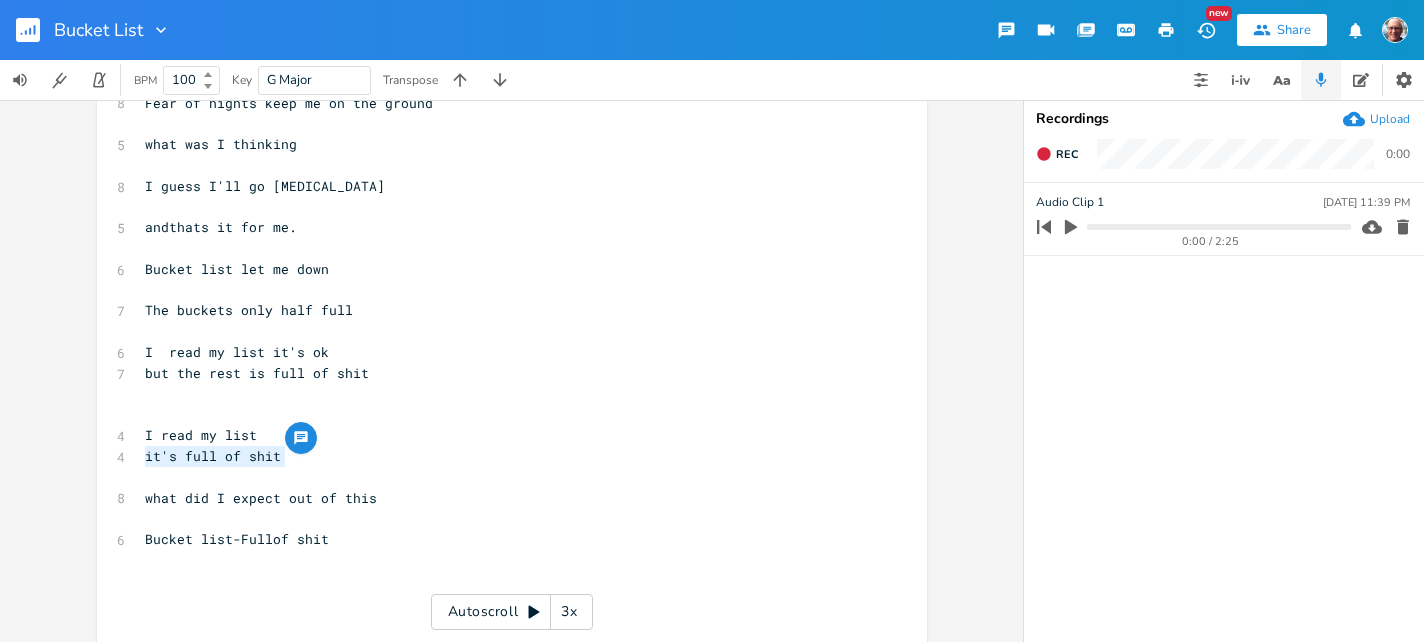 drag, startPoint x: 276, startPoint y: 458, endPoint x: 135, endPoint y: 464, distance: 141.12761 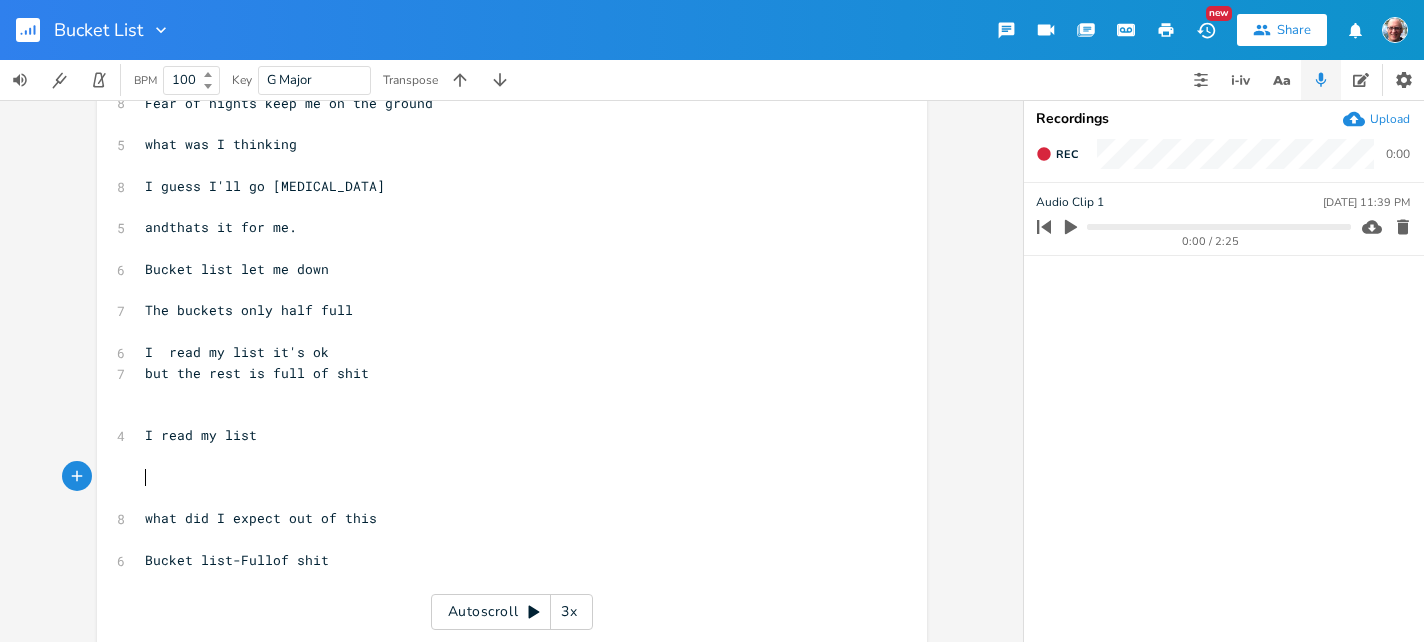 type on "w" 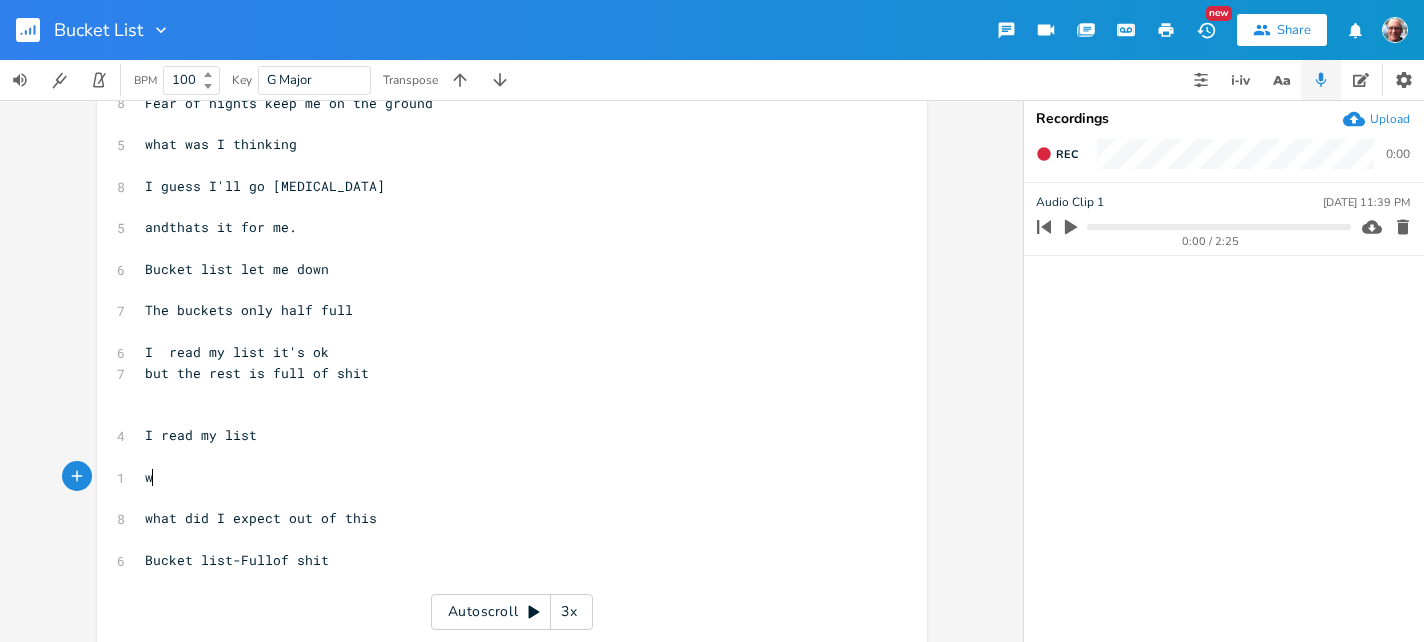 scroll, scrollTop: 0, scrollLeft: 14, axis: horizontal 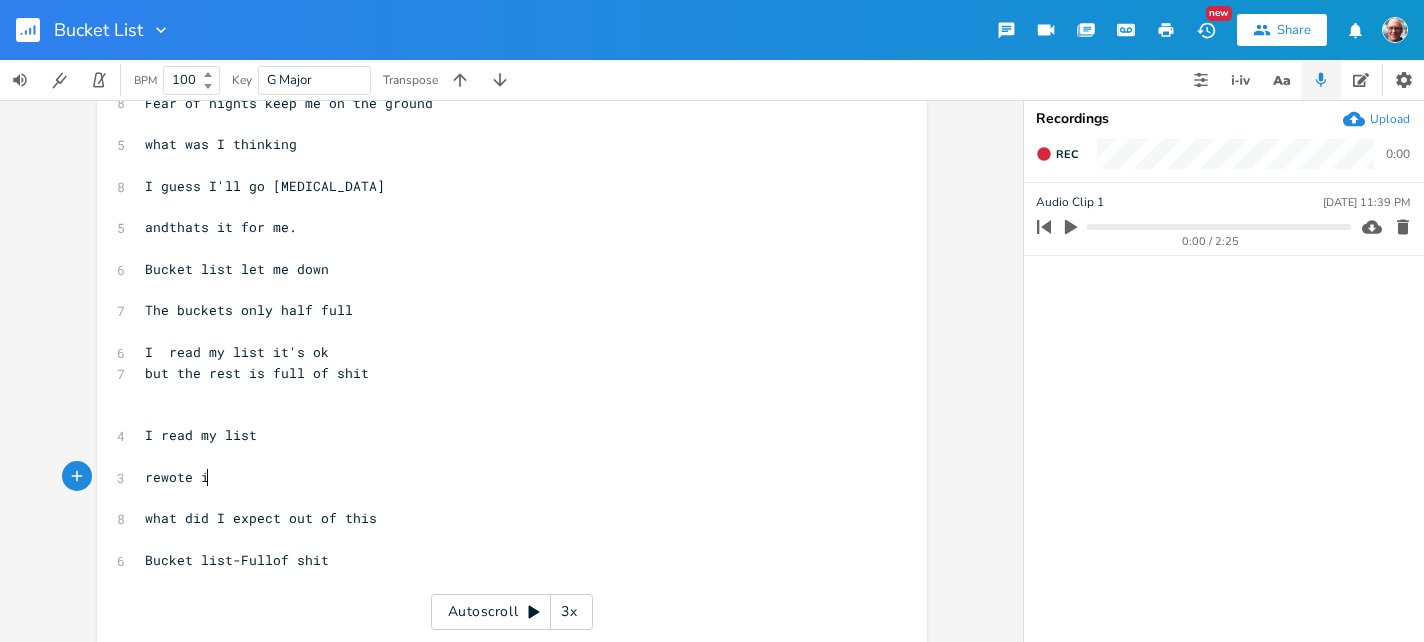 type on "rewote it" 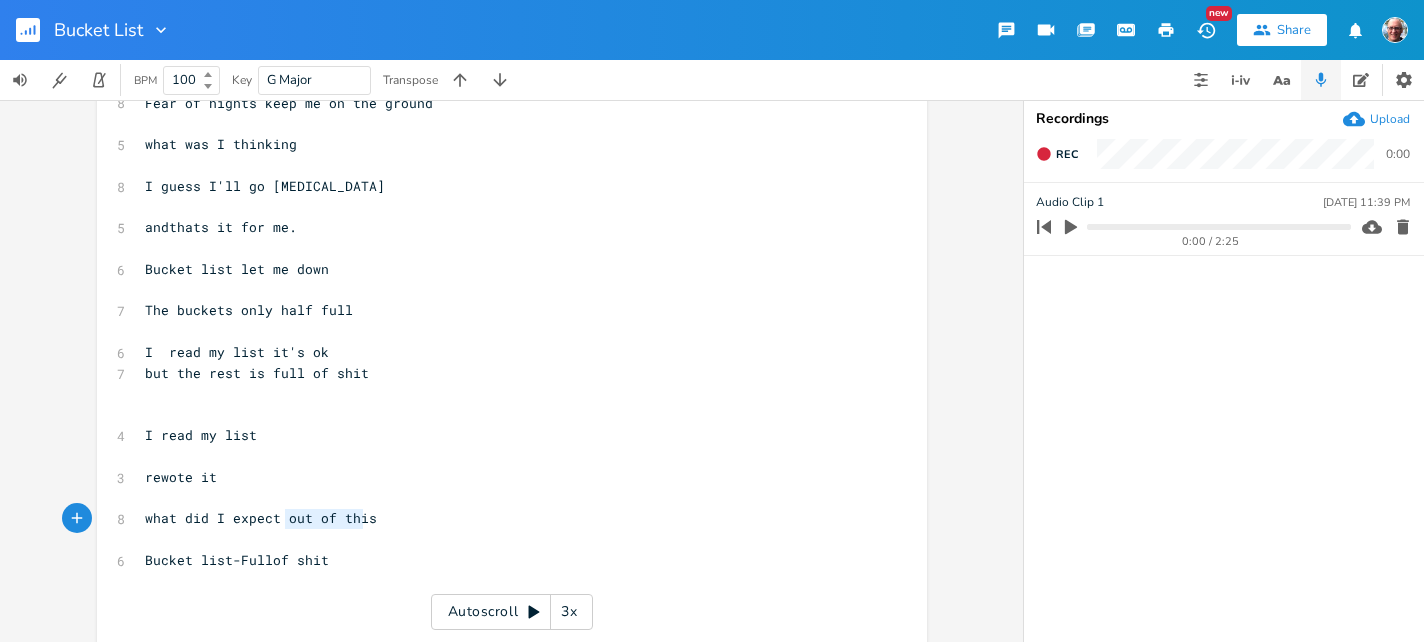 type on "out of this" 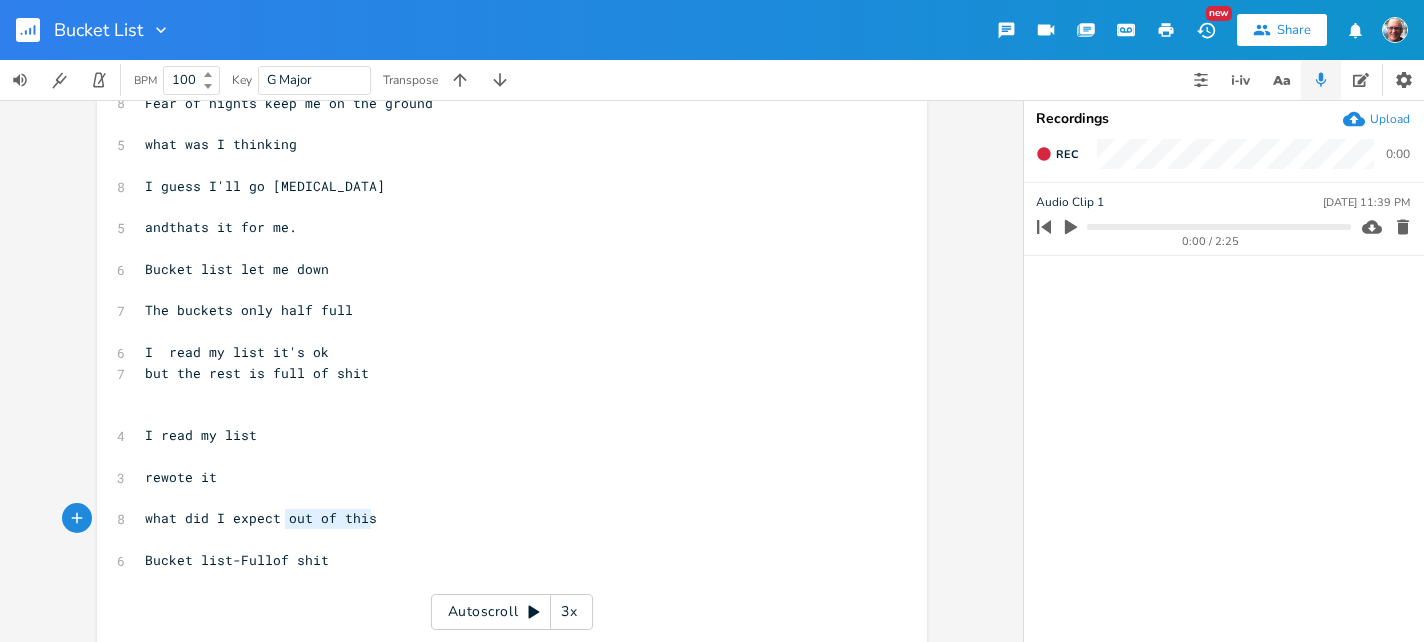 drag, startPoint x: 276, startPoint y: 522, endPoint x: 412, endPoint y: 512, distance: 136.36716 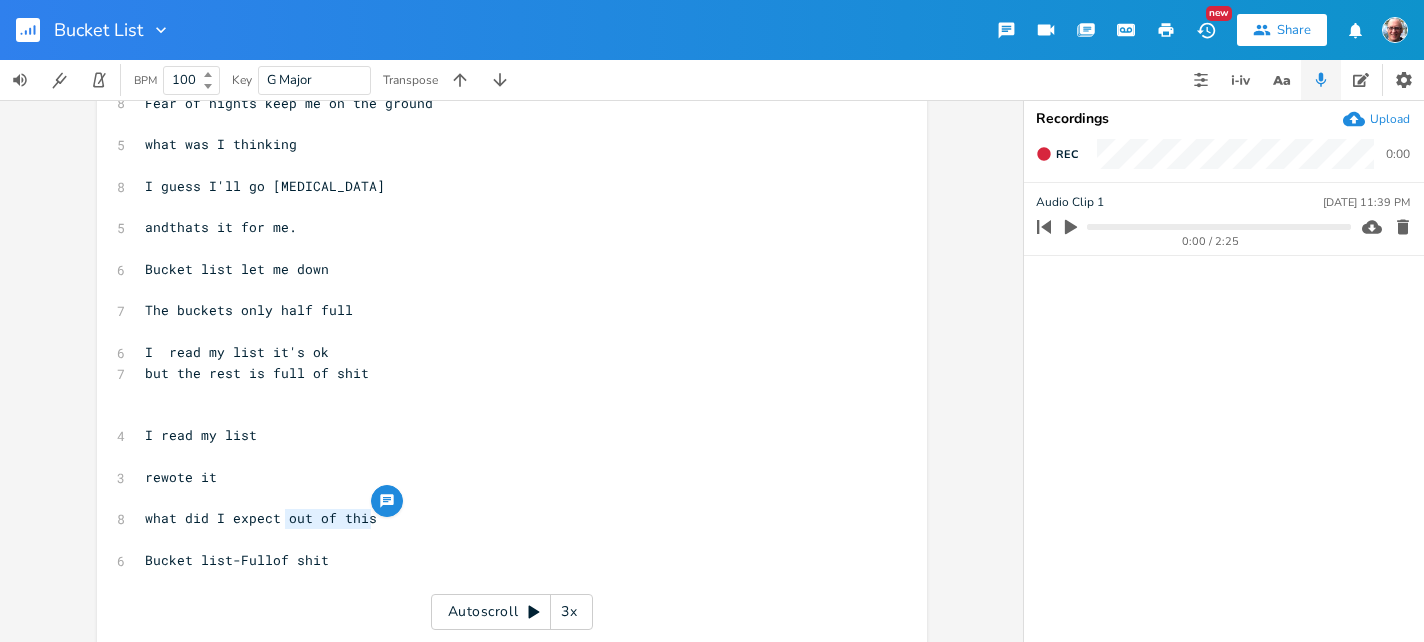 type 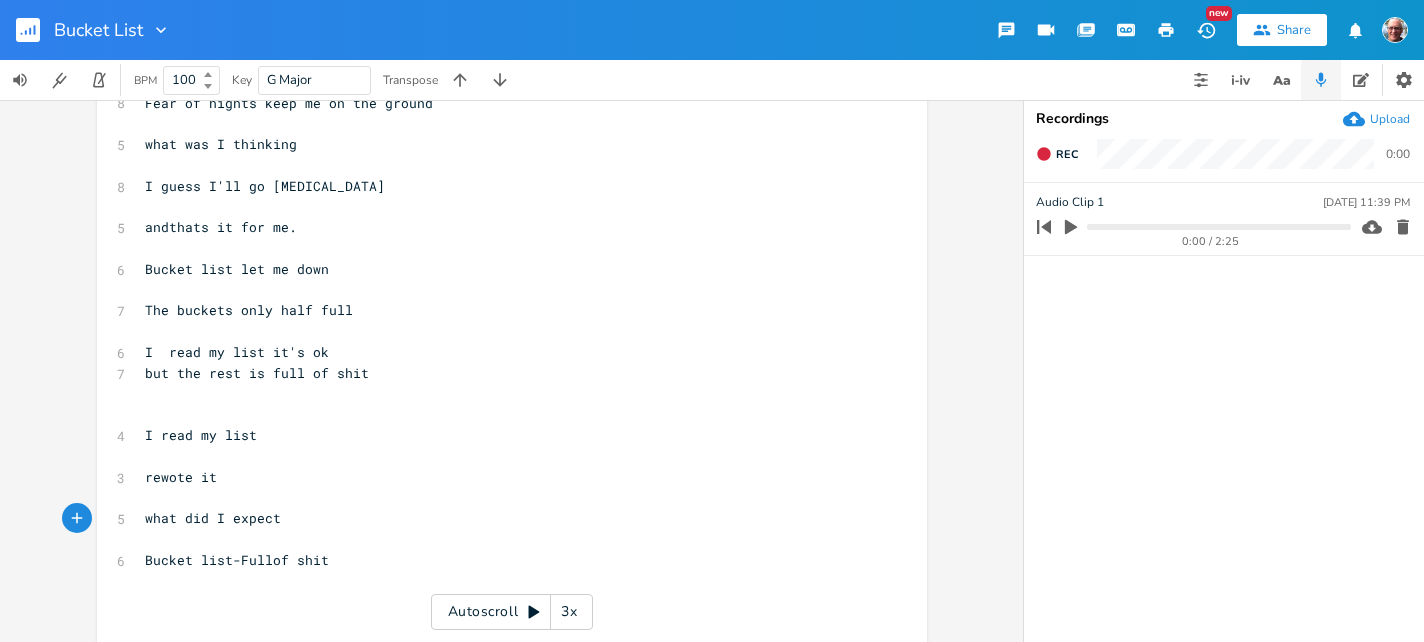 click on "Bucket list let me down" at bounding box center [502, 269] 